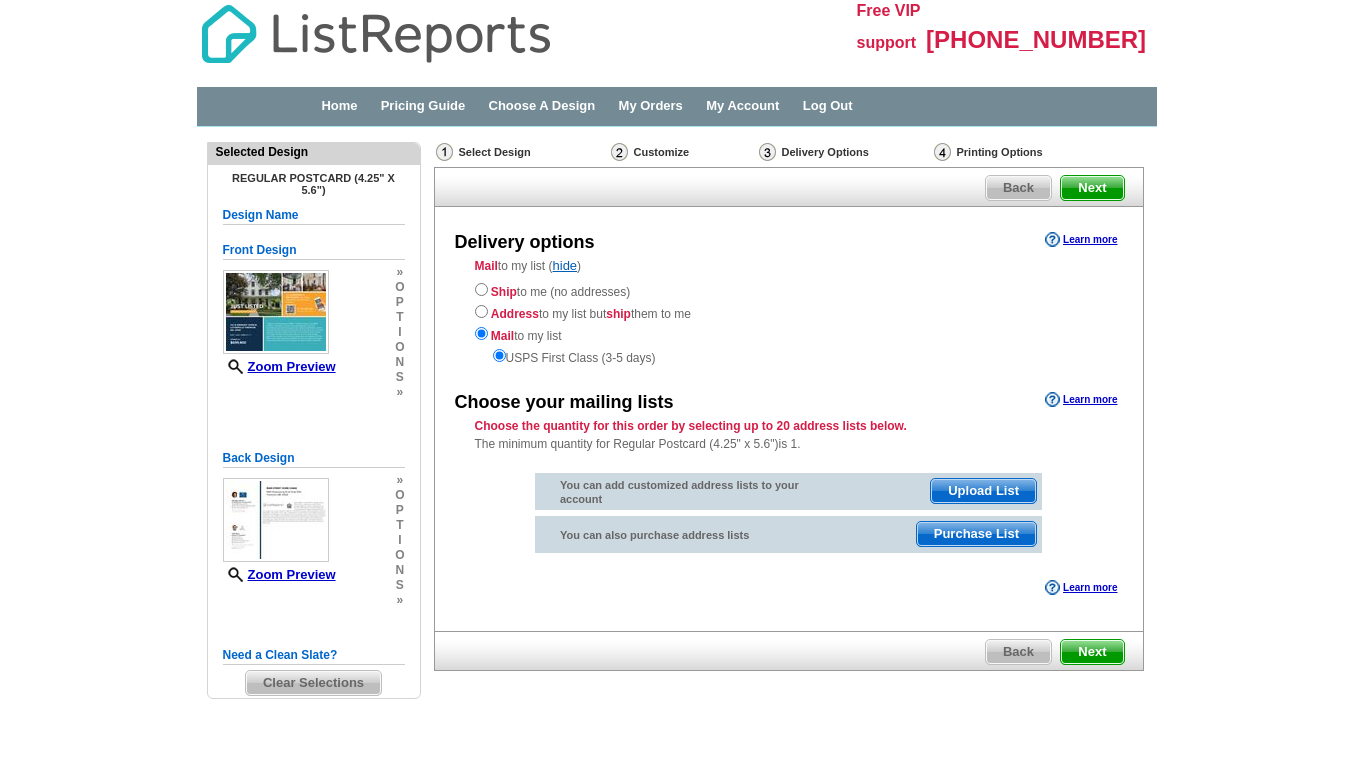 scroll, scrollTop: 0, scrollLeft: 0, axis: both 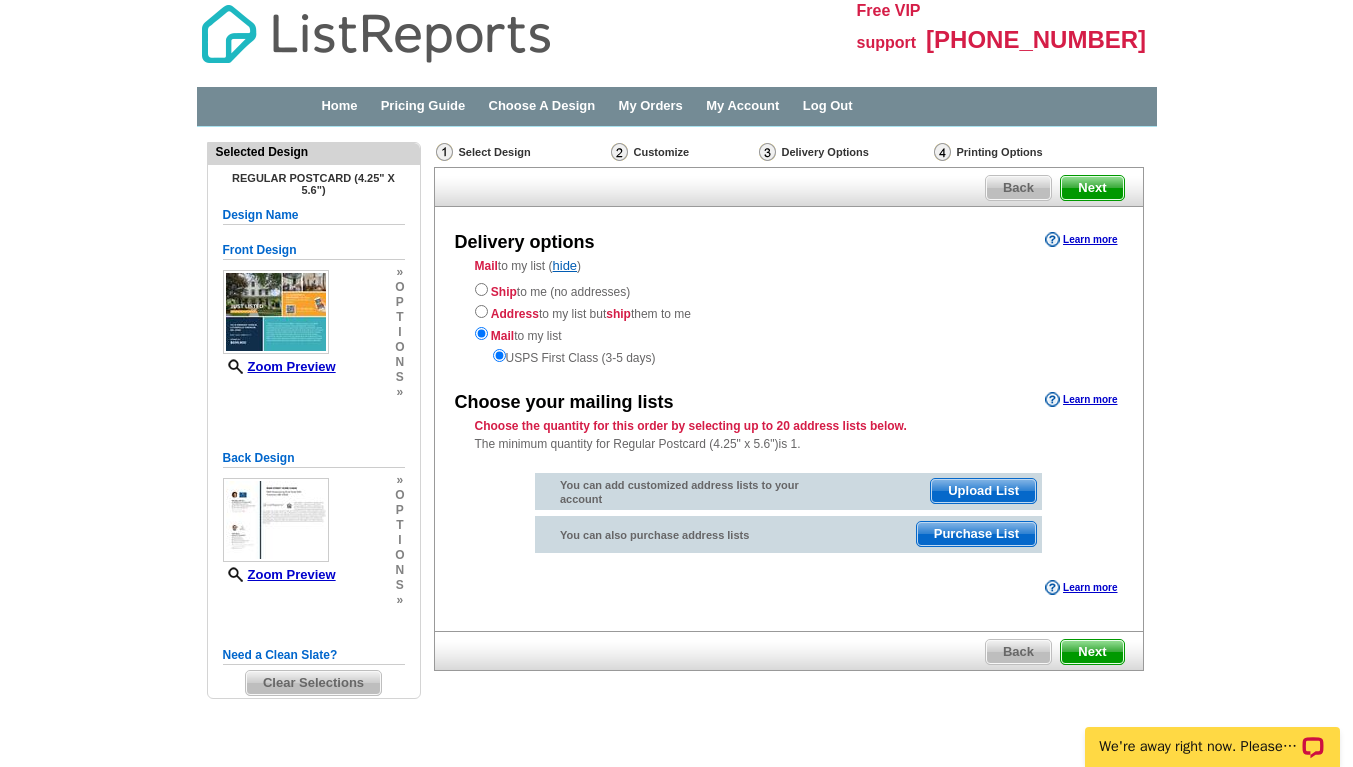 click on "Purchase List" at bounding box center [976, 534] 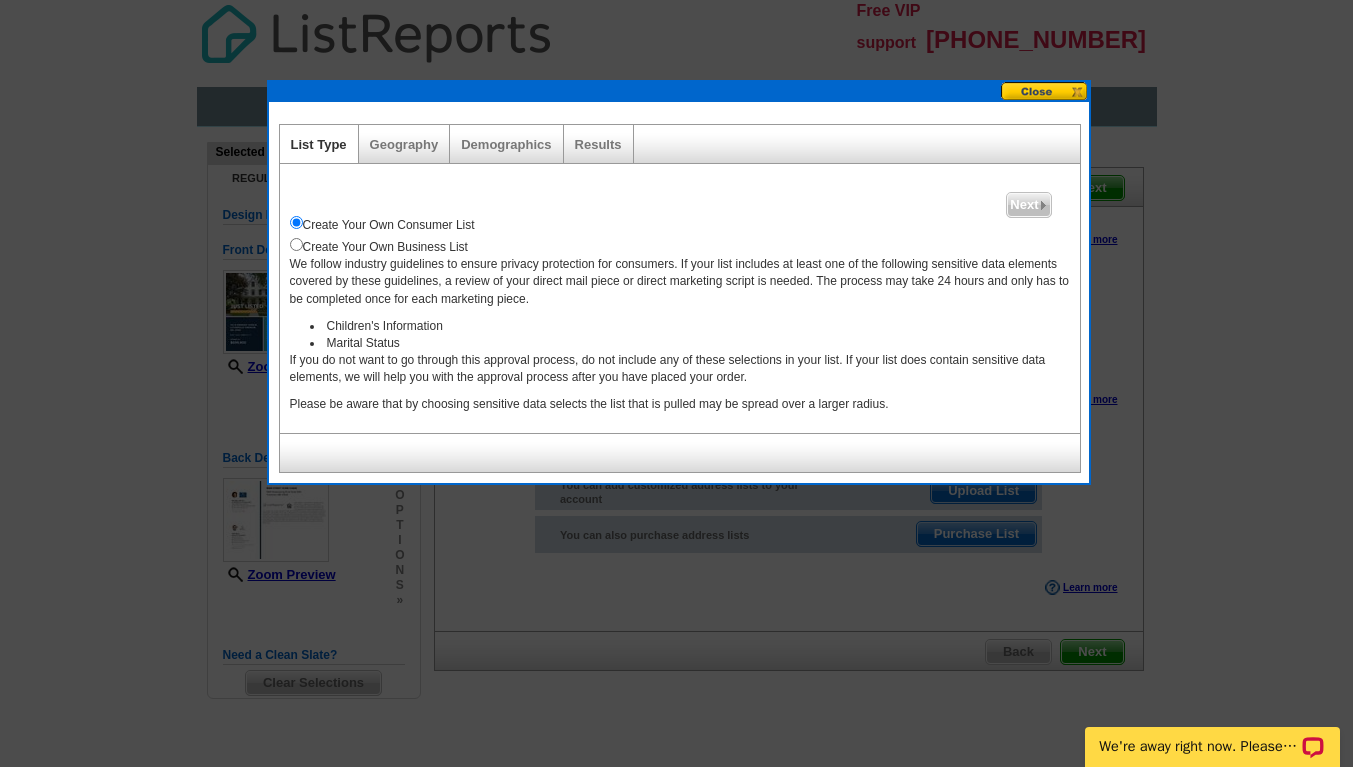 click on "Geography" at bounding box center [405, 144] 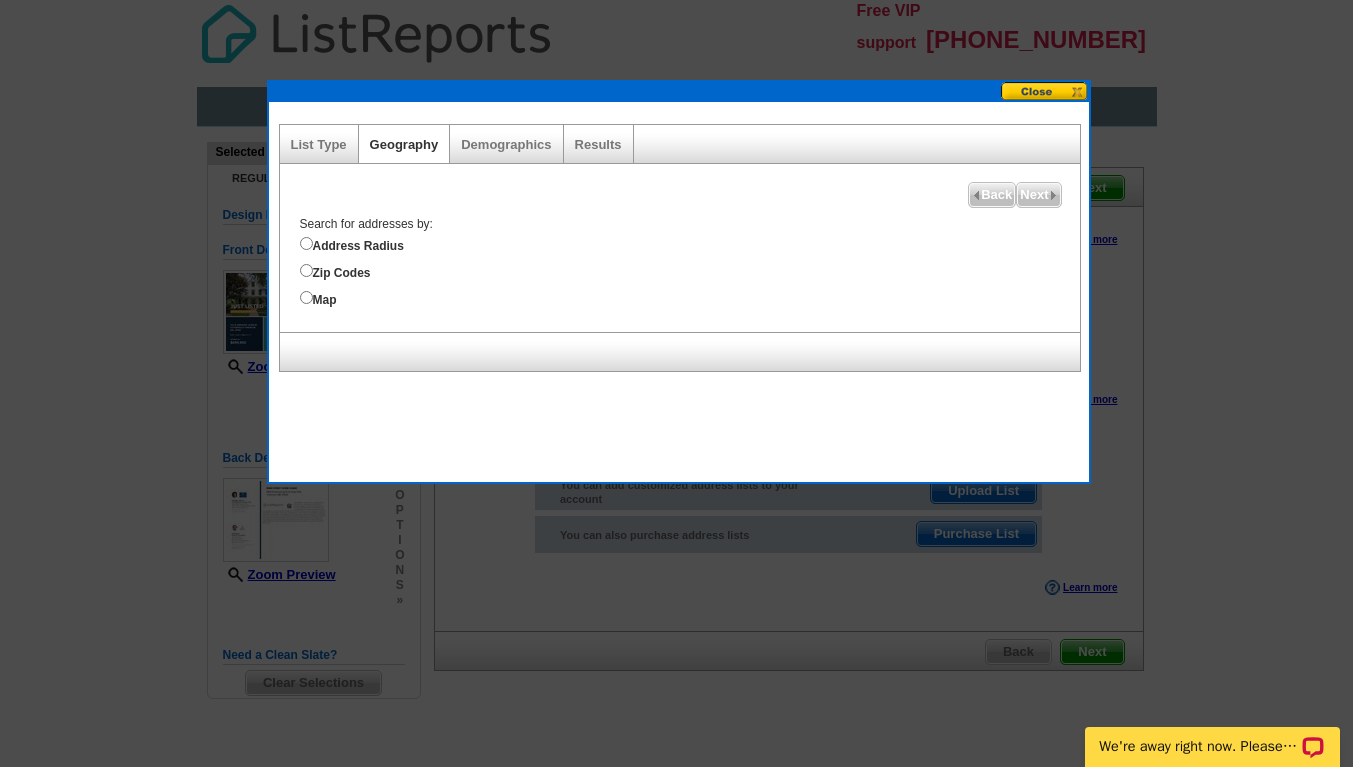click on "Demographics" at bounding box center (506, 144) 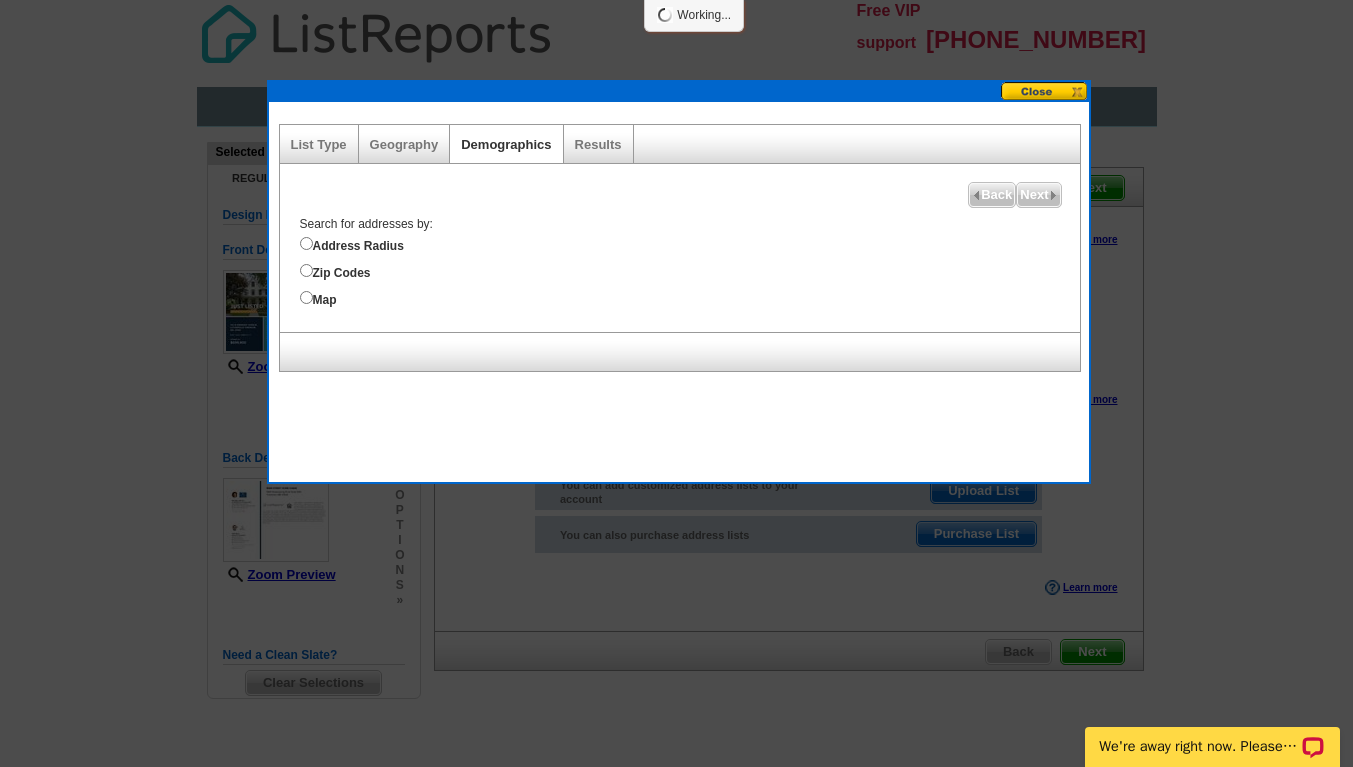 select 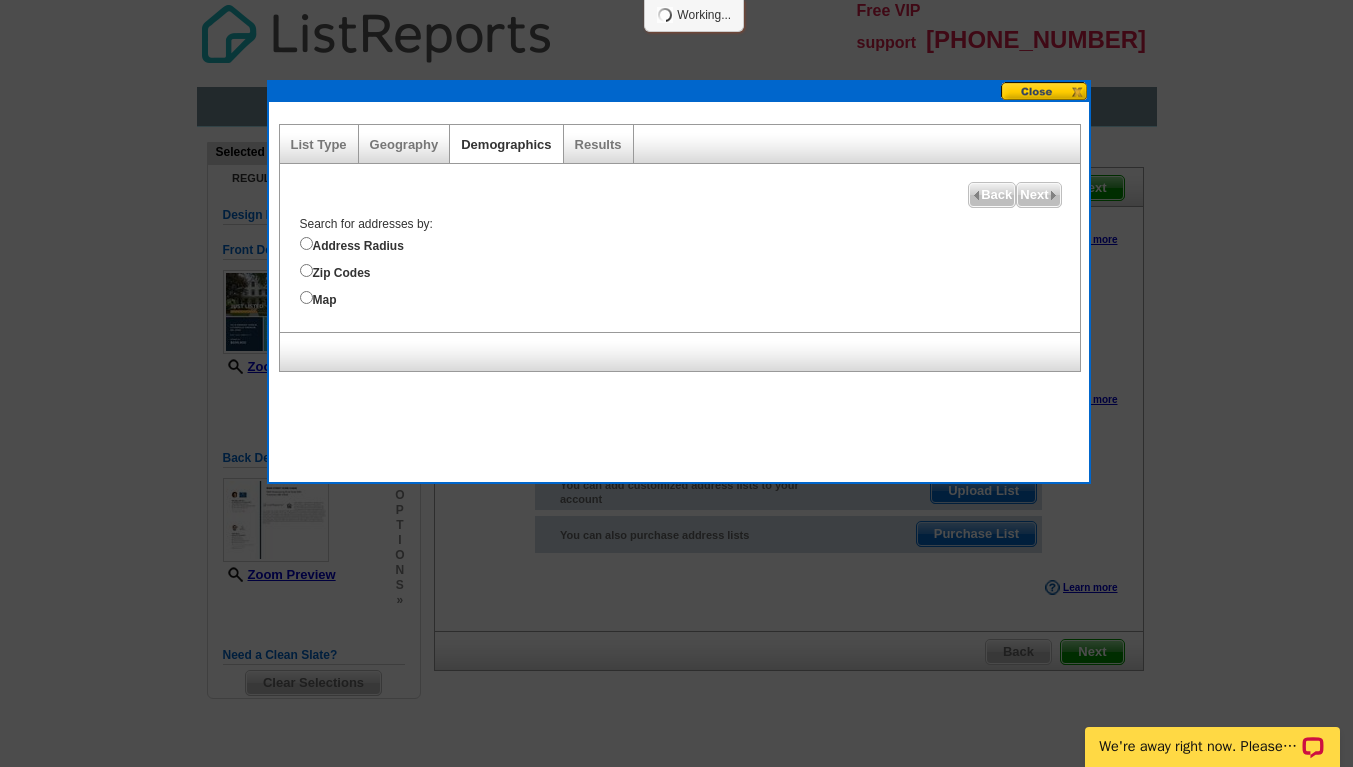 select 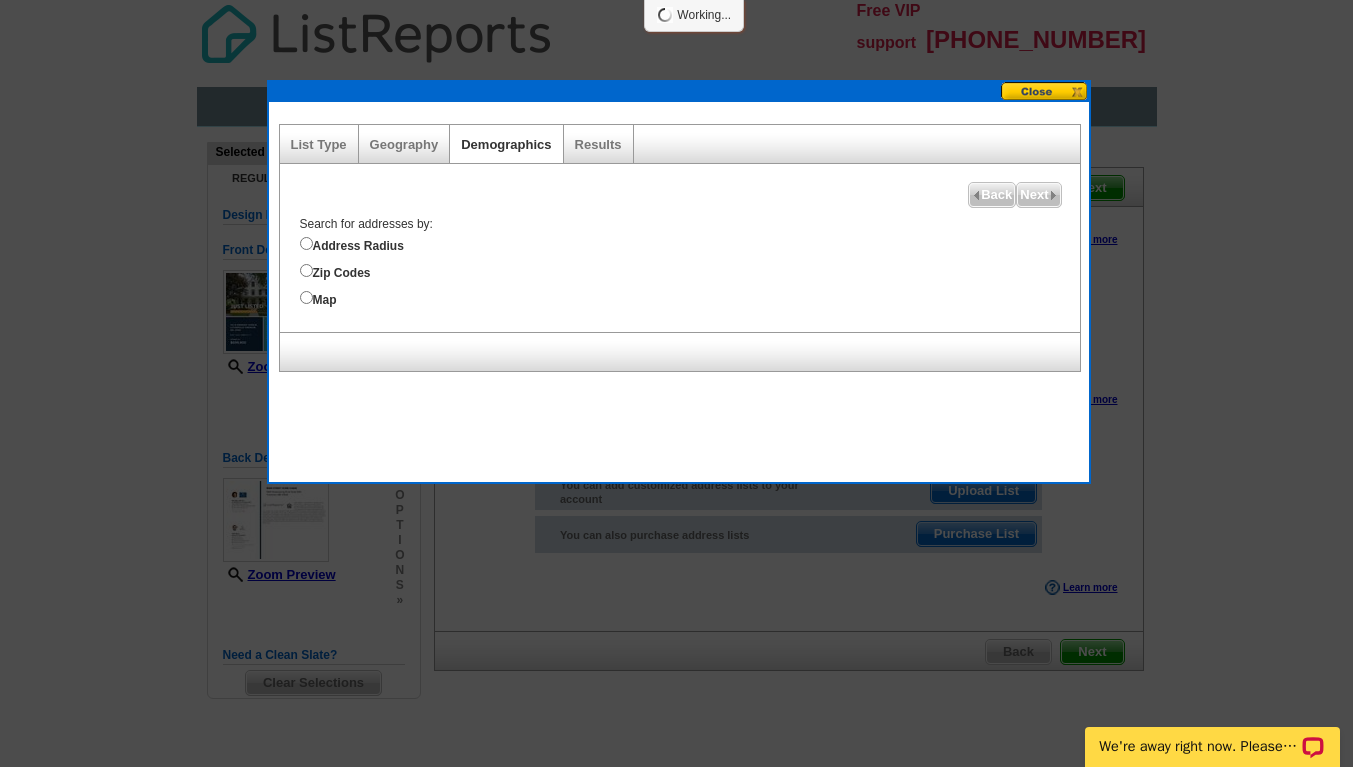 select 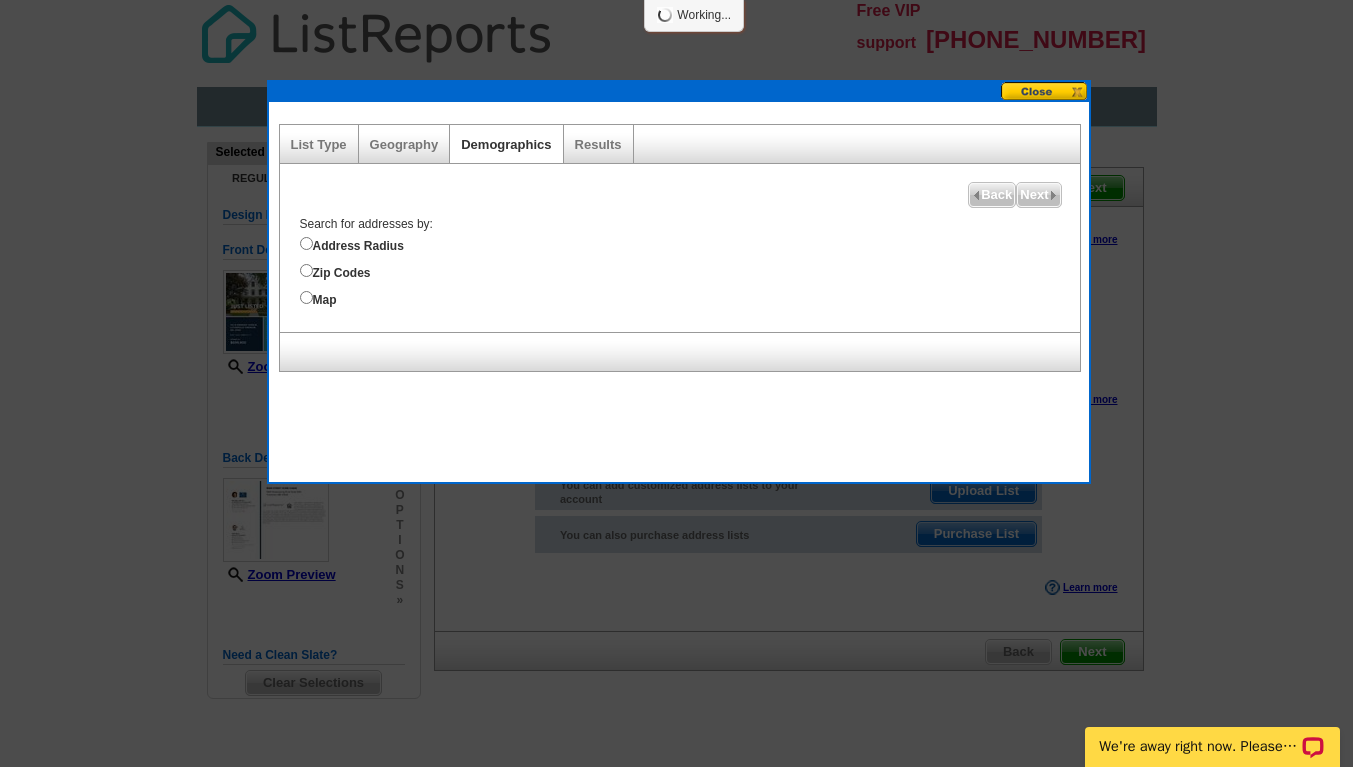 select 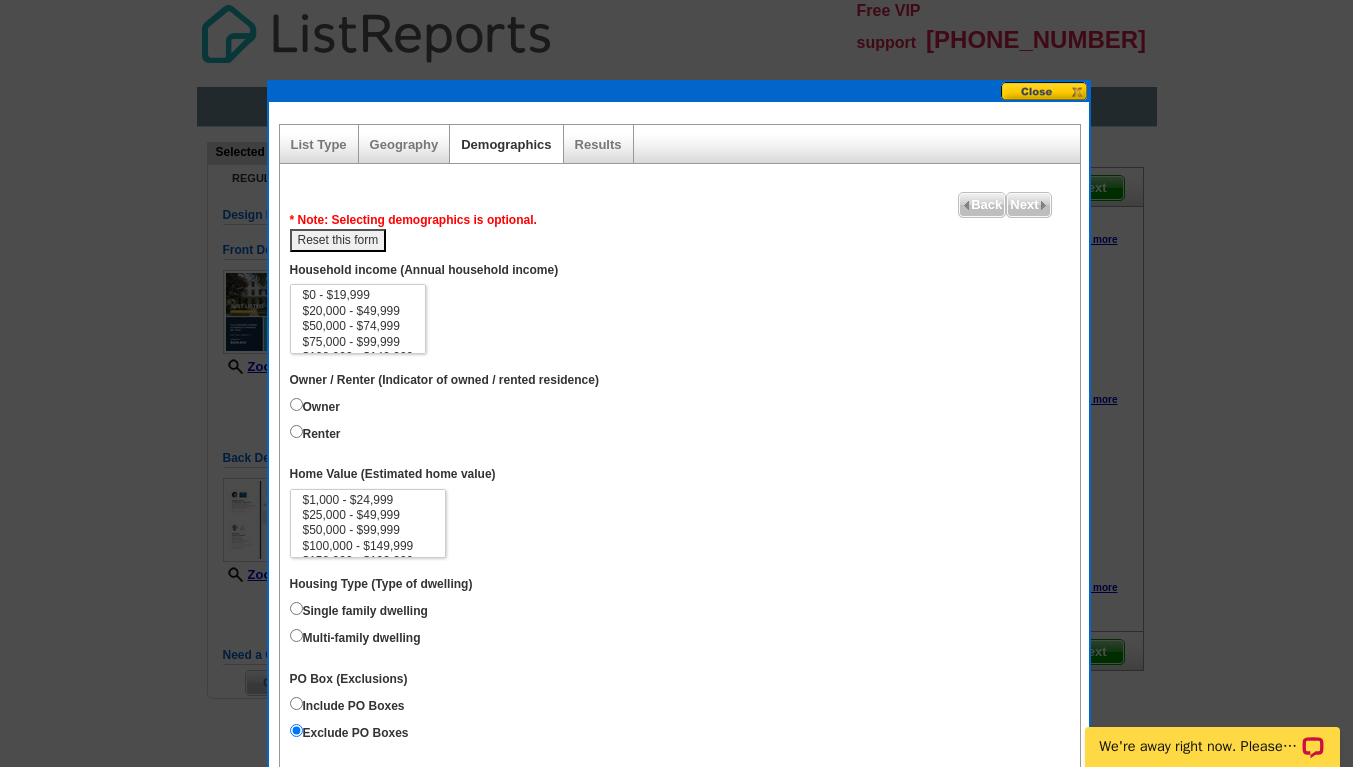 click on "Geography" at bounding box center (404, 144) 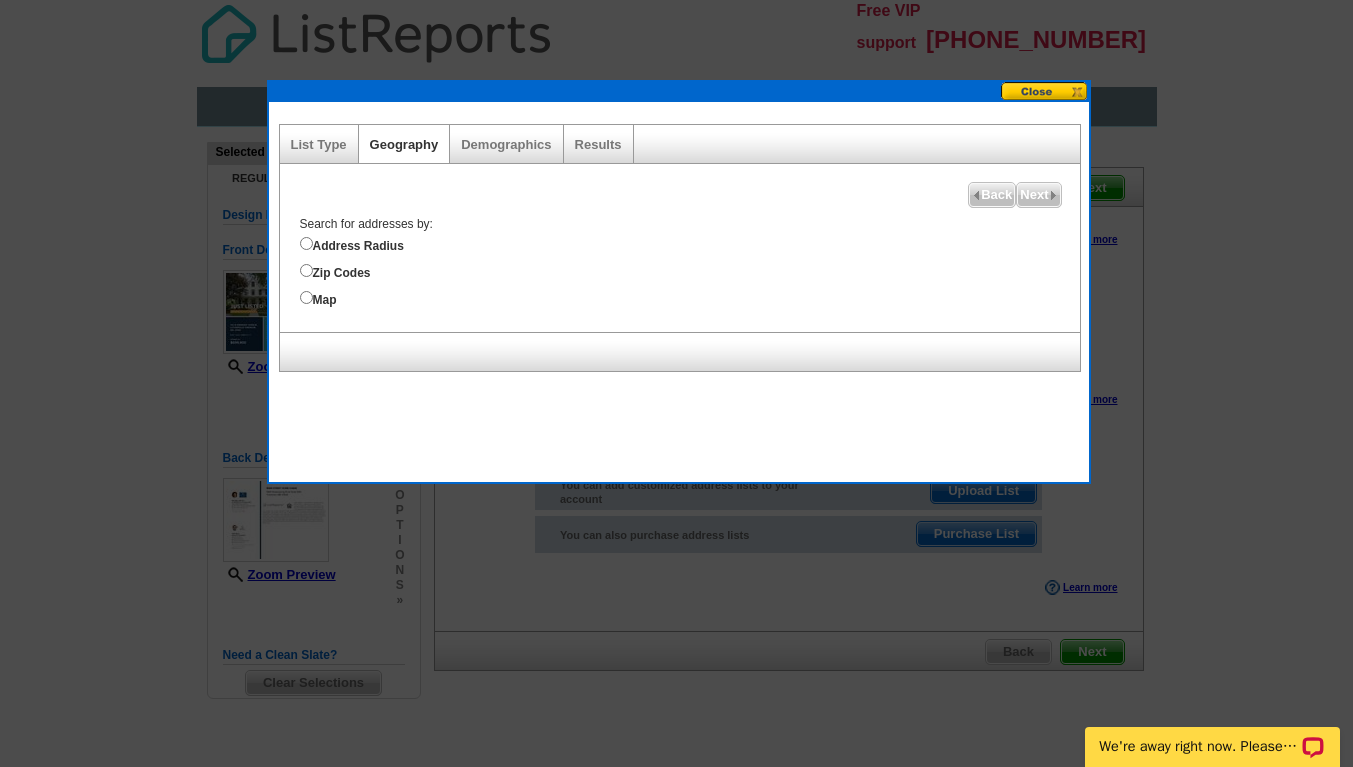 click on "List Type" at bounding box center [319, 144] 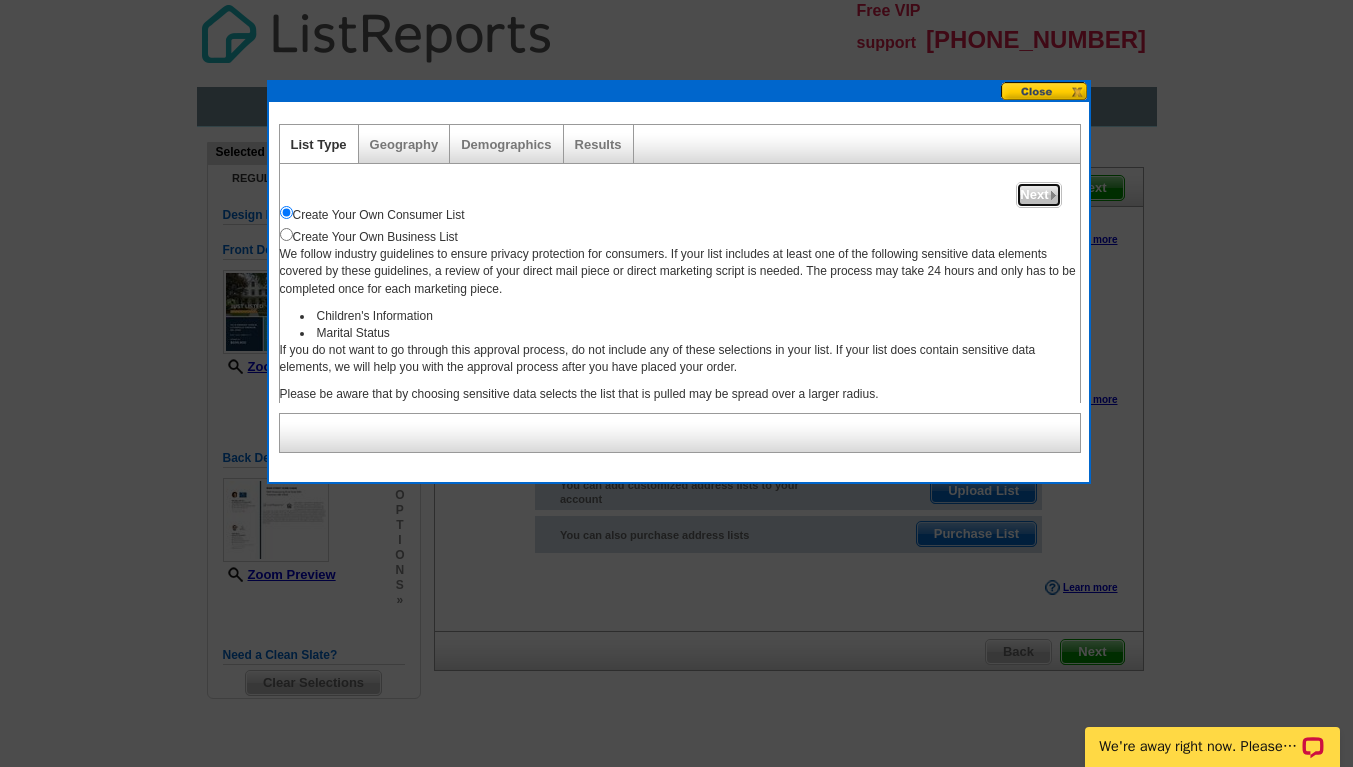 click on "Next" at bounding box center (1038, 195) 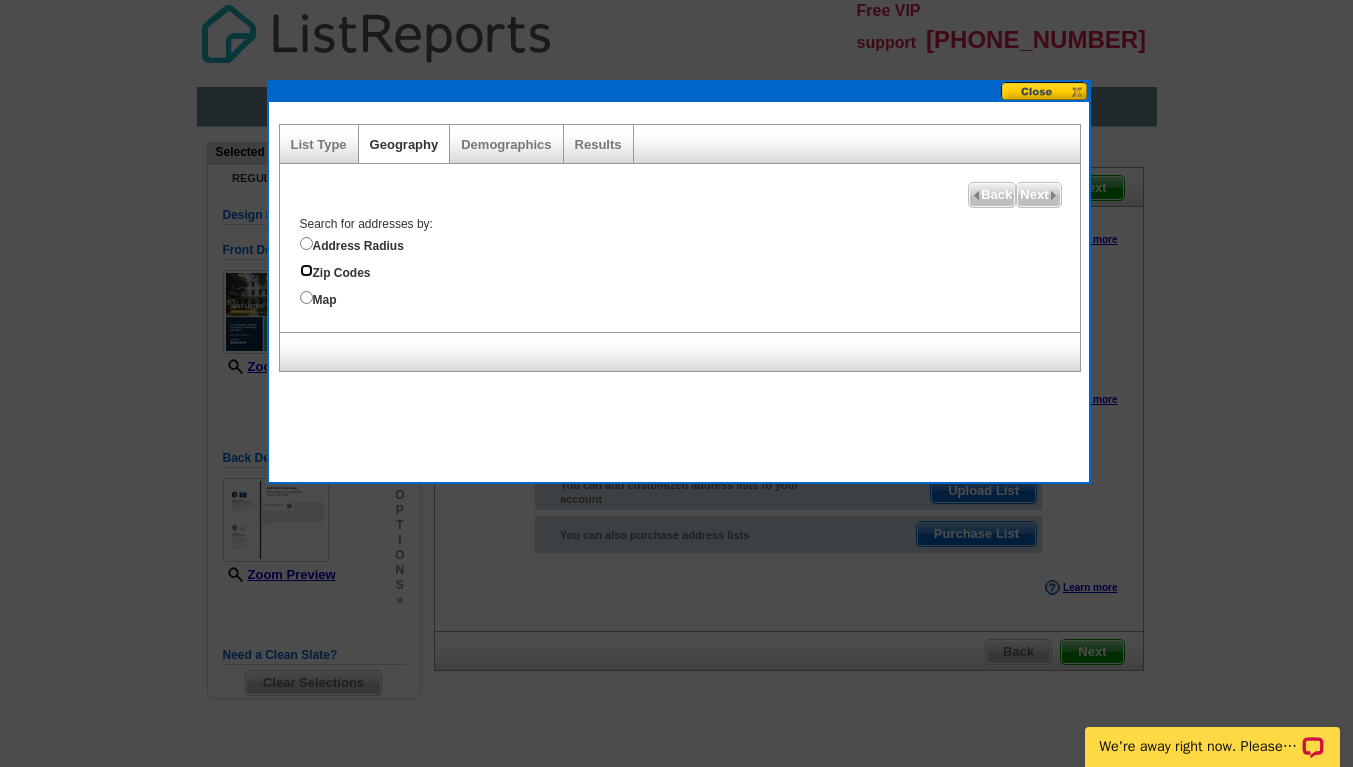 click on "Zip Codes" at bounding box center [306, 270] 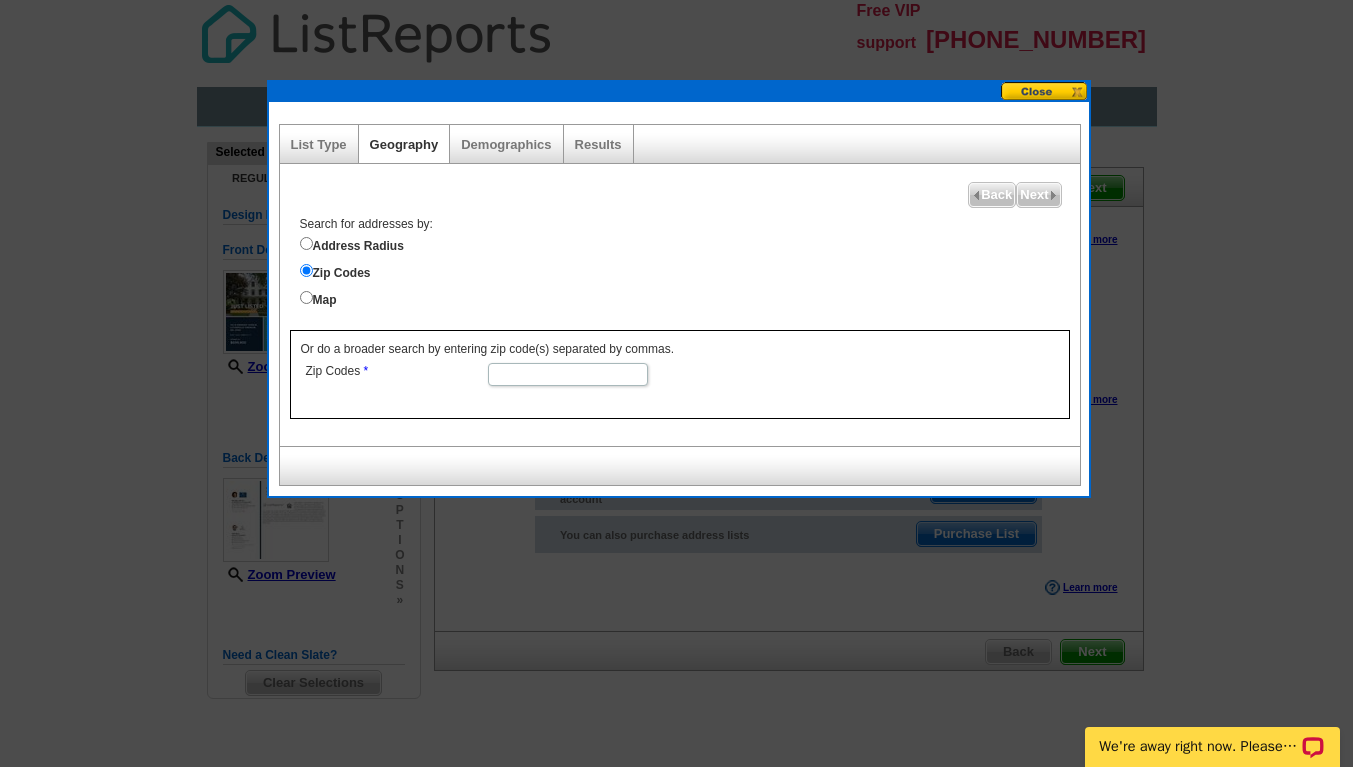 click on "Zip Codes" at bounding box center (568, 374) 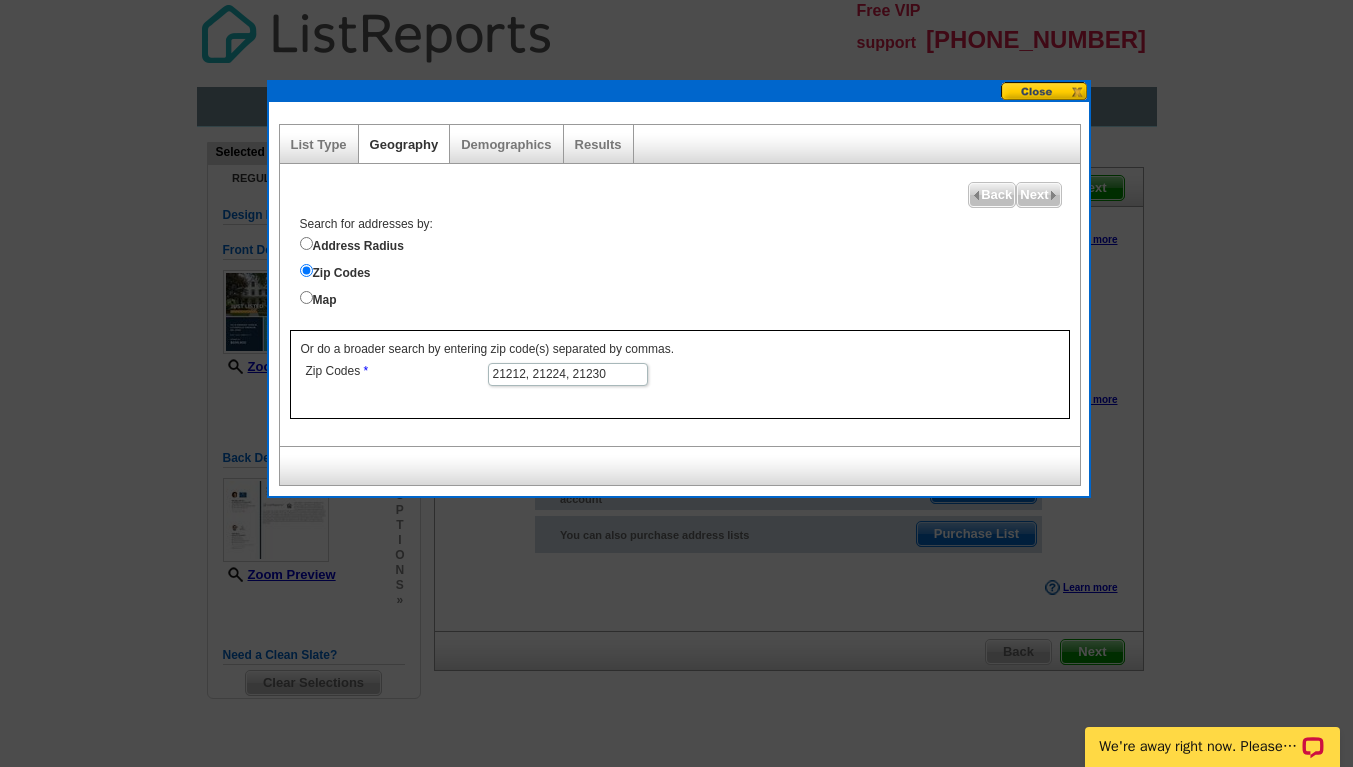 type on "21212, 21224, 21230" 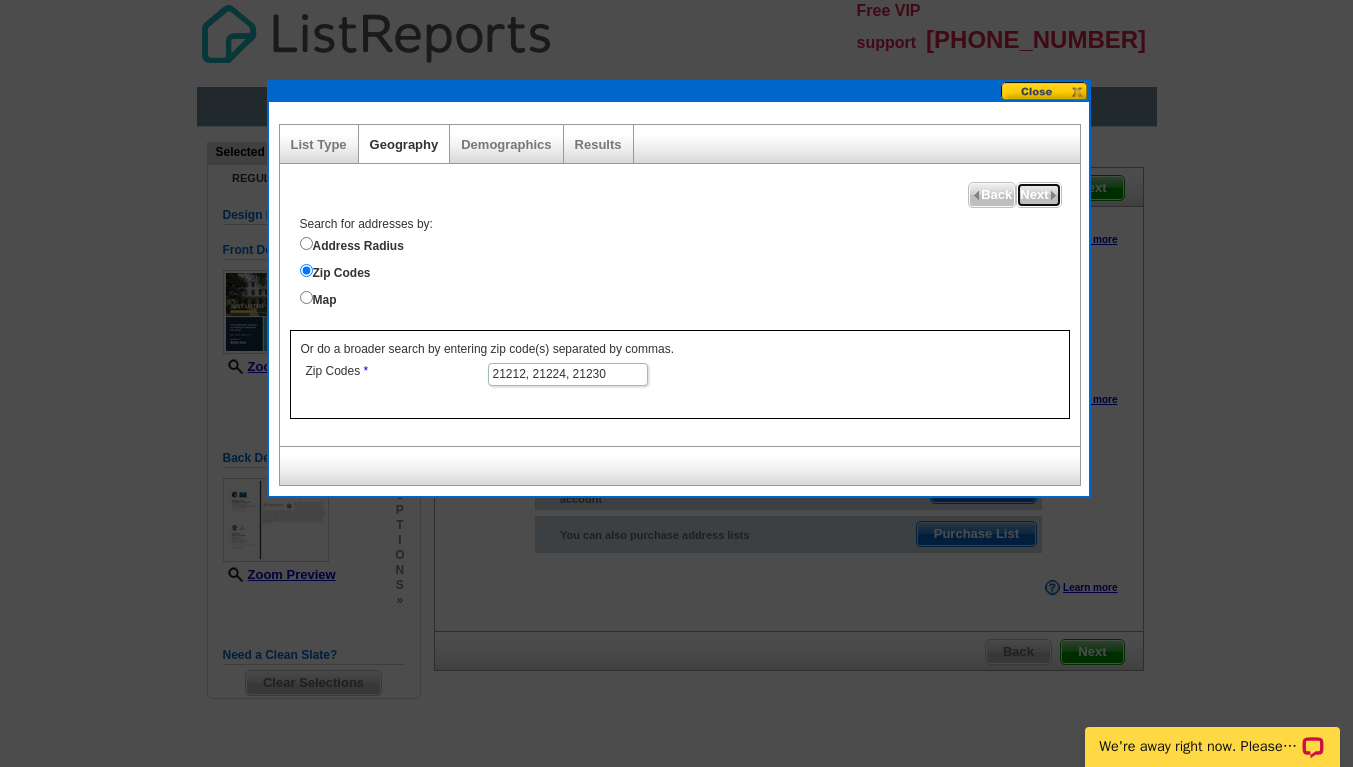 click on "Next" at bounding box center [1038, 195] 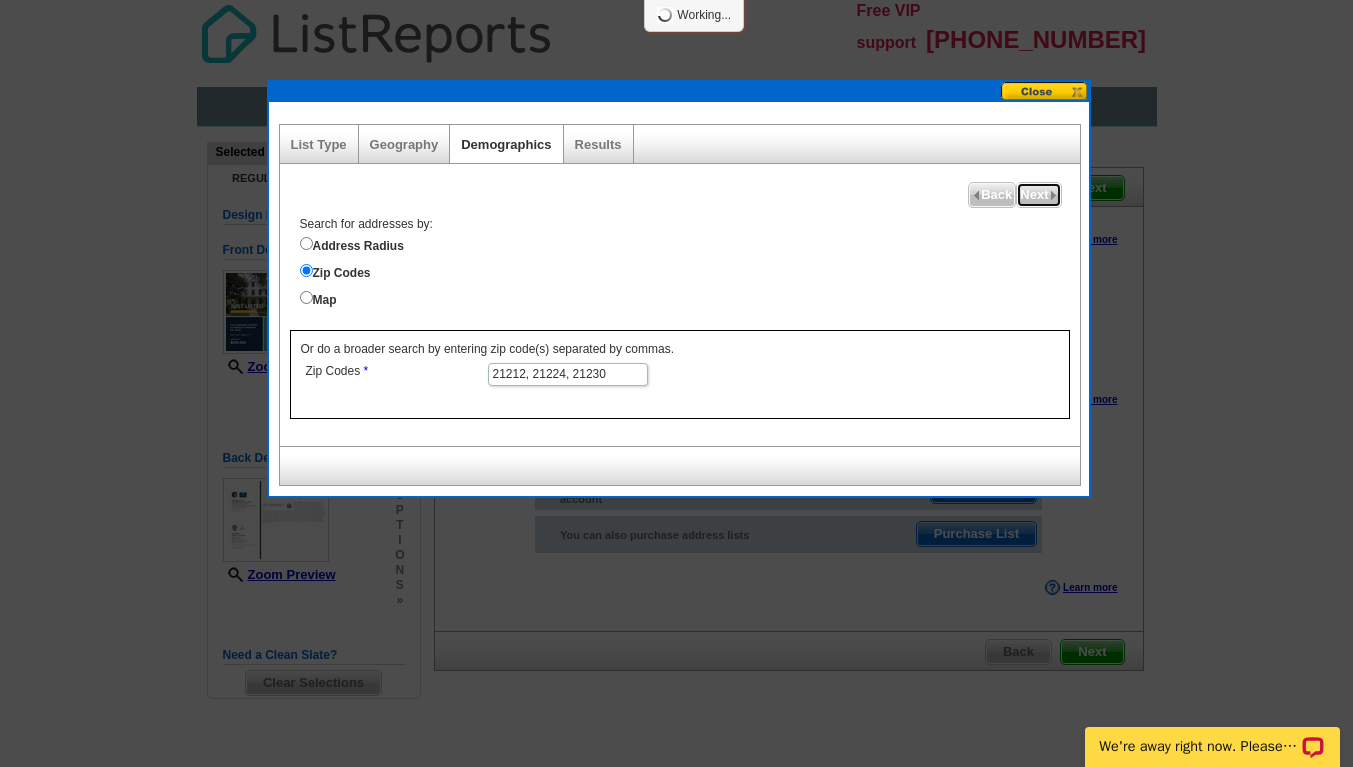 scroll, scrollTop: 0, scrollLeft: 0, axis: both 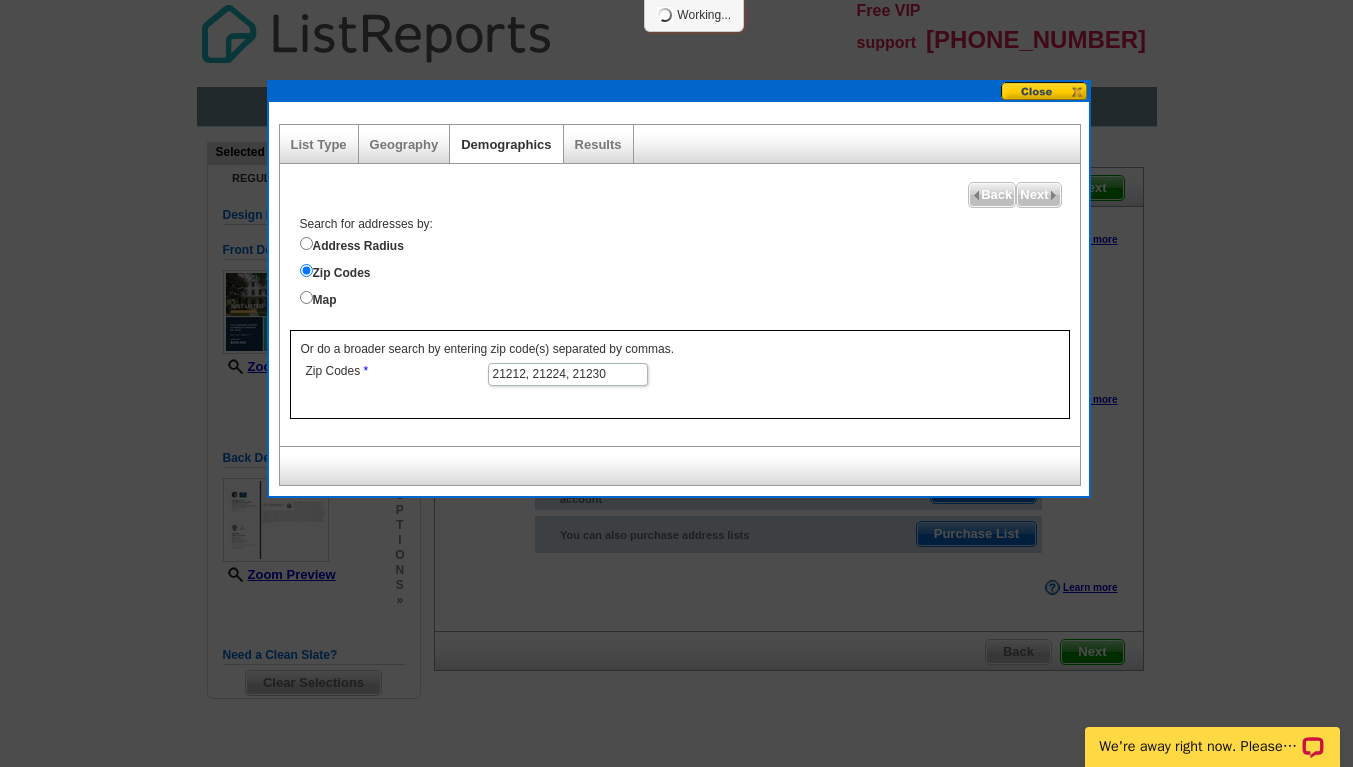 select 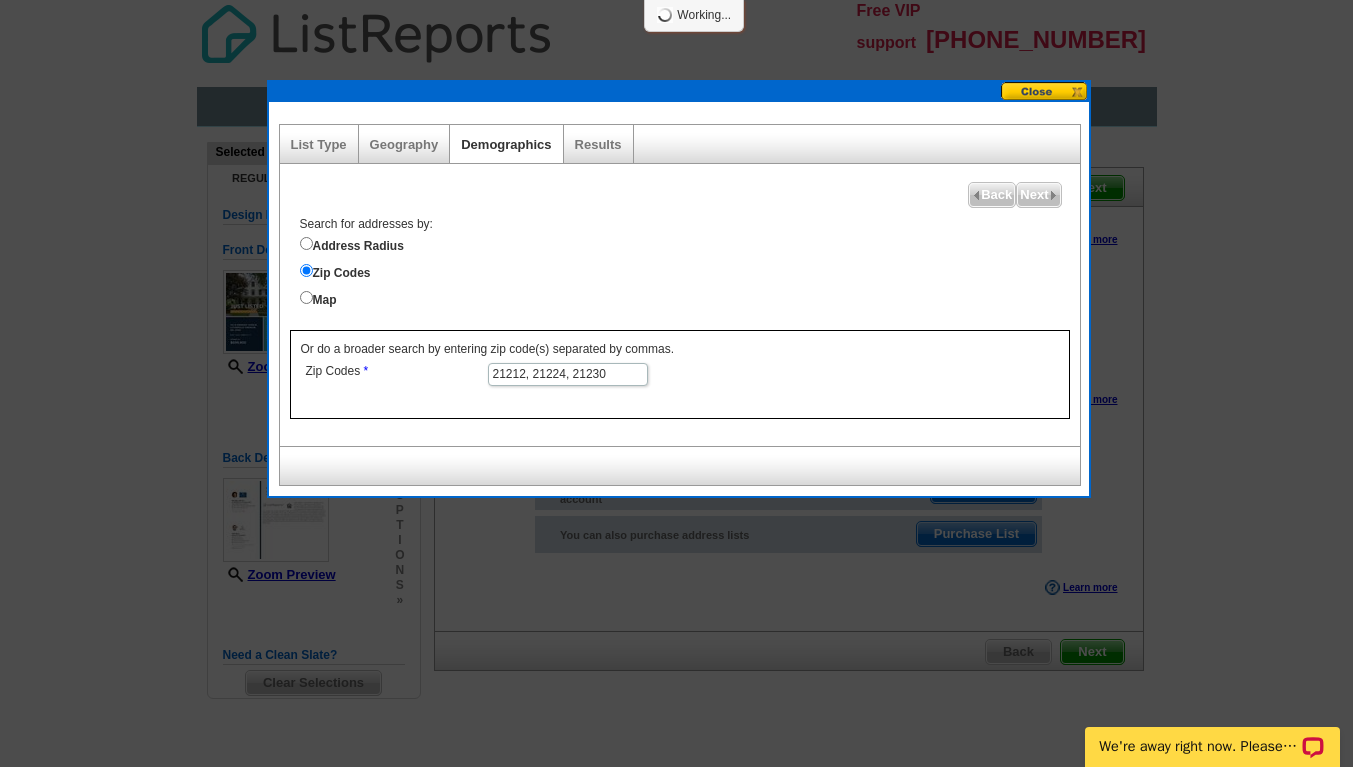 select 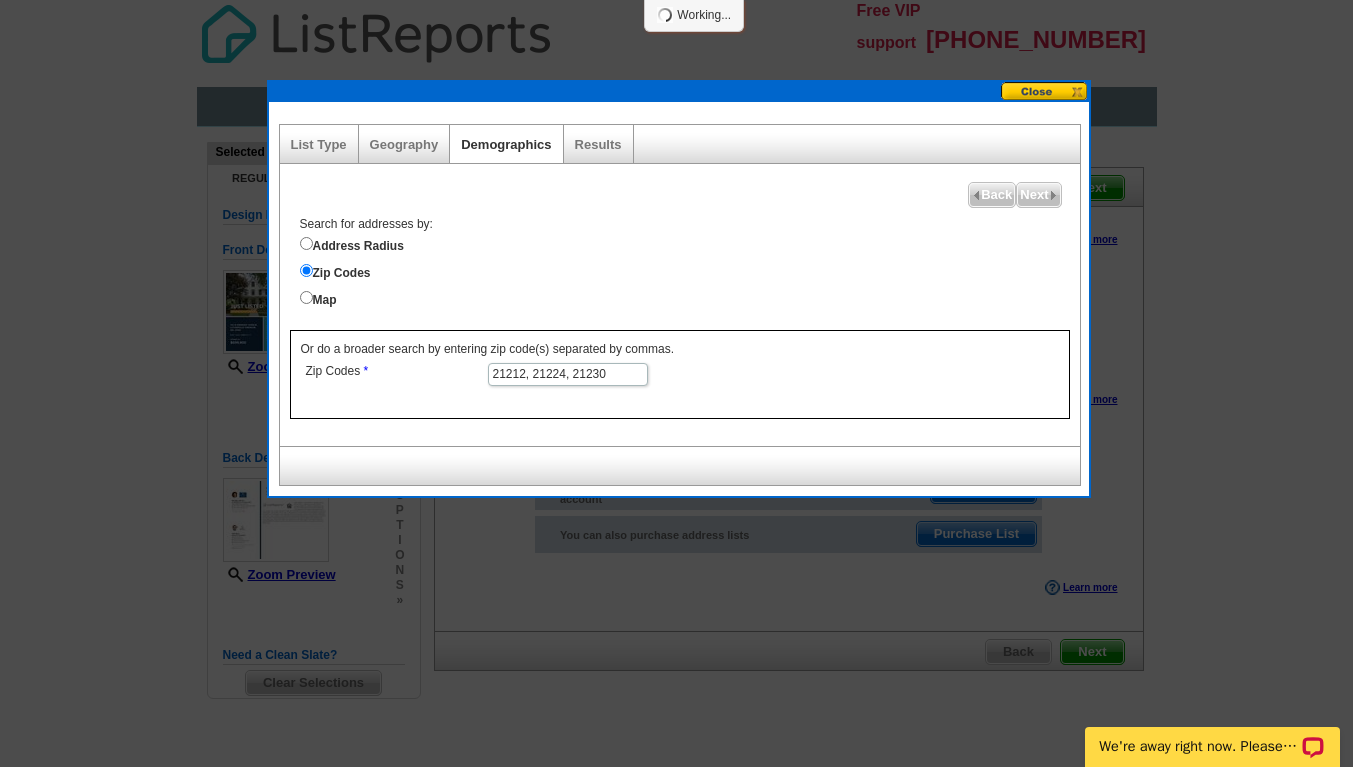 select 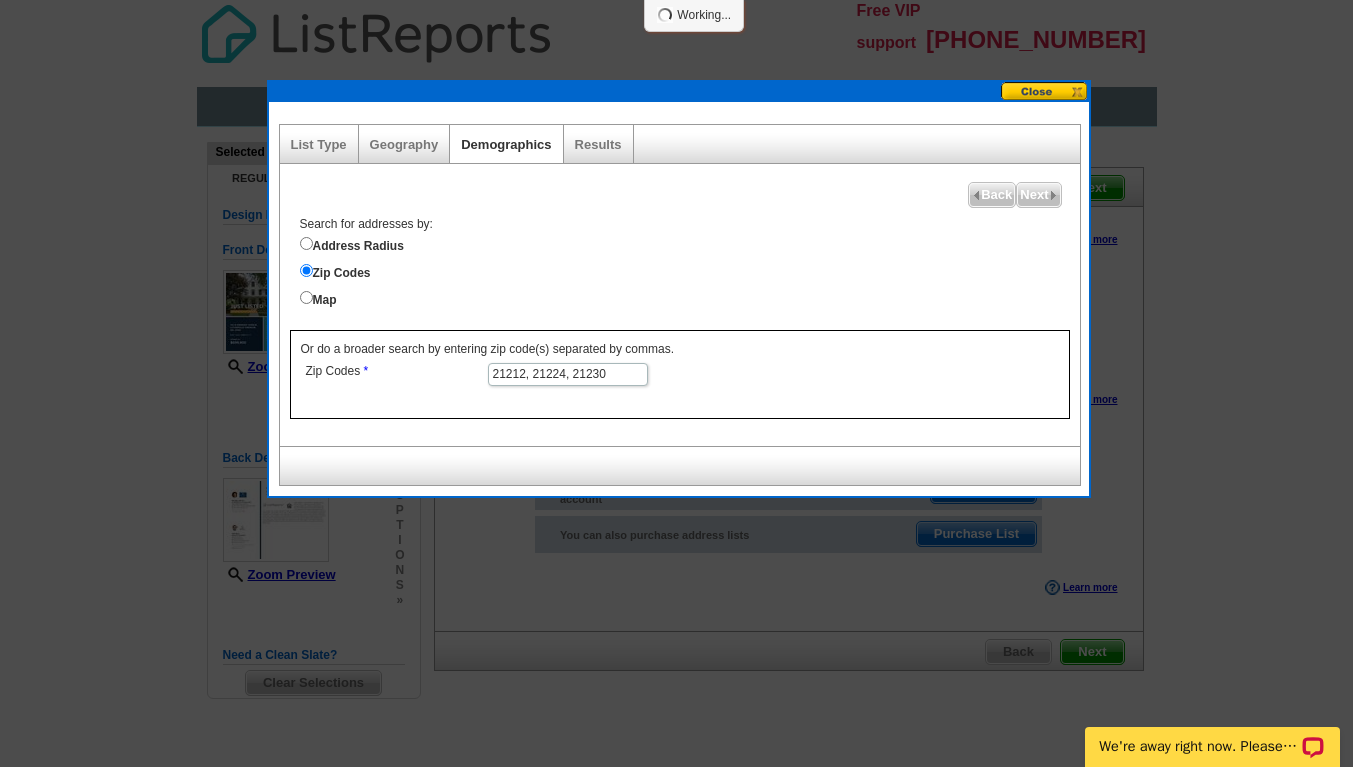 select 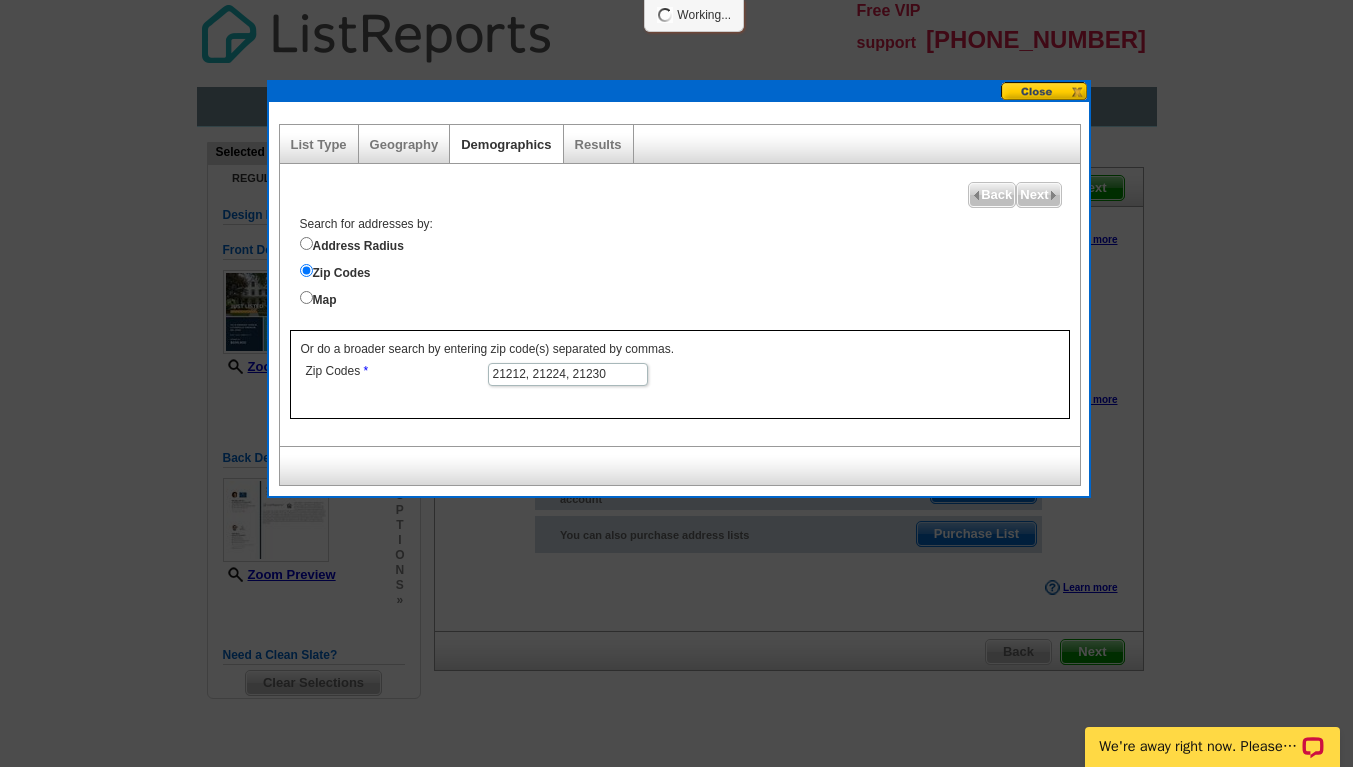 select 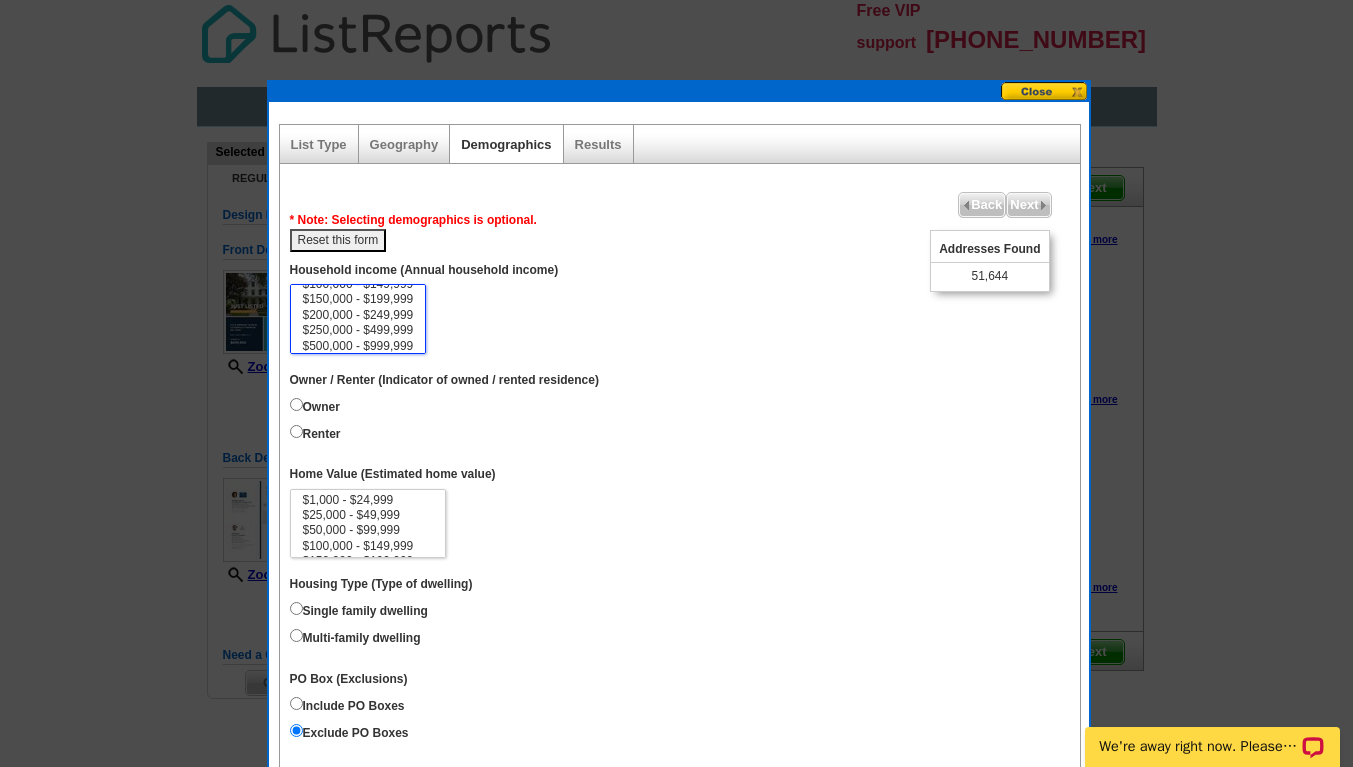 scroll, scrollTop: 80, scrollLeft: 0, axis: vertical 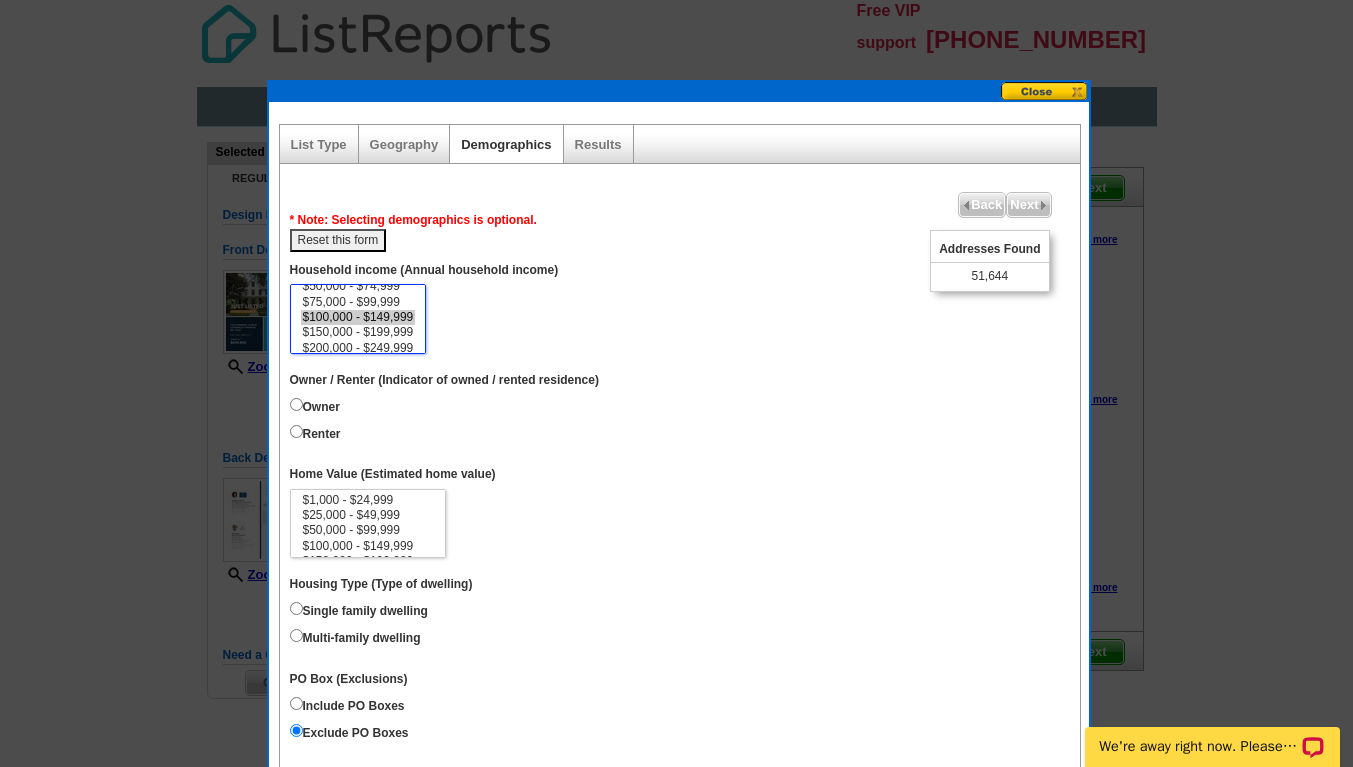 click on "$100,000 - $149,999" at bounding box center [358, 317] 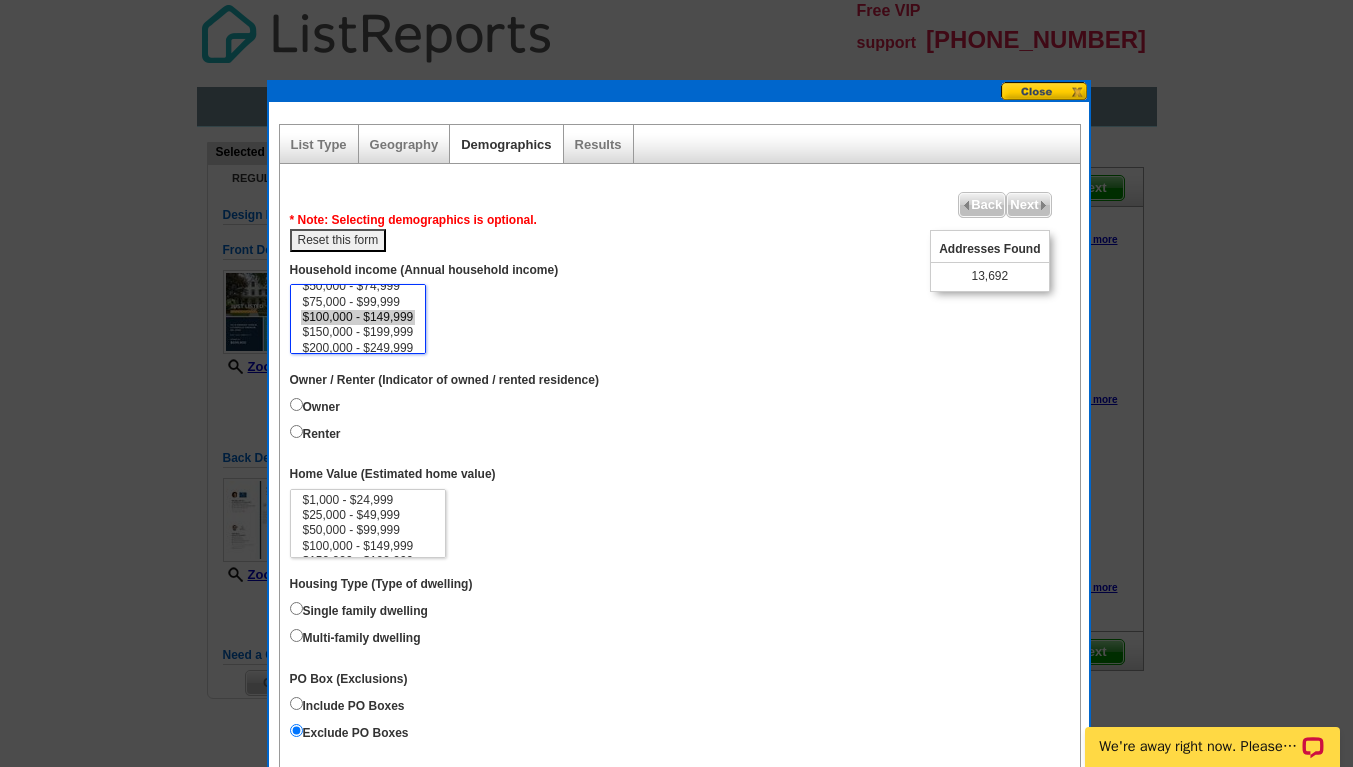 select on "150000-199999" 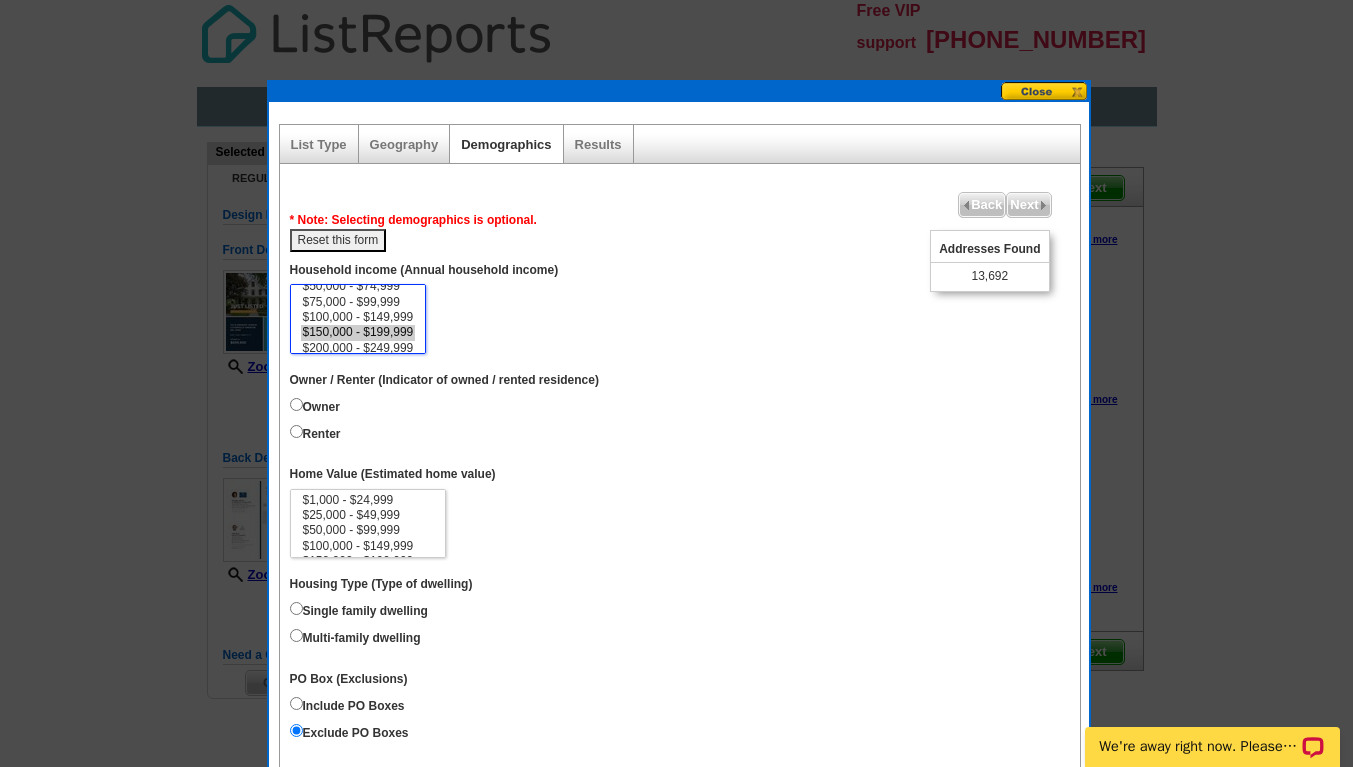 click on "$150,000 - $199,999" at bounding box center (358, 332) 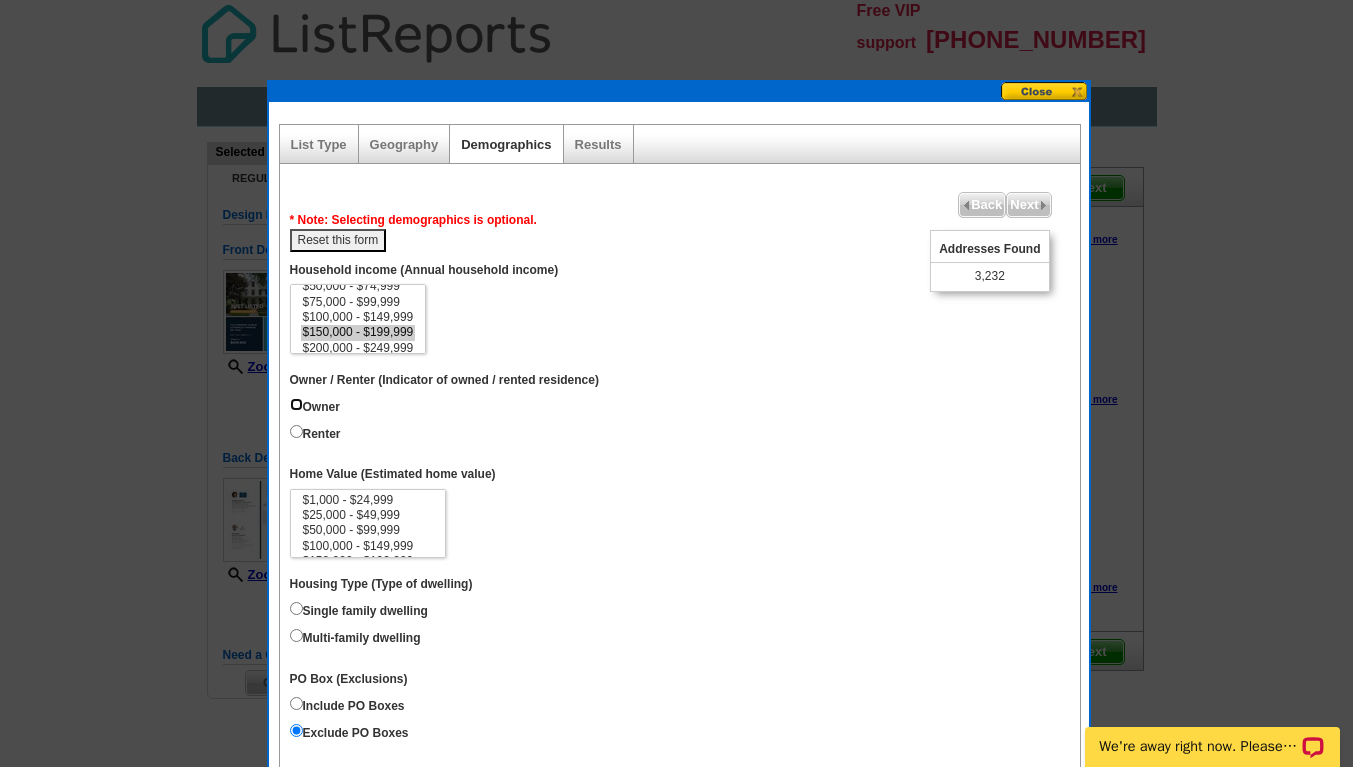 click on "Owner" at bounding box center (296, 404) 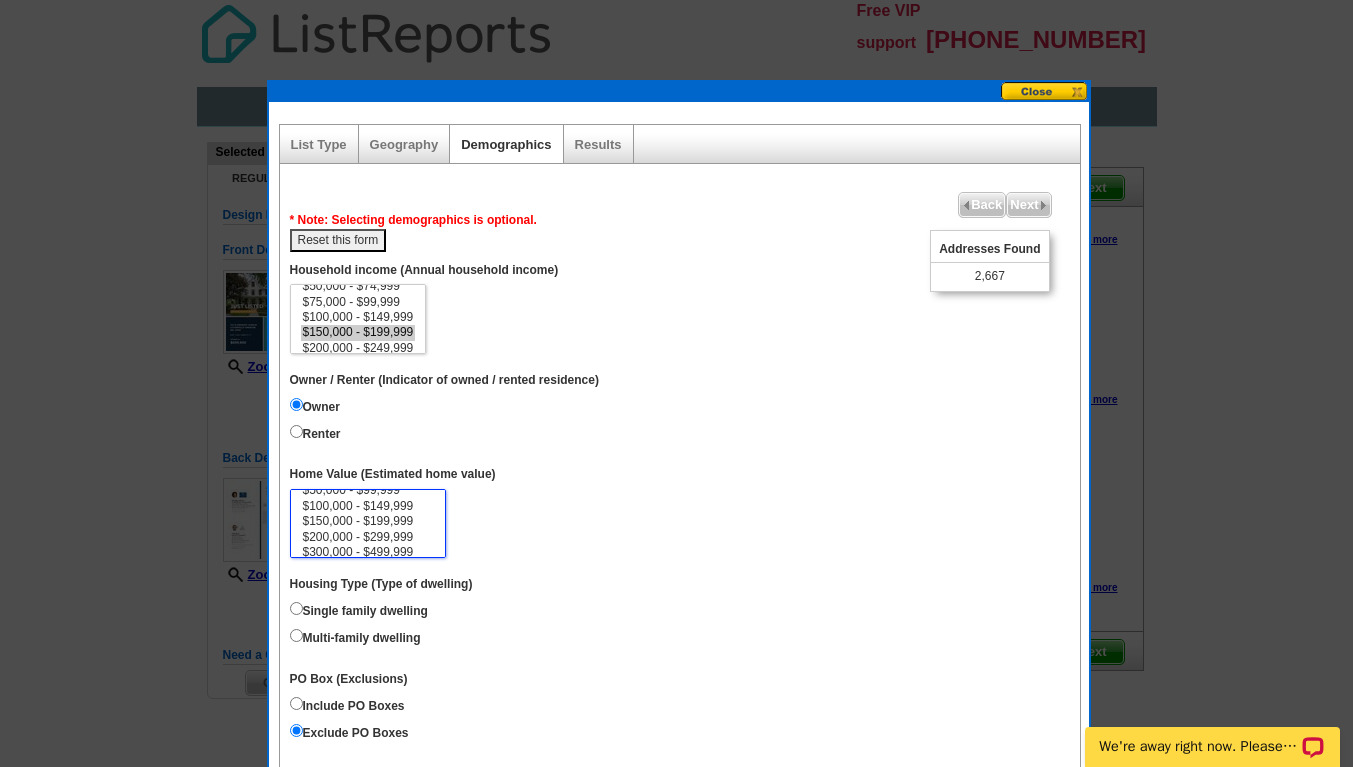scroll, scrollTop: 80, scrollLeft: 0, axis: vertical 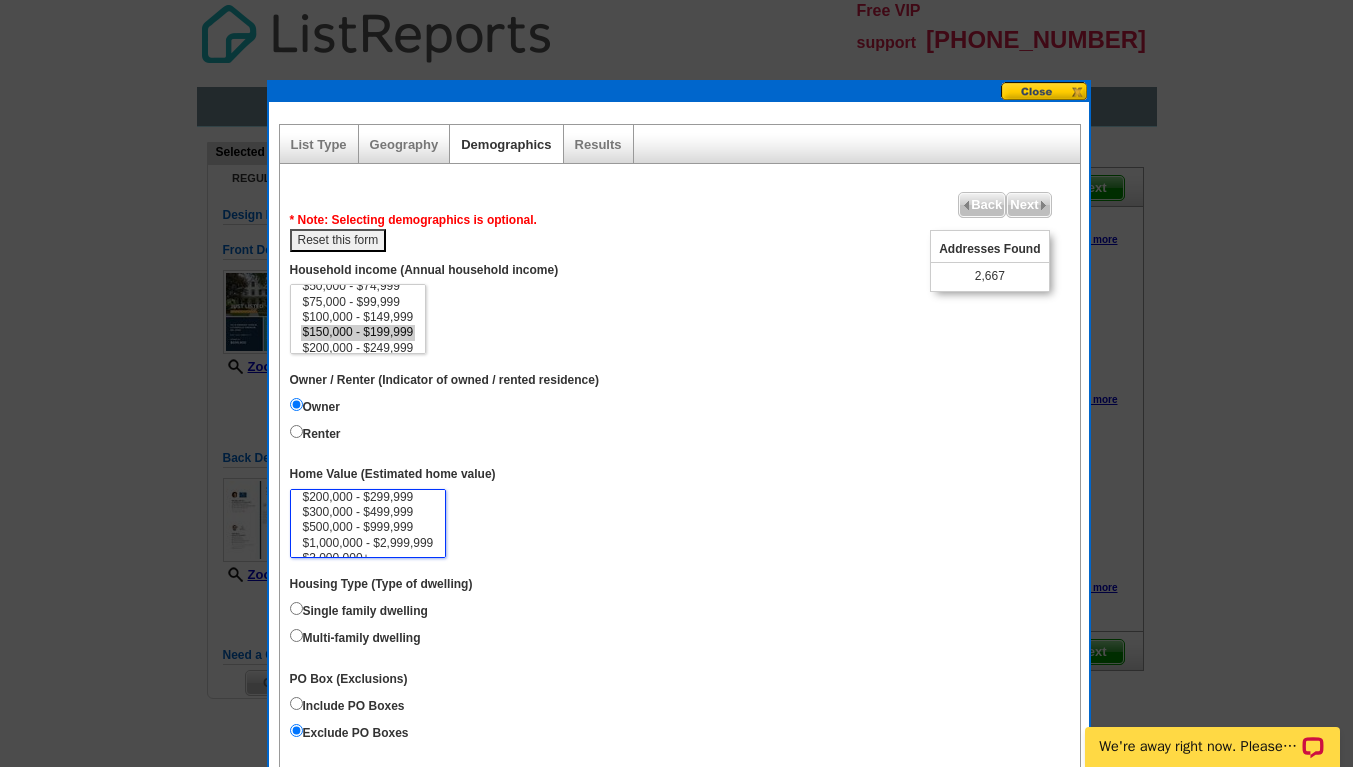 select on "300000-499999" 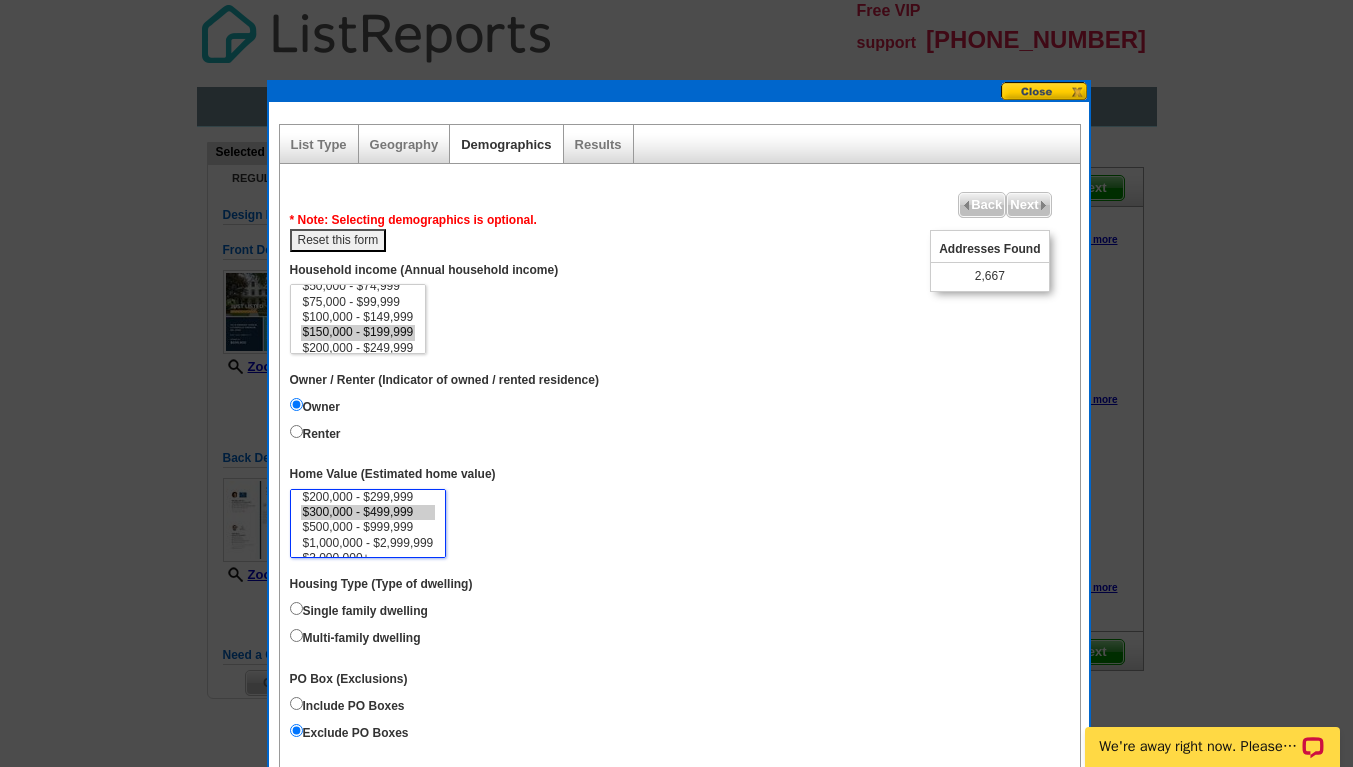 click on "$300,000 - $499,999" at bounding box center (368, 512) 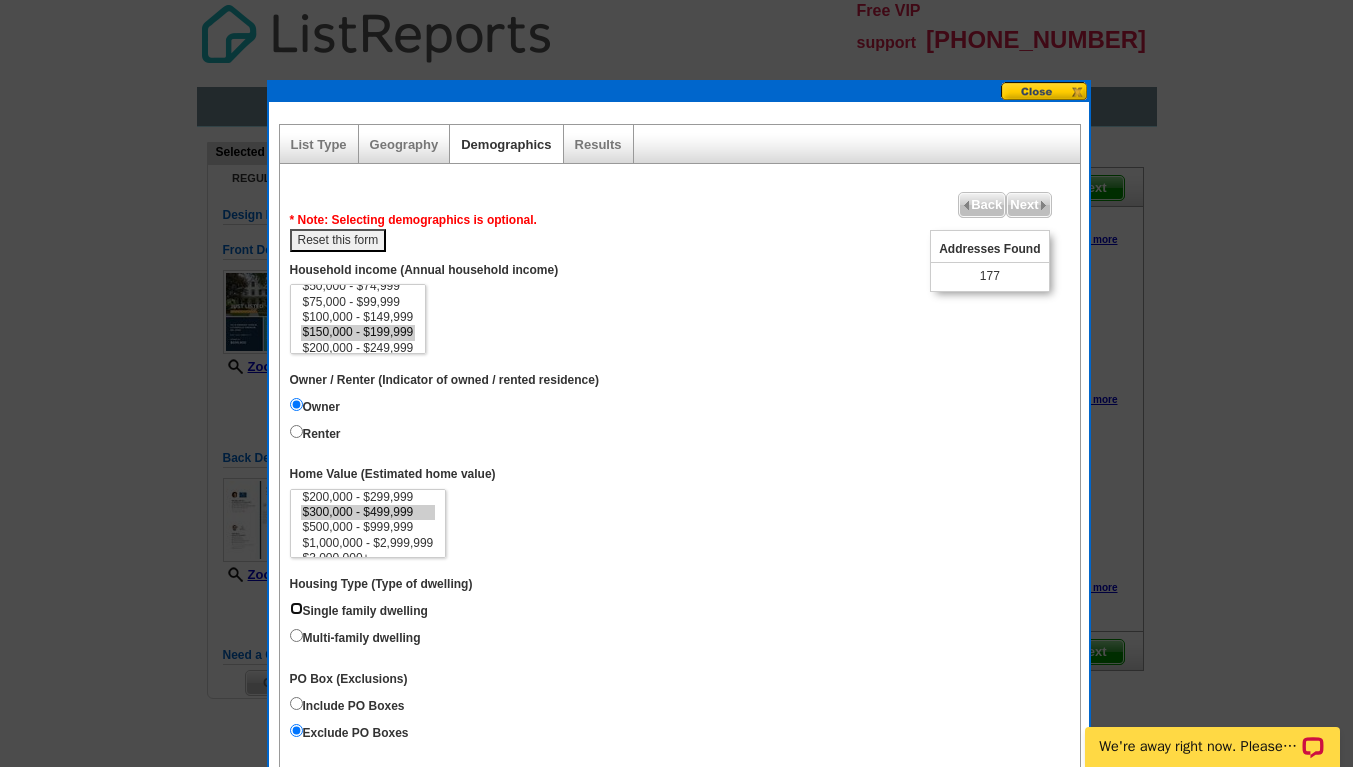 click on "Single family dwelling" at bounding box center [296, 608] 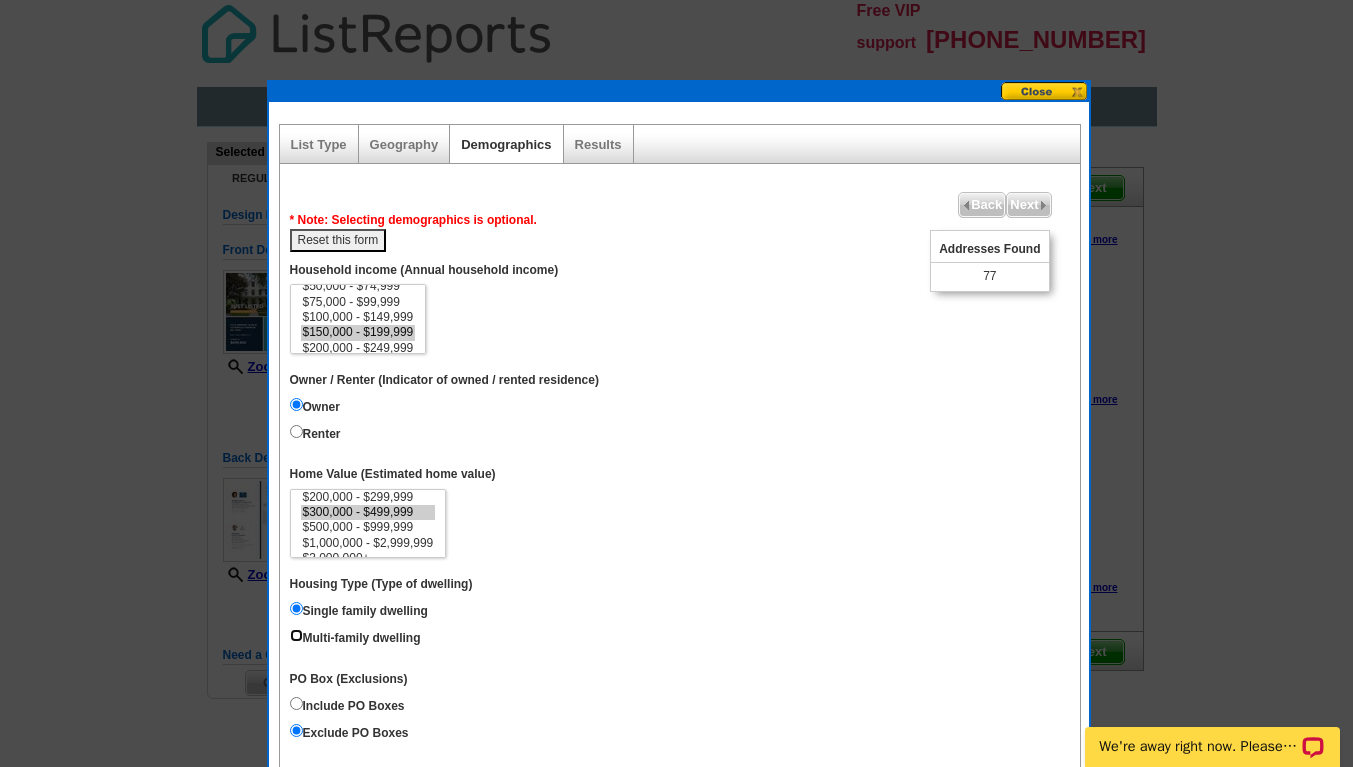 click on "Multi-family dwelling" at bounding box center (296, 635) 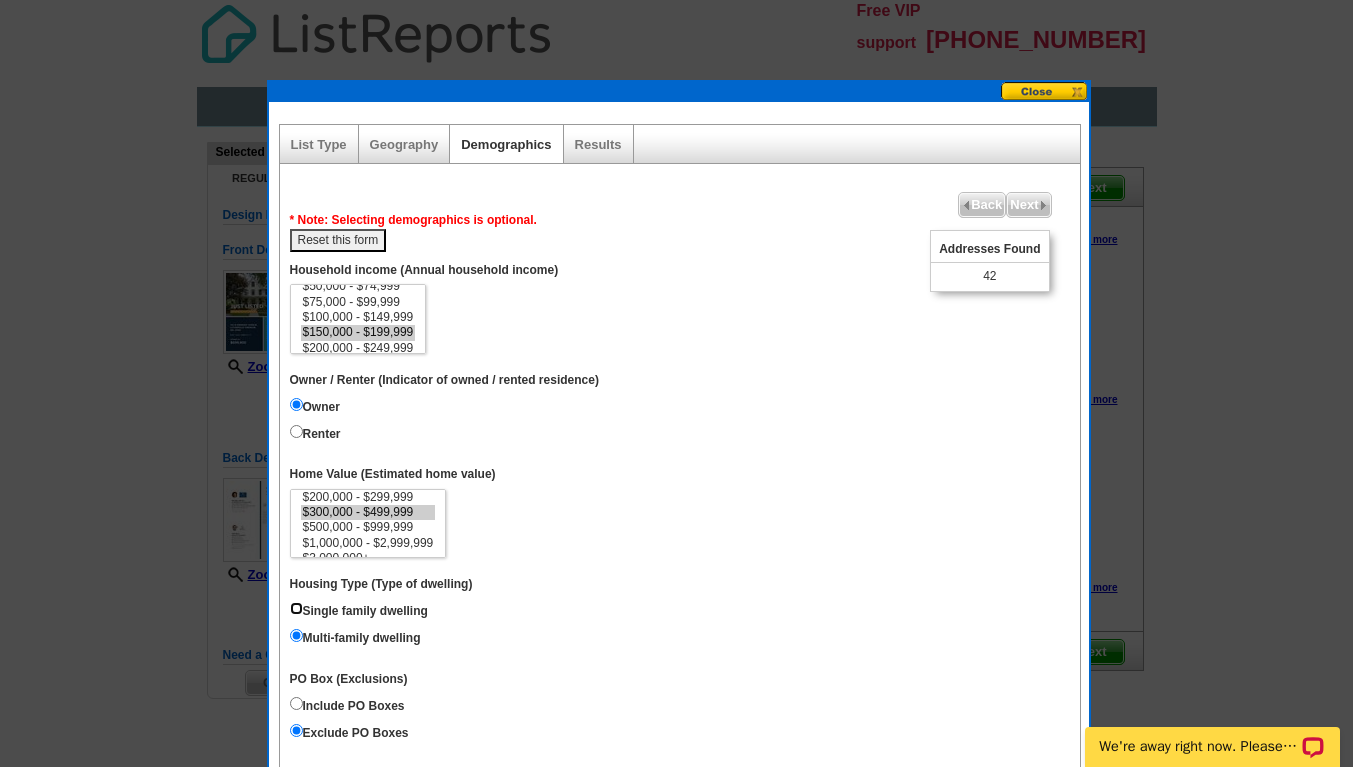 click on "Single family dwelling" at bounding box center [296, 608] 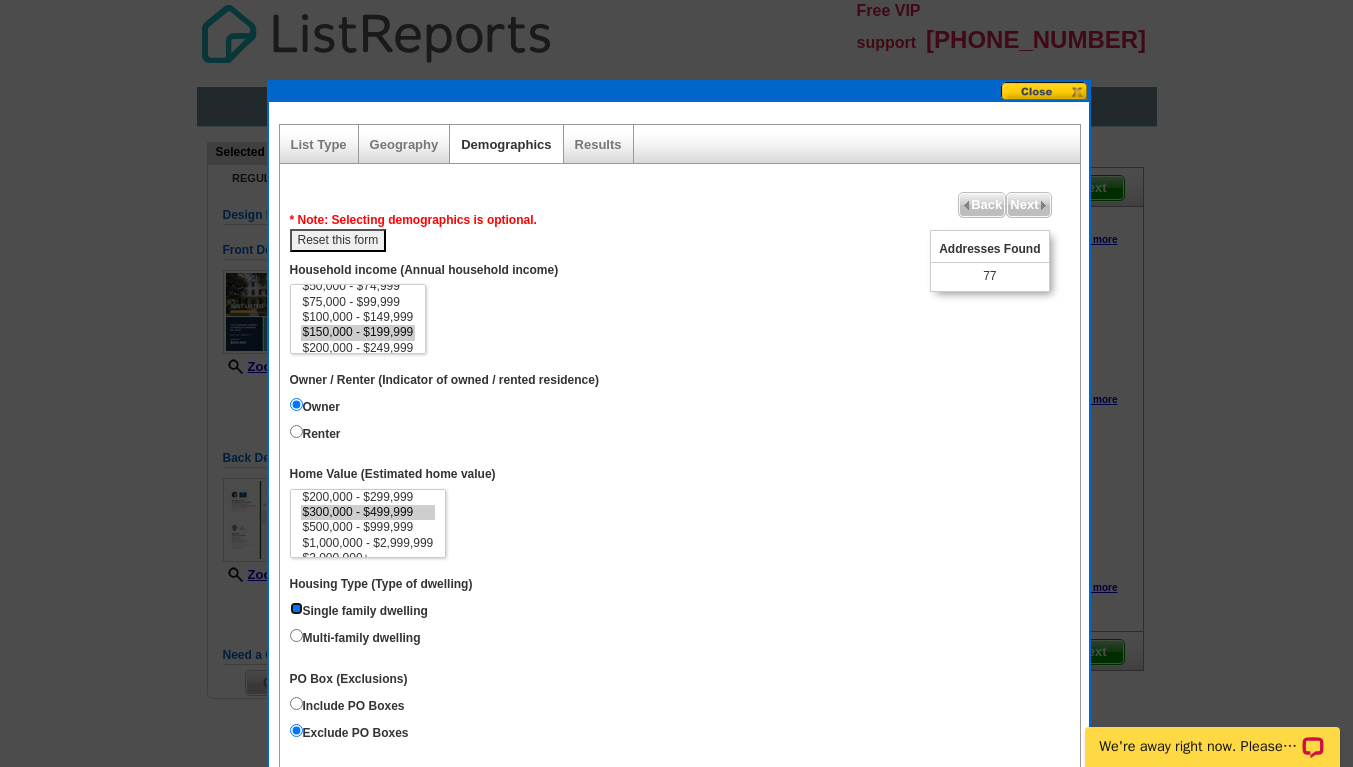 scroll, scrollTop: 6, scrollLeft: 0, axis: vertical 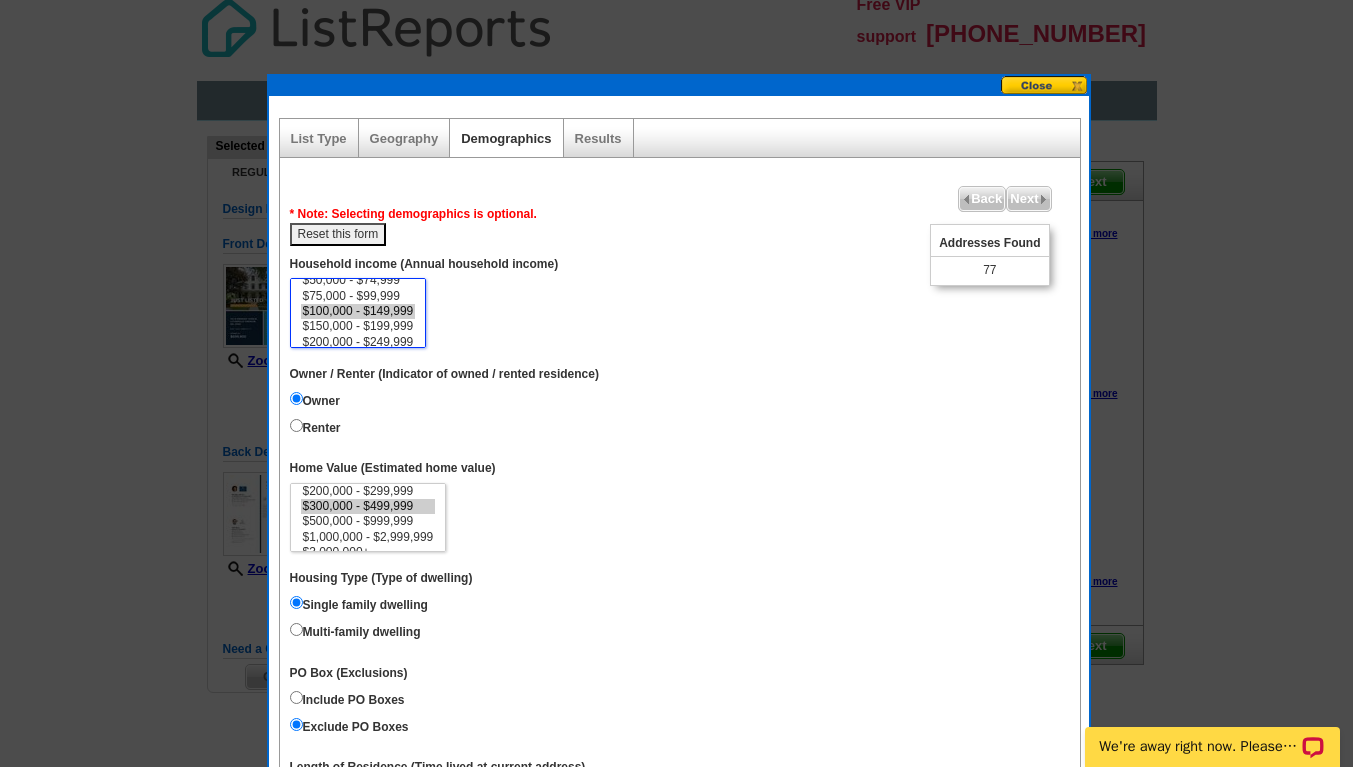 click on "$100,000 - $149,999" at bounding box center (358, 311) 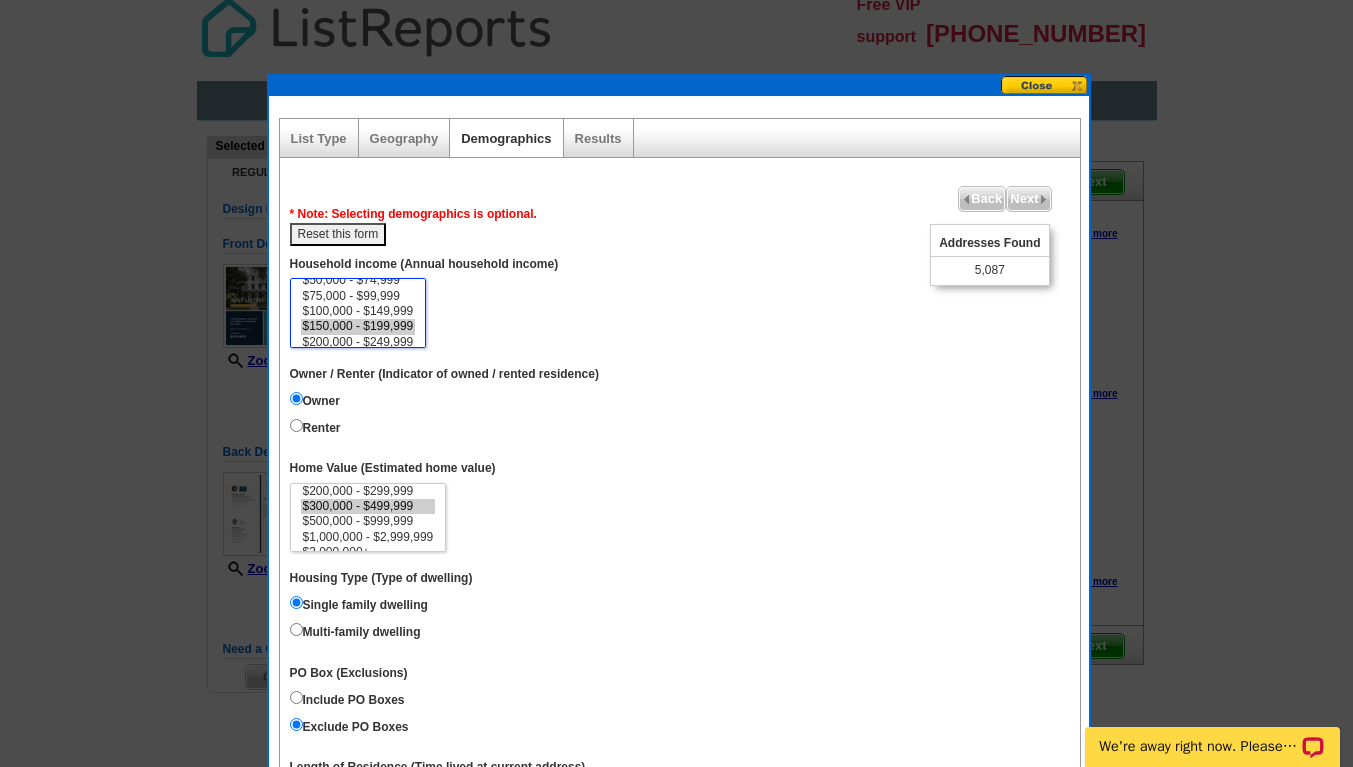 click on "$150,000 - $199,999" at bounding box center (358, 326) 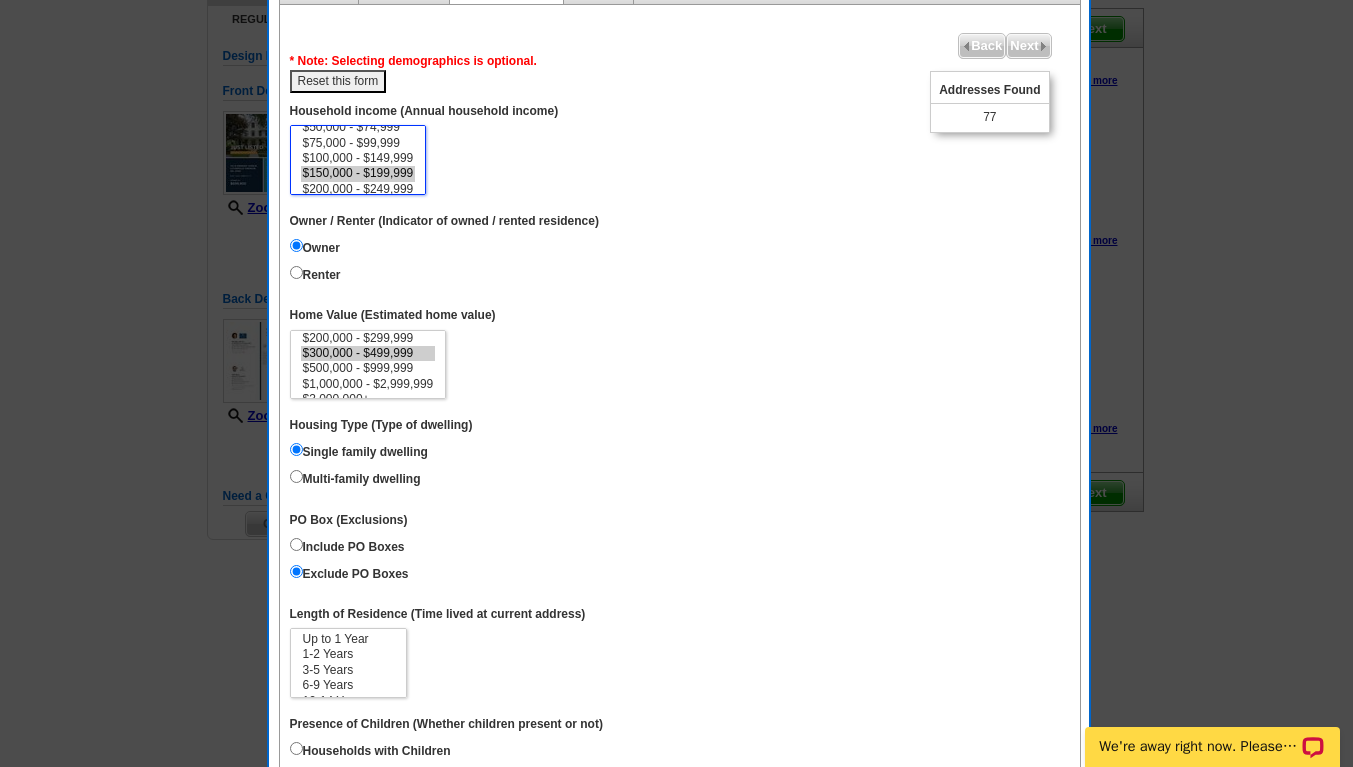 scroll, scrollTop: 158, scrollLeft: 0, axis: vertical 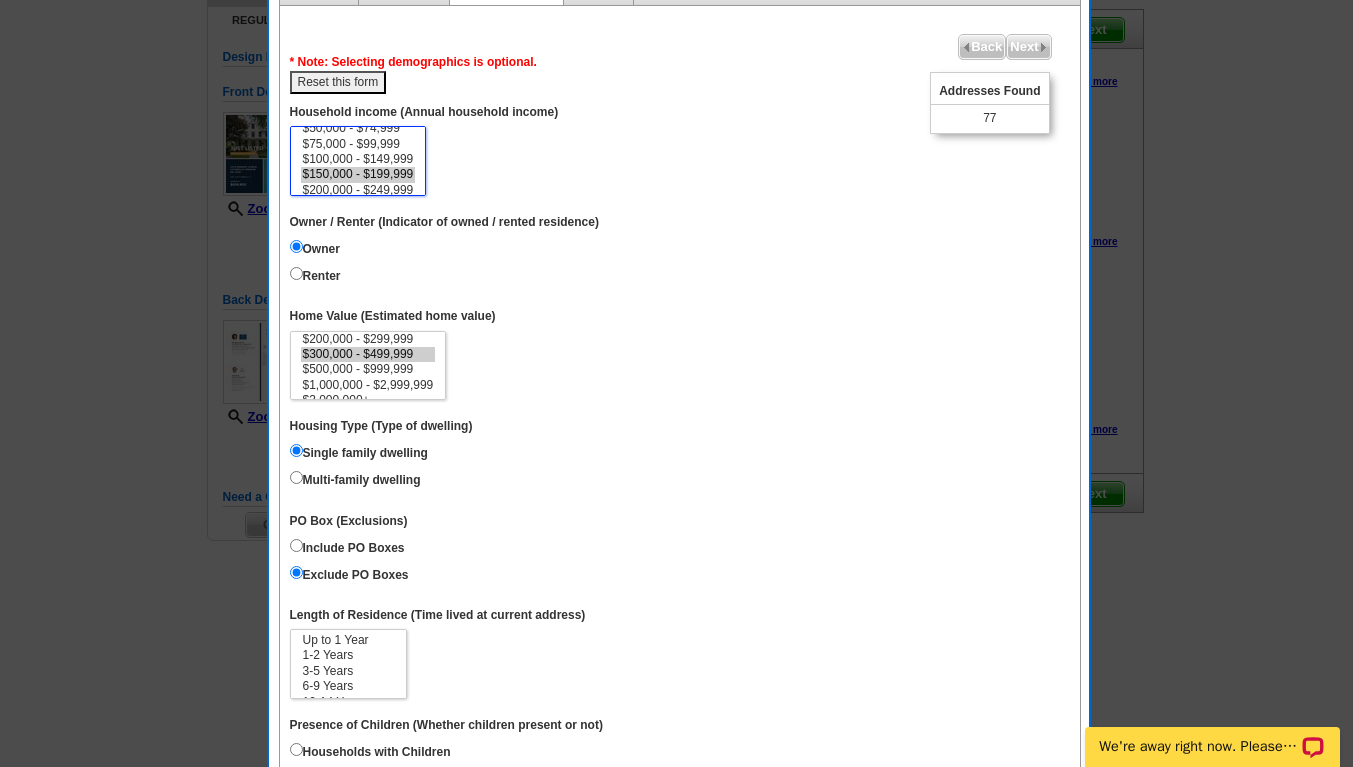 select on "100000-149999" 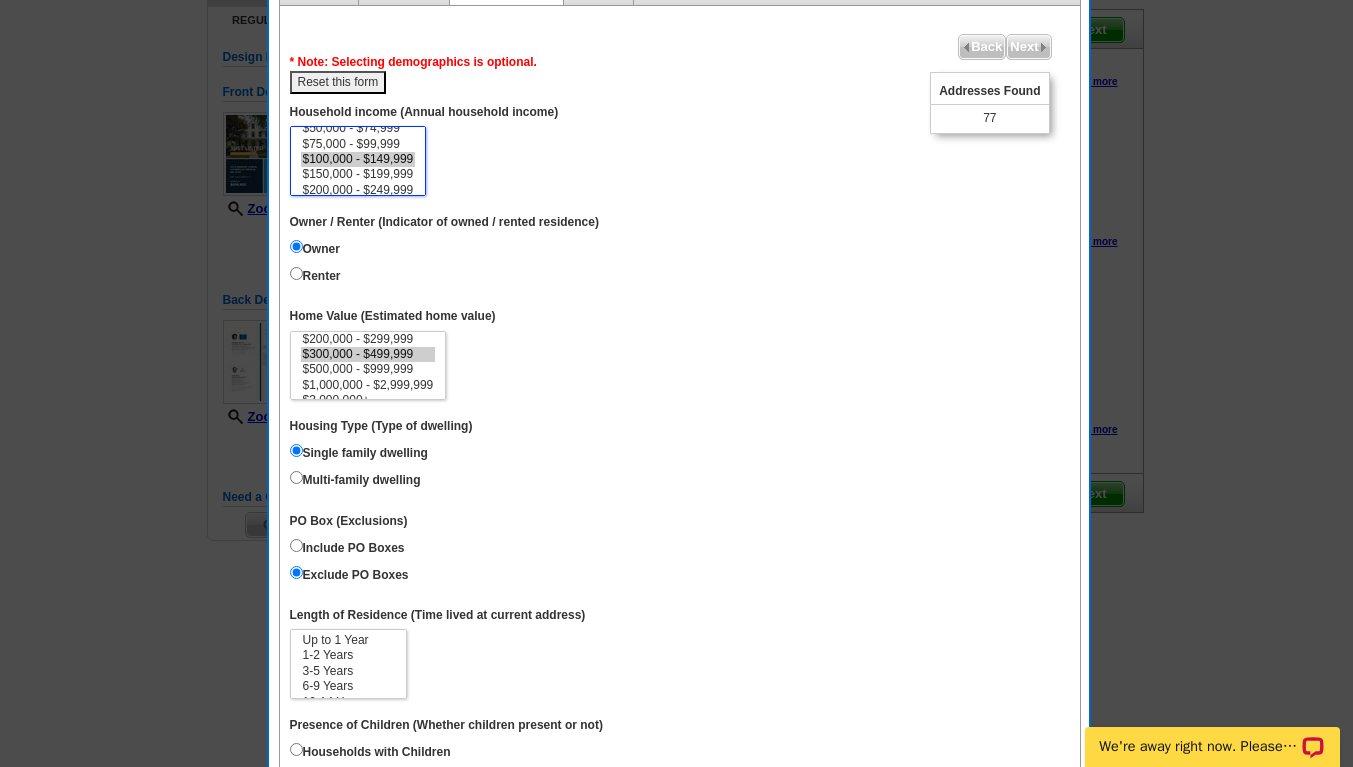 click on "$100,000 - $149,999" at bounding box center (358, 159) 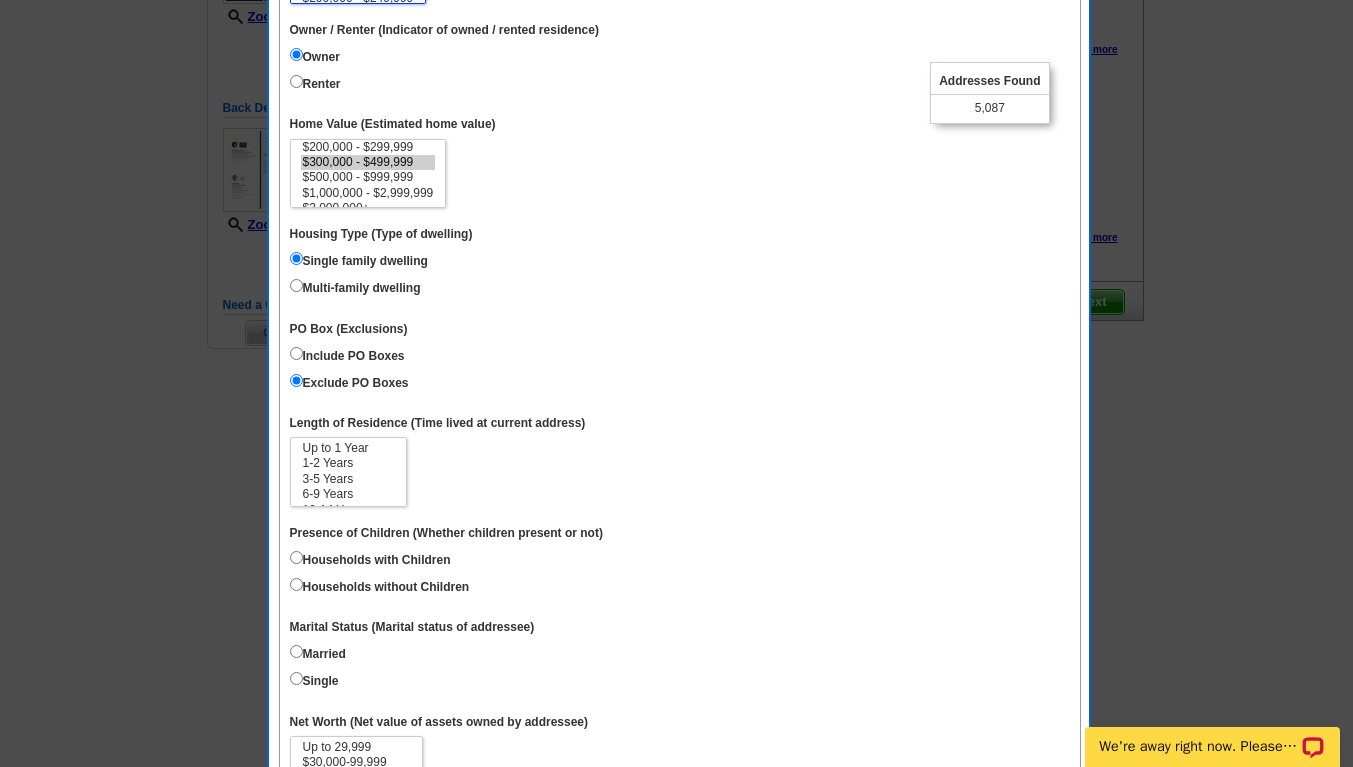 scroll, scrollTop: 469, scrollLeft: 0, axis: vertical 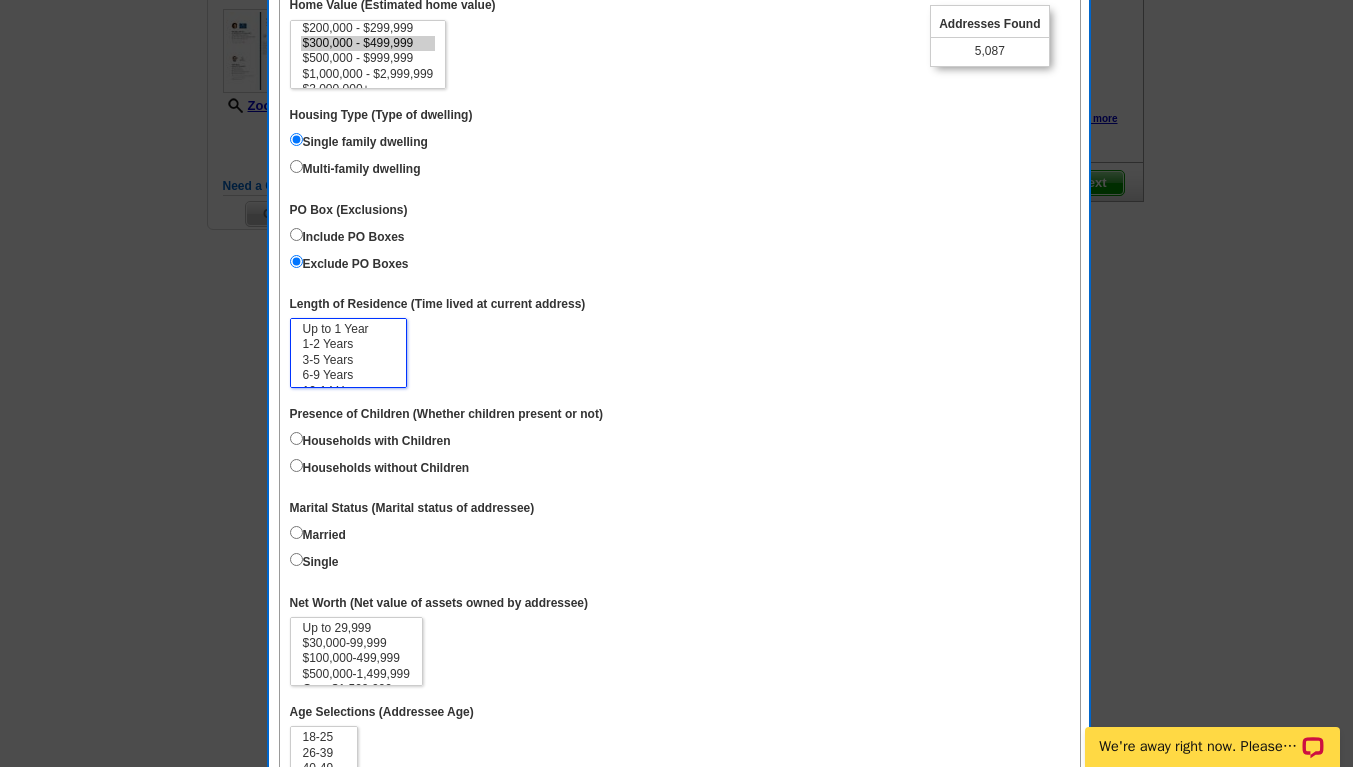 select on "3-5" 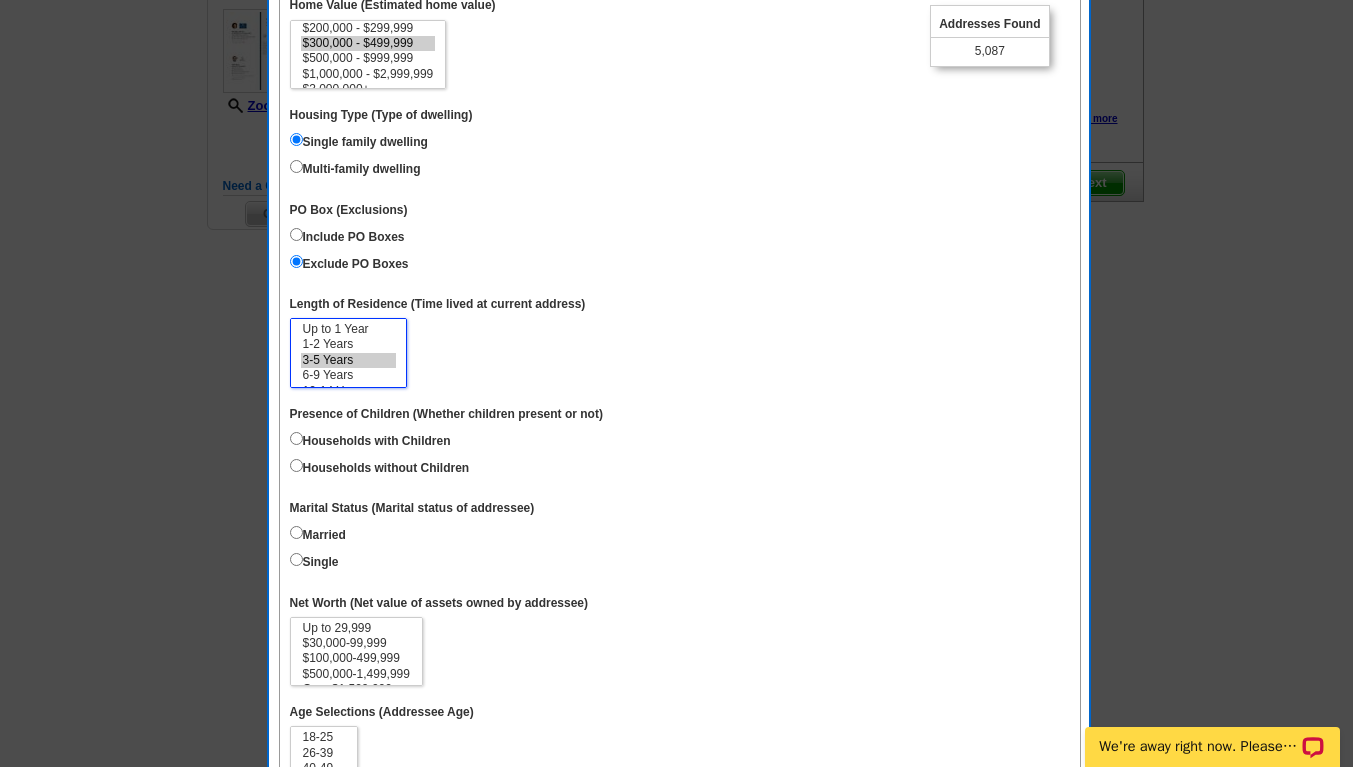 click on "3-5 Years" at bounding box center (348, 360) 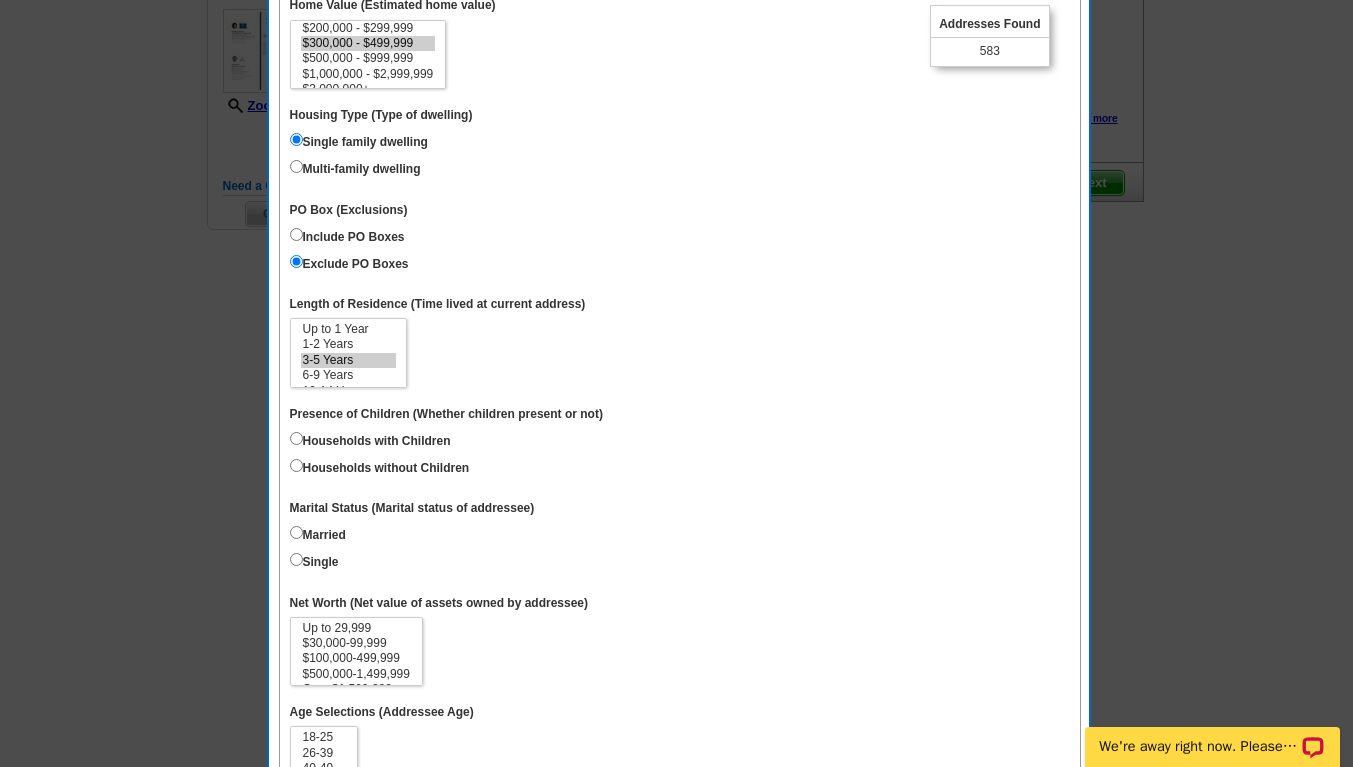 click on "Married" at bounding box center (318, 533) 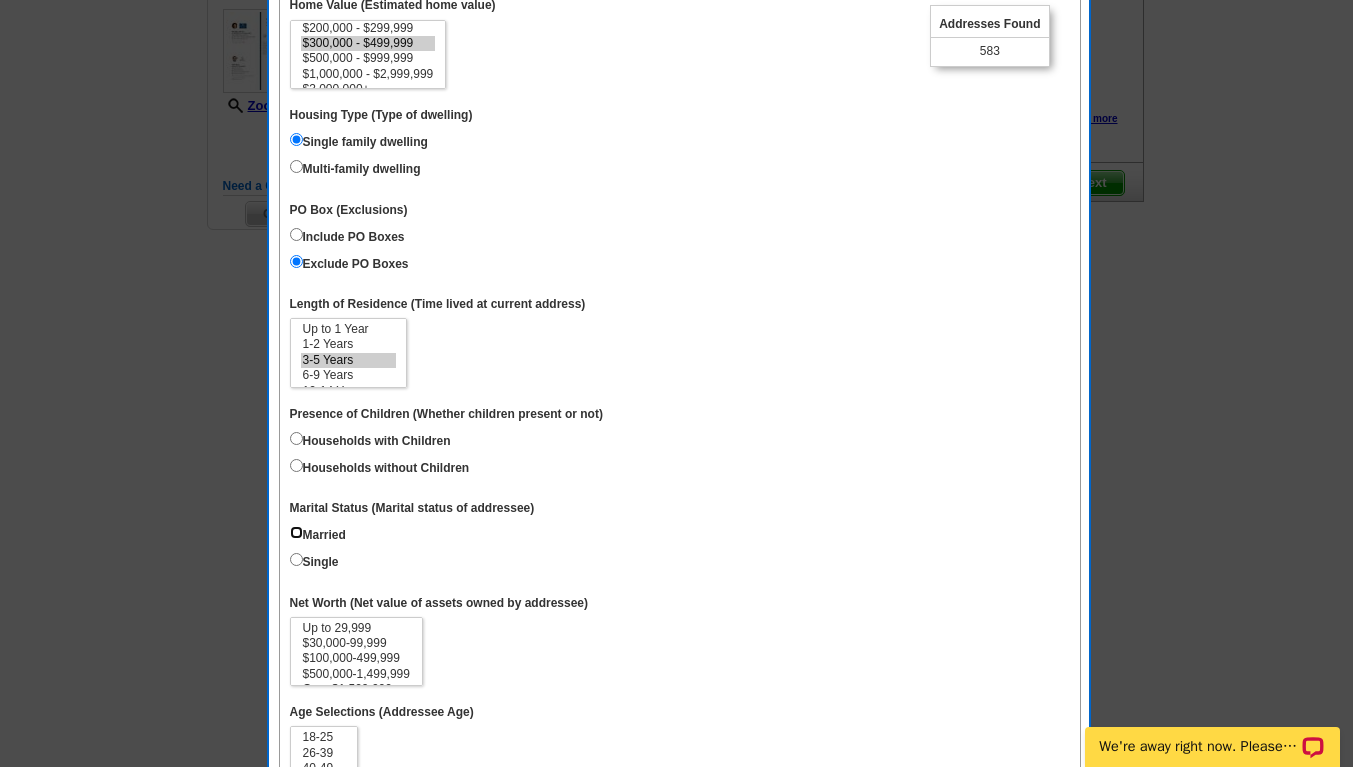 click on "Married" at bounding box center [296, 532] 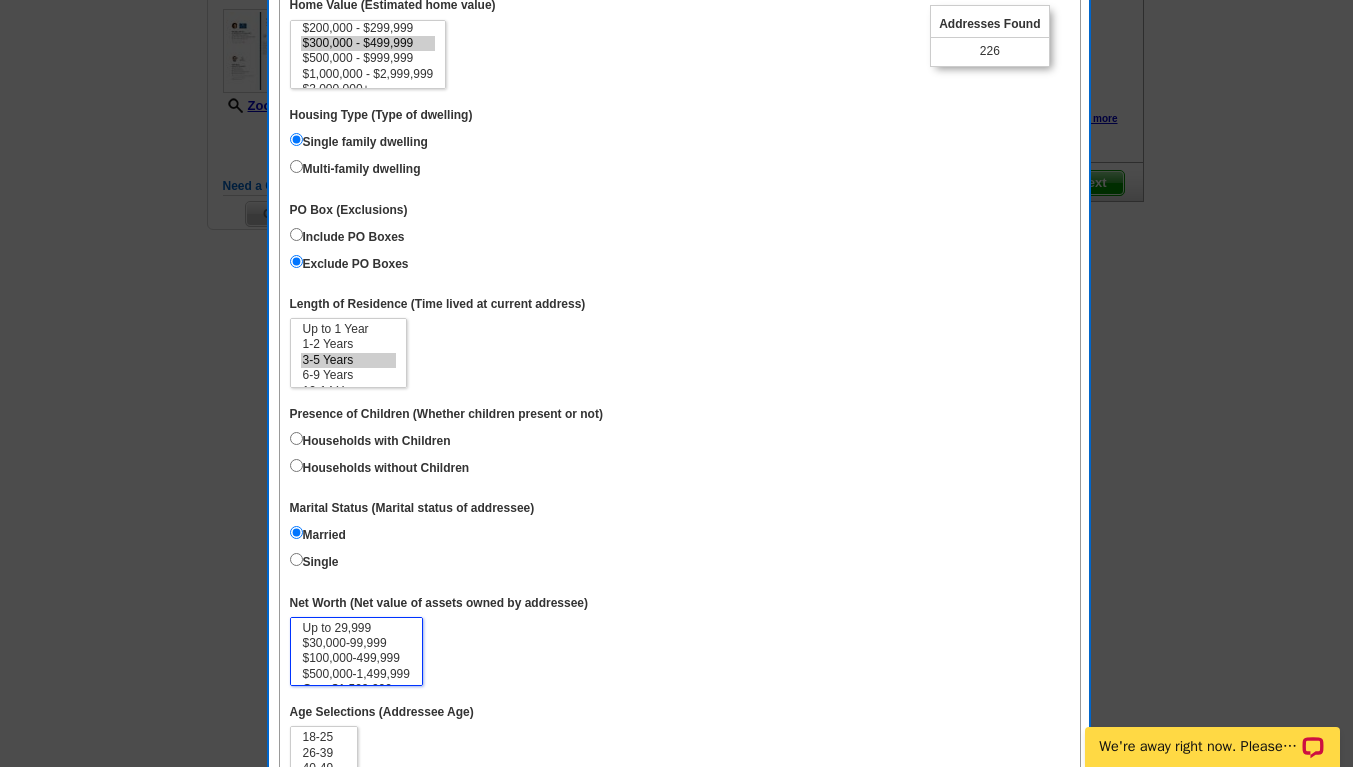 select on "100000-499999" 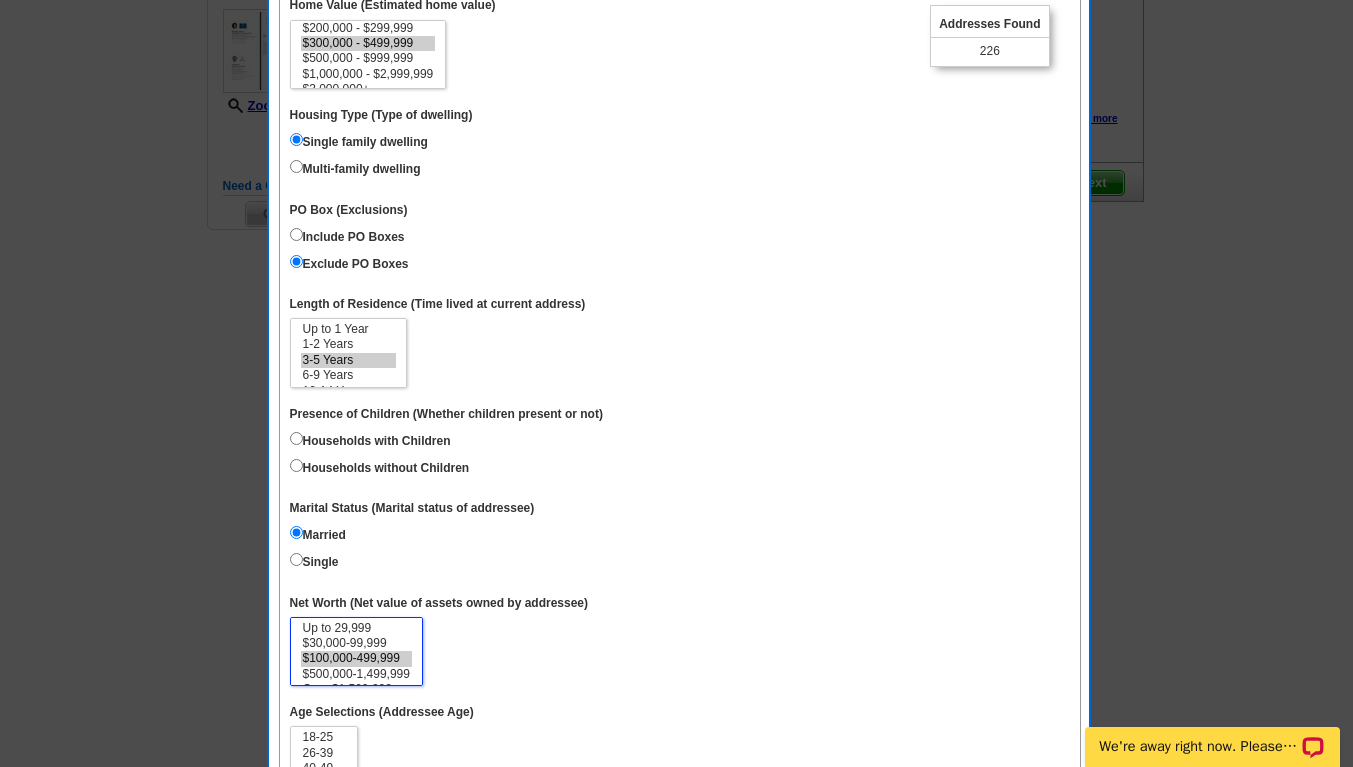 click on "$100,000-499,999" at bounding box center (356, 658) 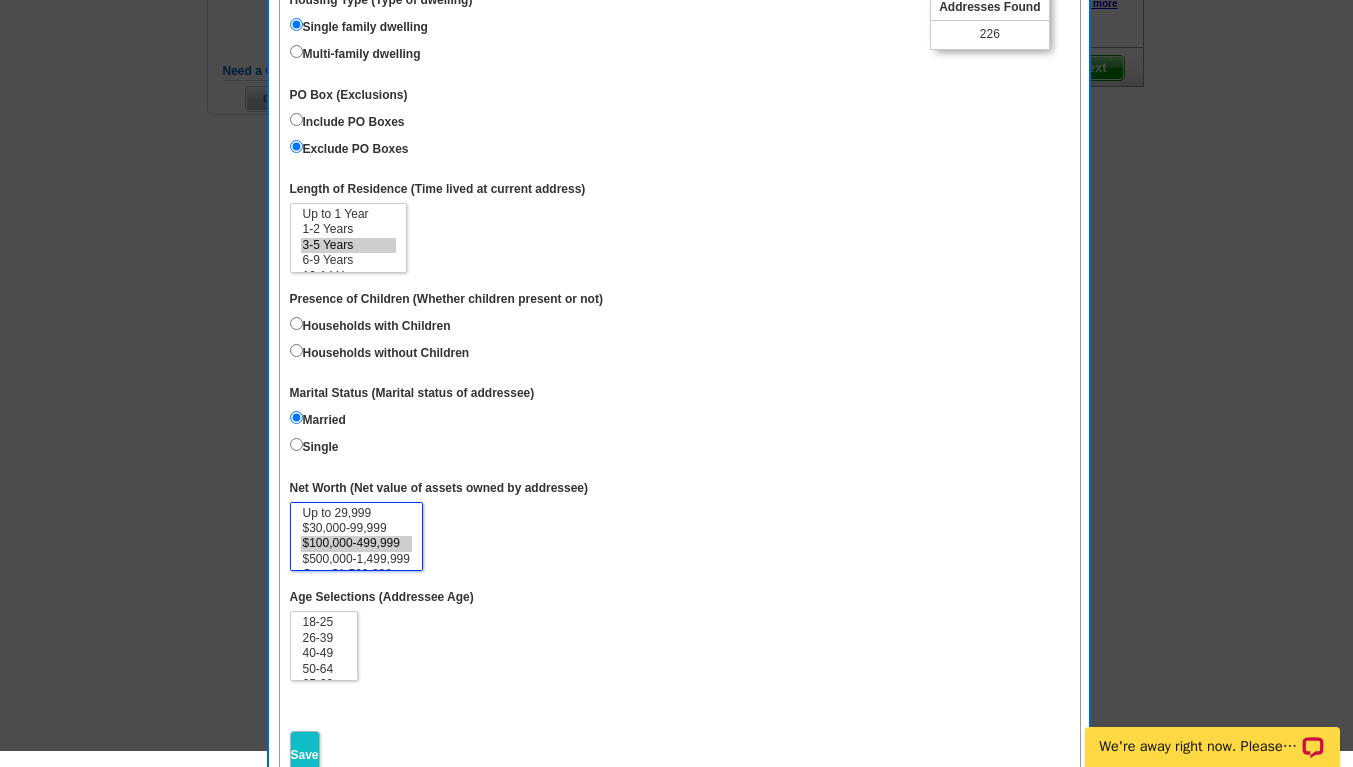 scroll, scrollTop: 591, scrollLeft: 0, axis: vertical 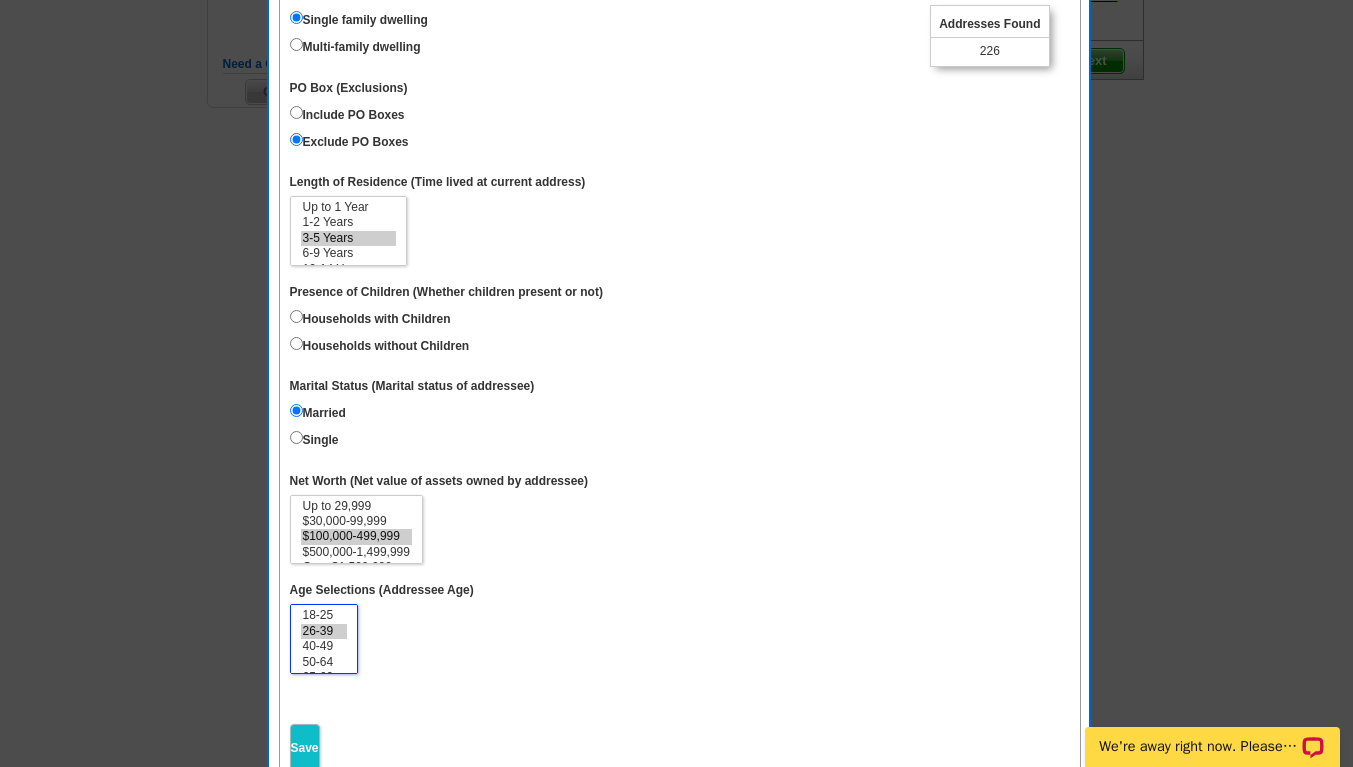click on "26-39" at bounding box center (324, 631) 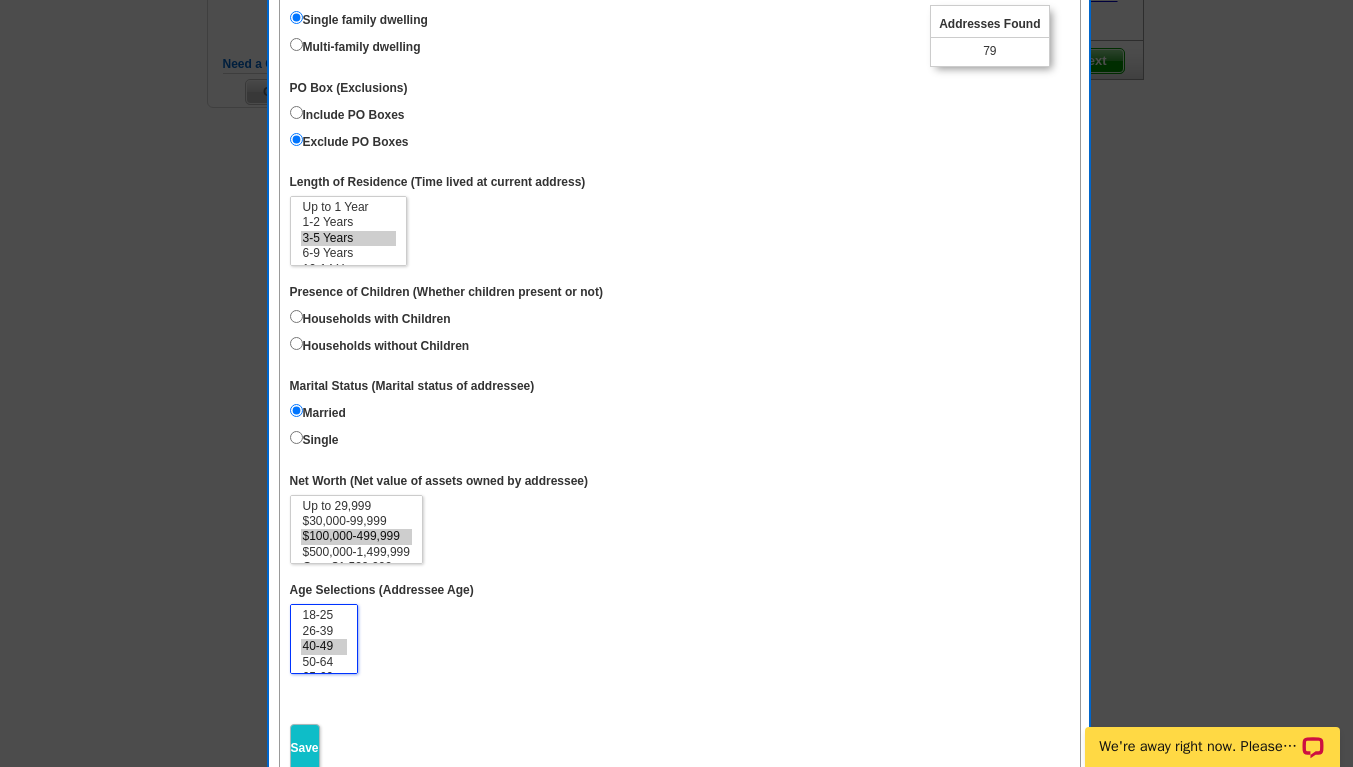 click on "40-49" at bounding box center [324, 646] 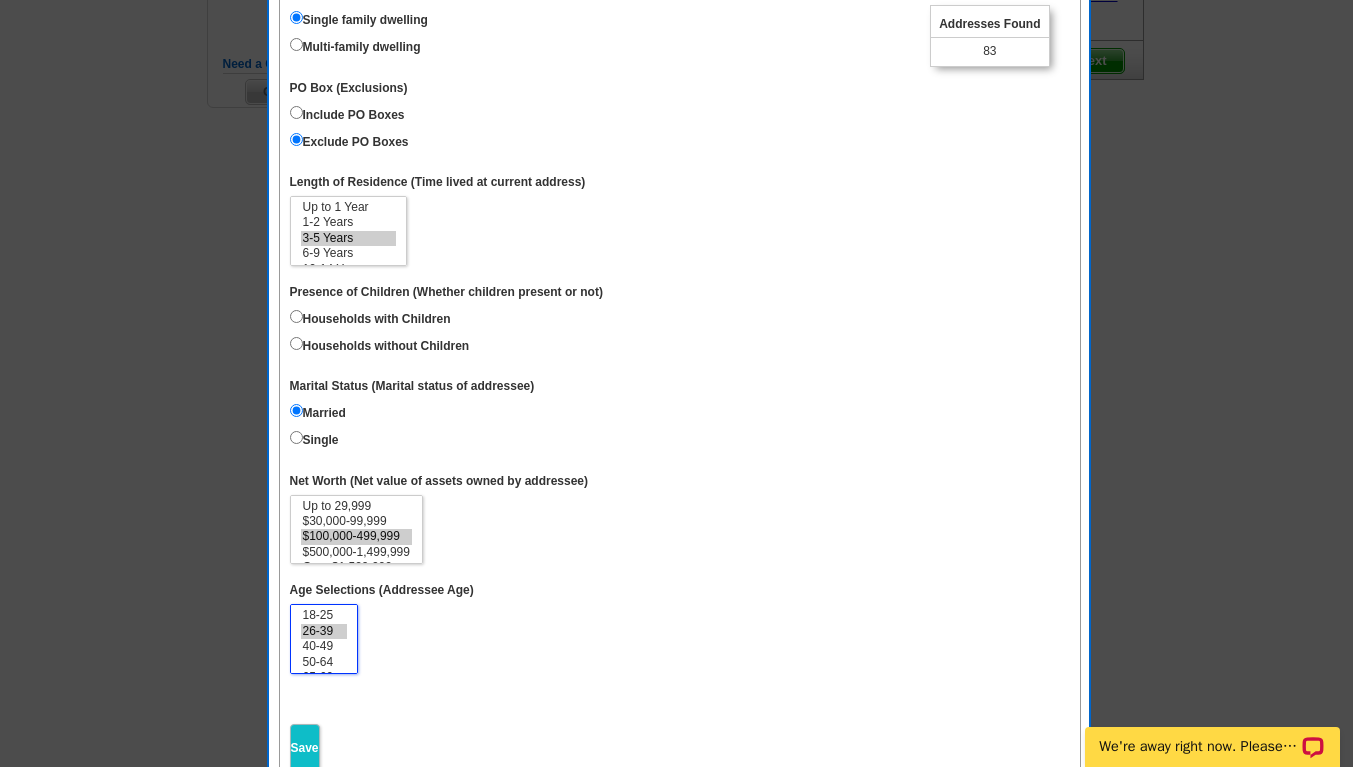 click on "26-39" at bounding box center (324, 631) 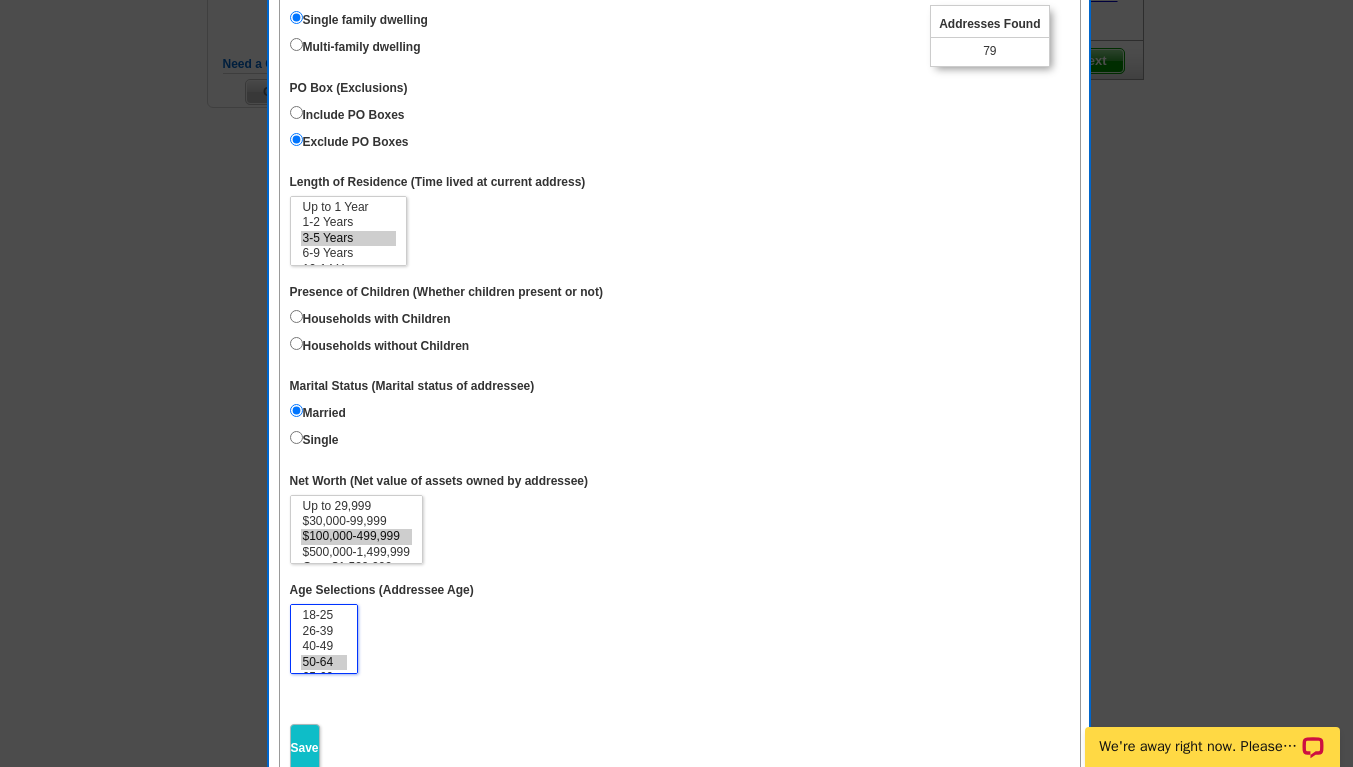 click on "50-64" at bounding box center [324, 662] 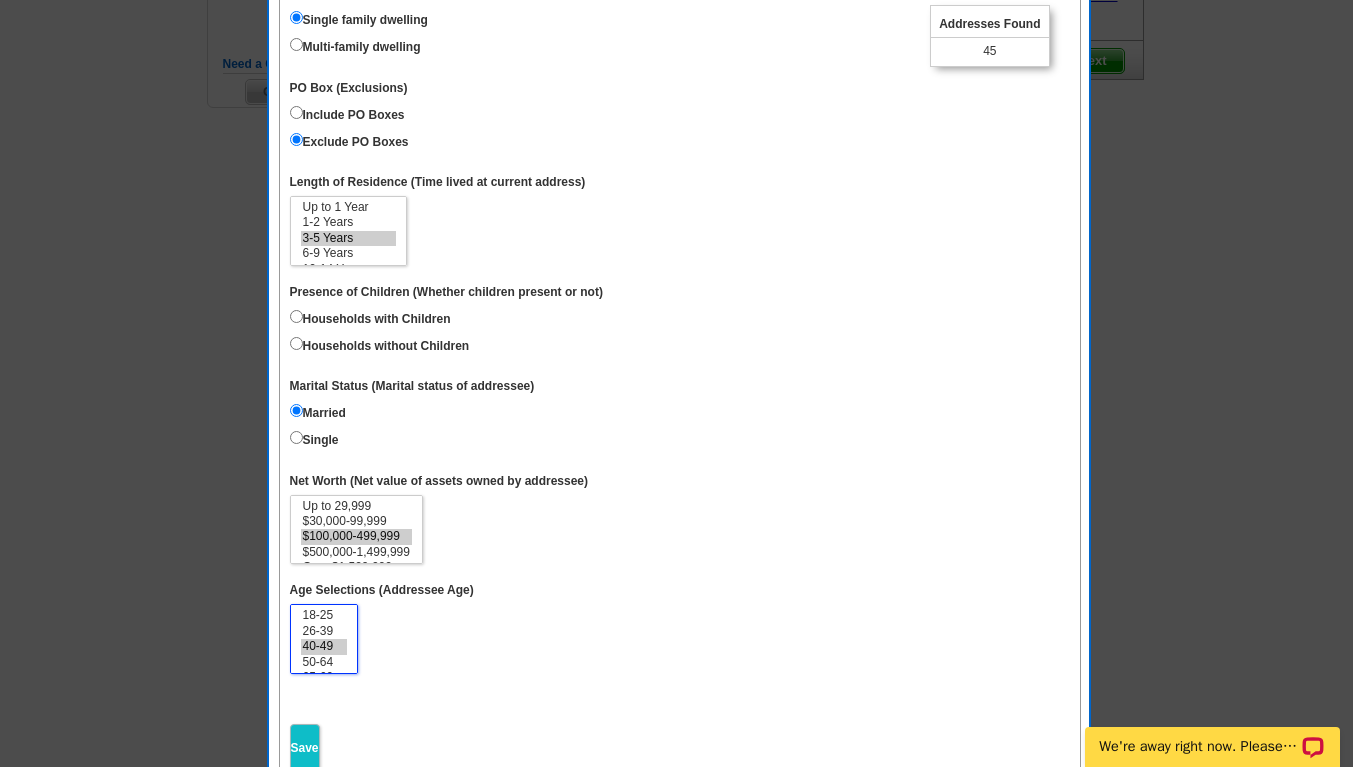 click on "40-49" at bounding box center (324, 646) 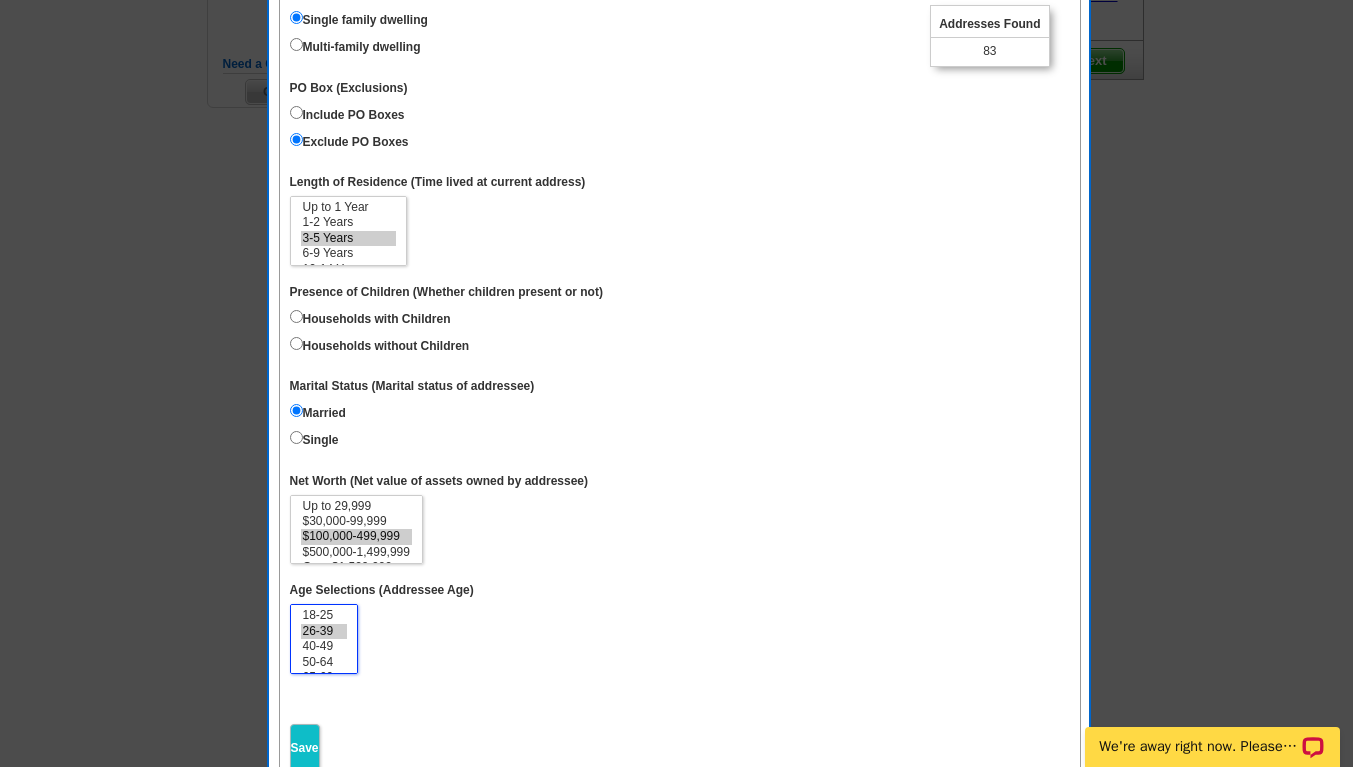 click on "26-39" at bounding box center [324, 631] 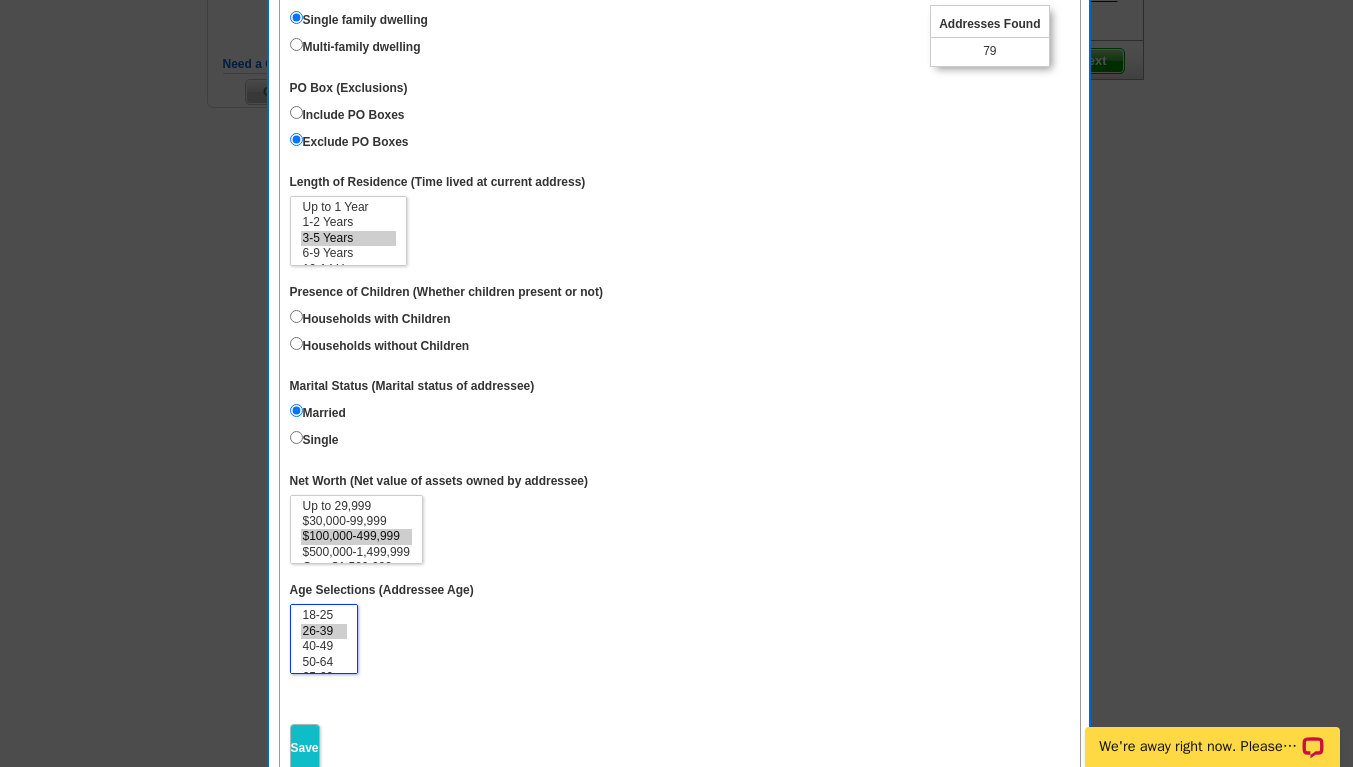 select on "40-49" 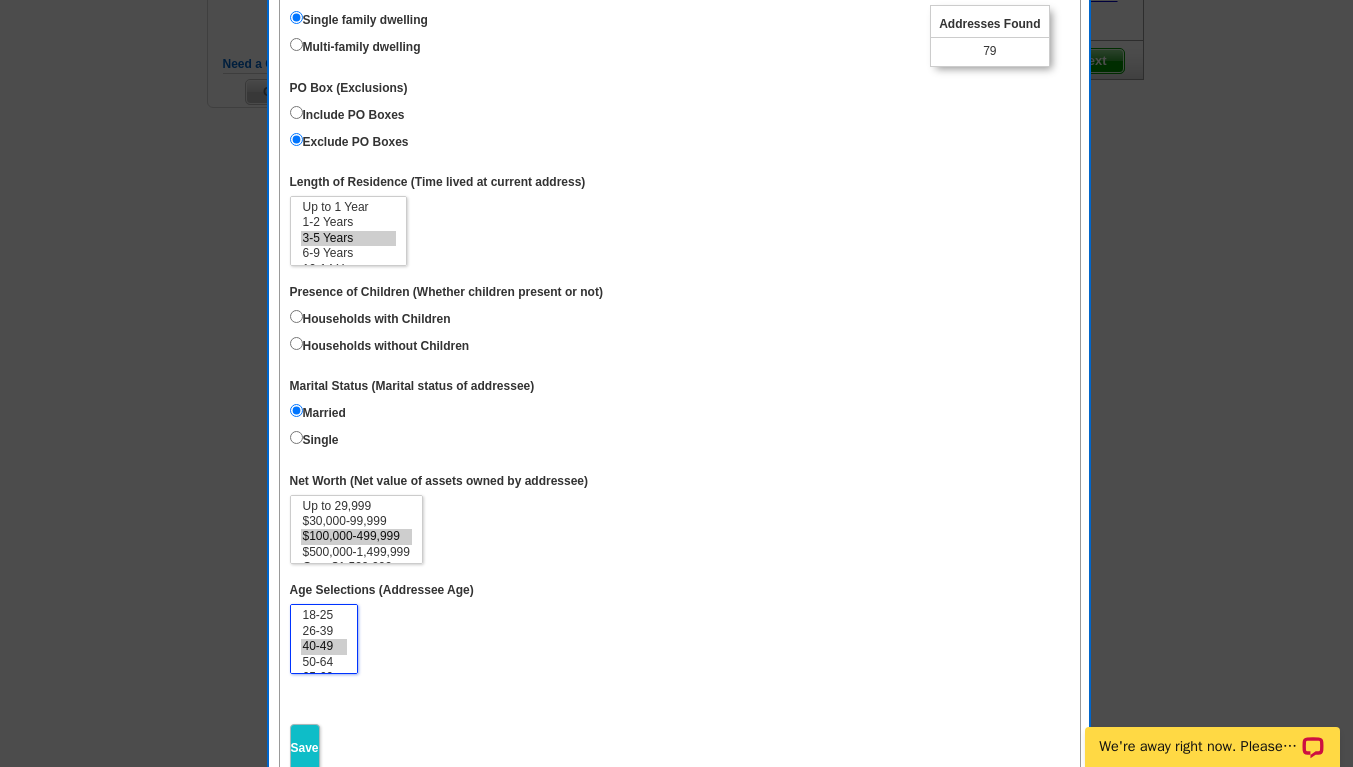 click on "40-49" at bounding box center [324, 646] 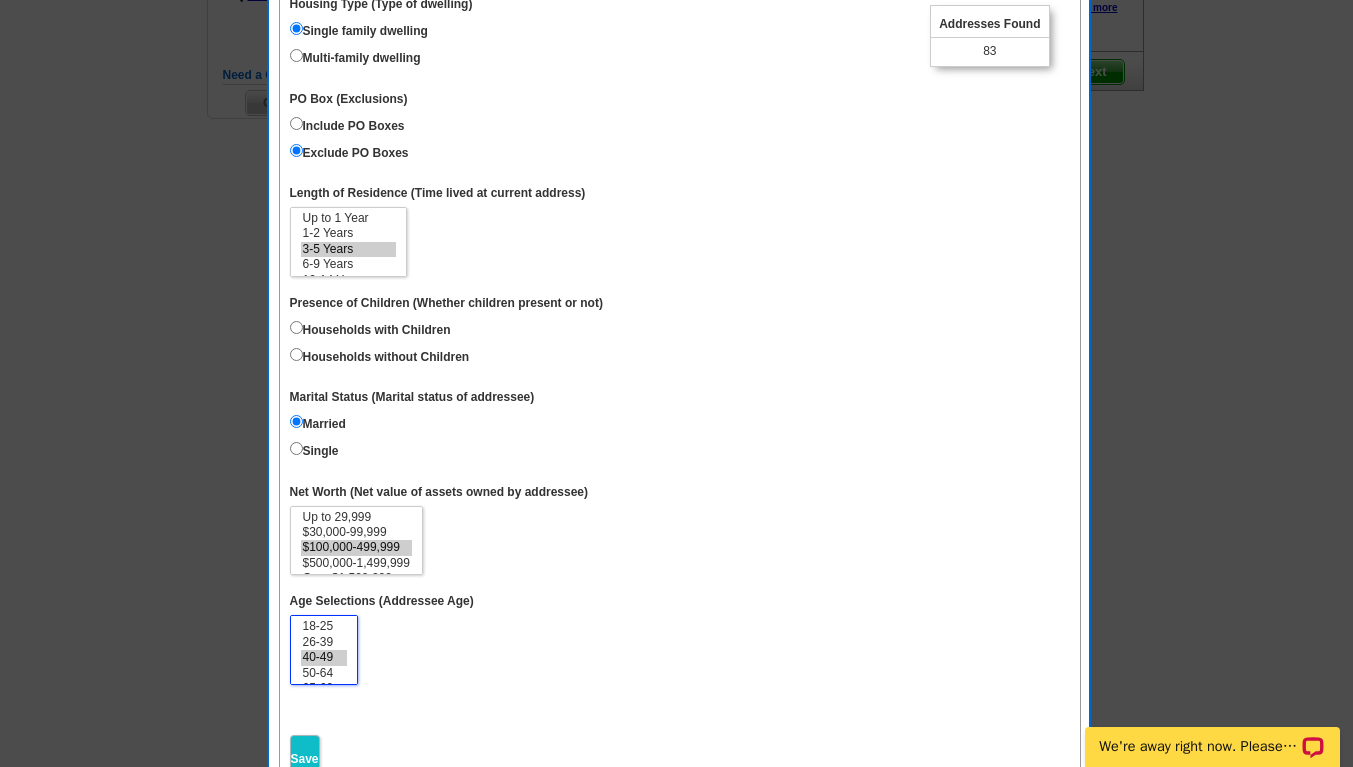 scroll, scrollTop: 579, scrollLeft: 0, axis: vertical 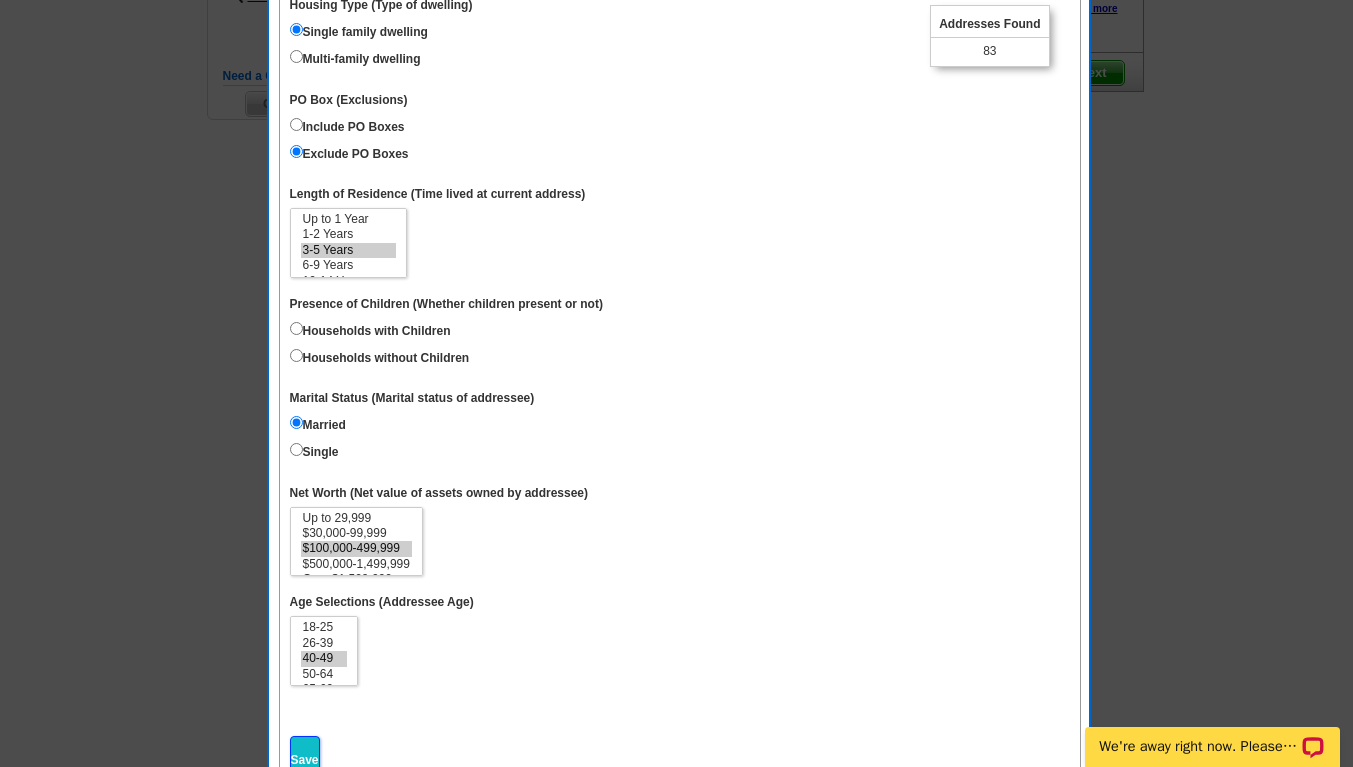 click on "Save" at bounding box center [305, 760] 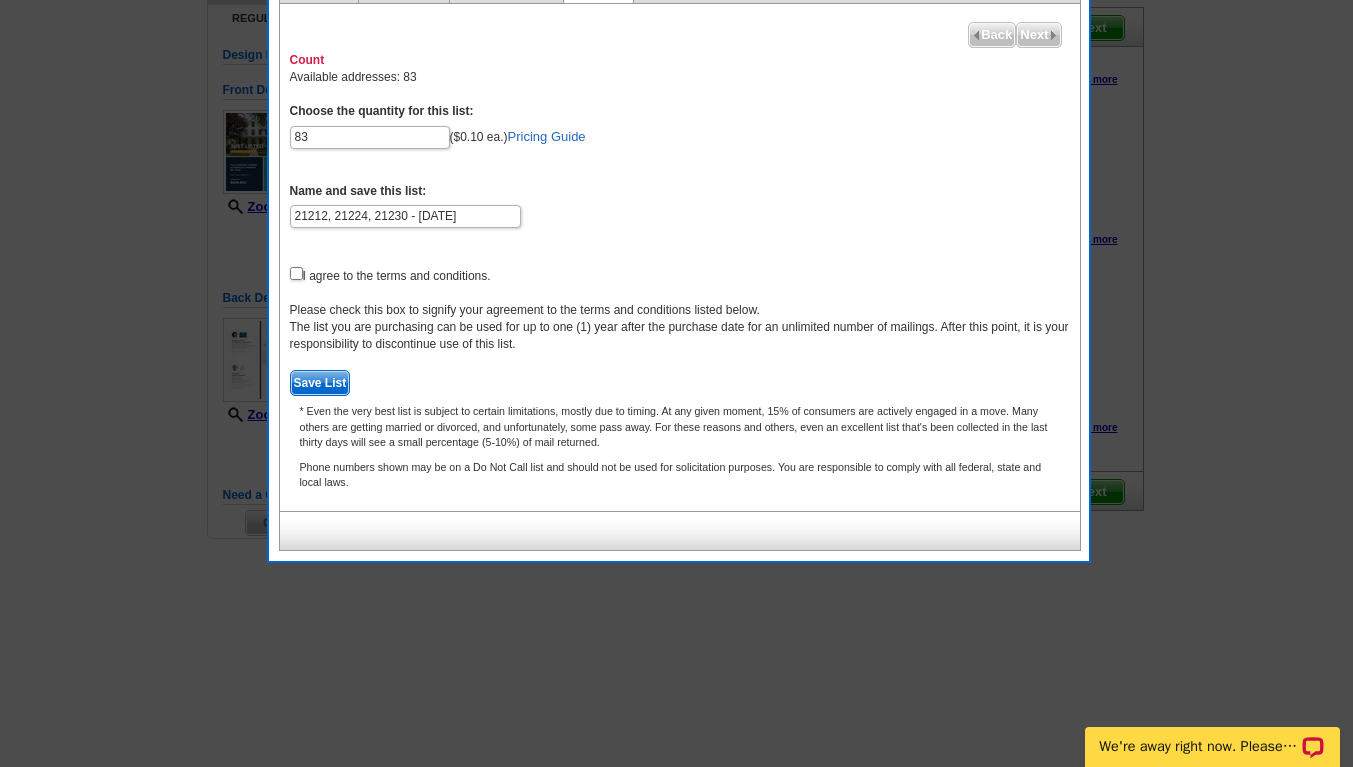 scroll, scrollTop: 157, scrollLeft: 0, axis: vertical 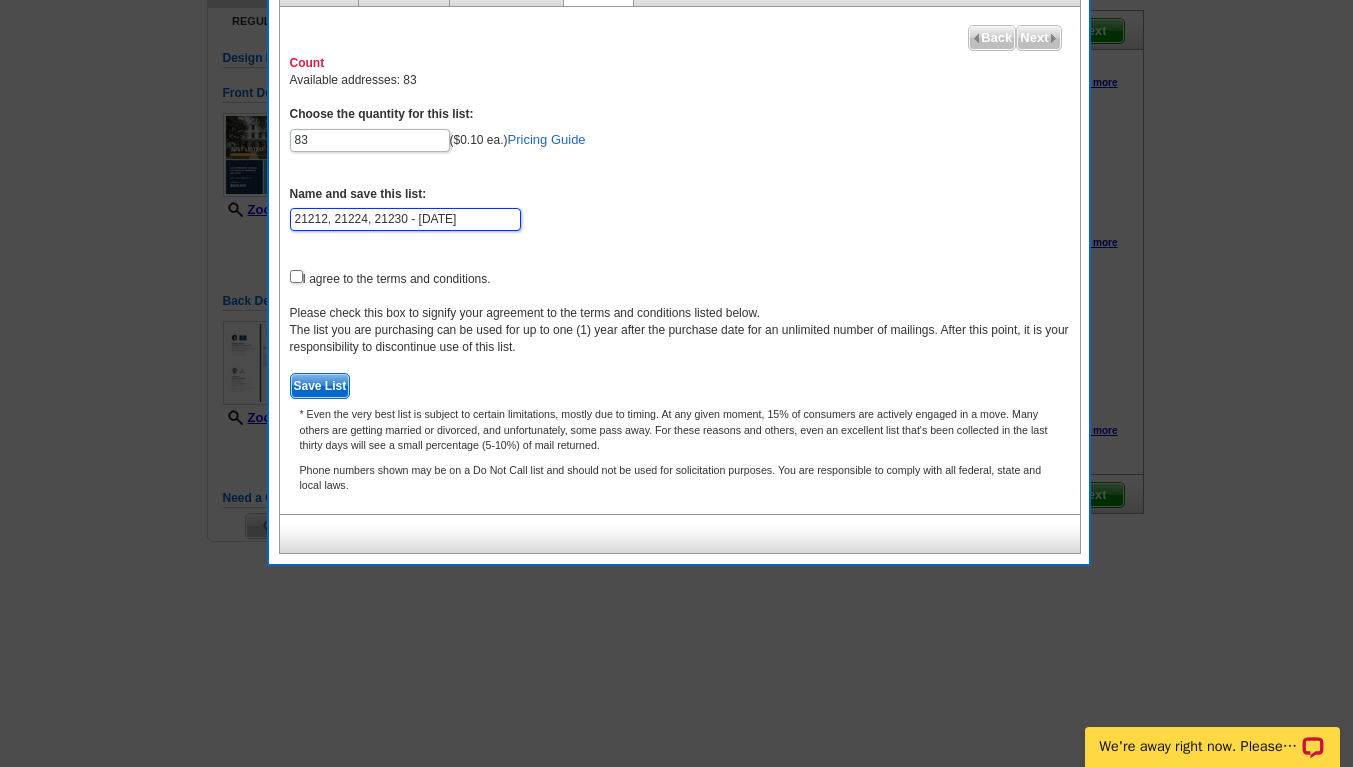 click on "21212, 21224, 21230 - Jul 26" at bounding box center (405, 219) 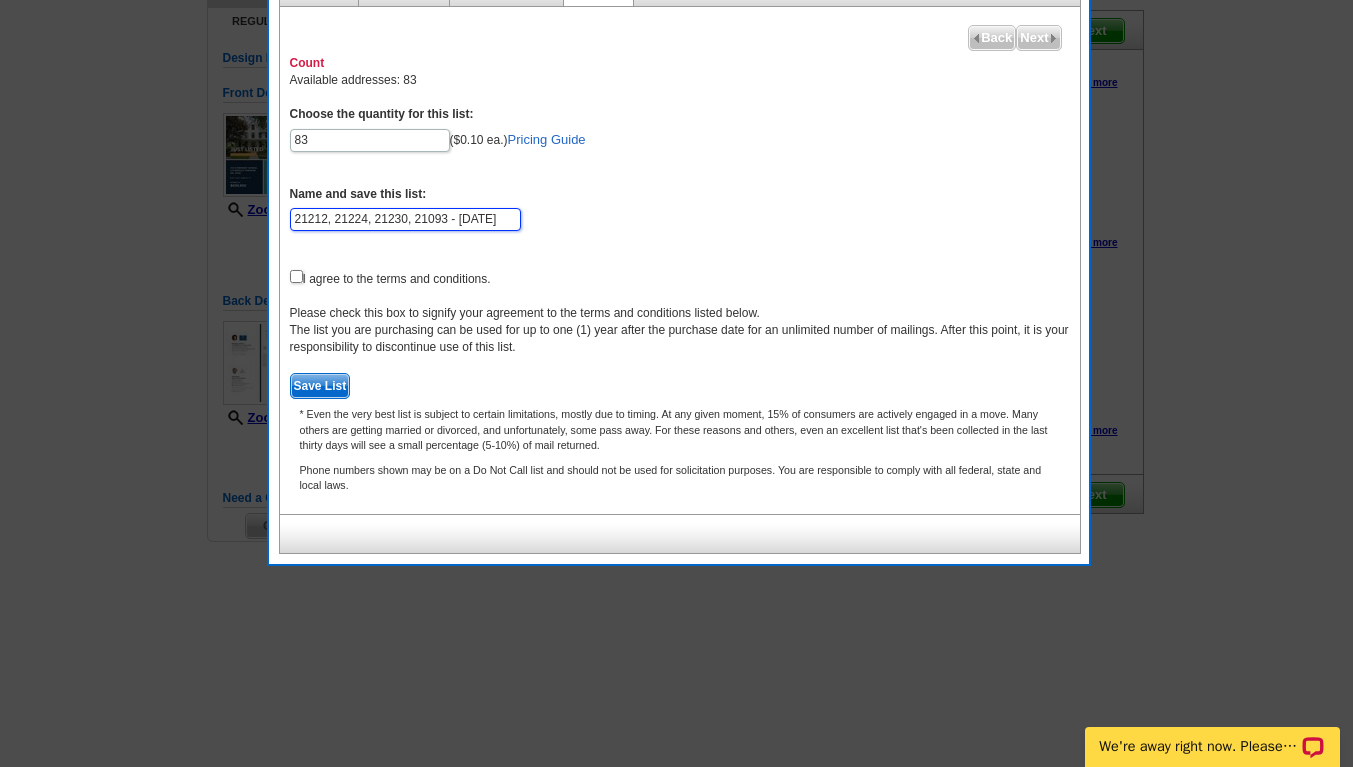 type on "21212, 21224, 21230, 21093 - [DATE]" 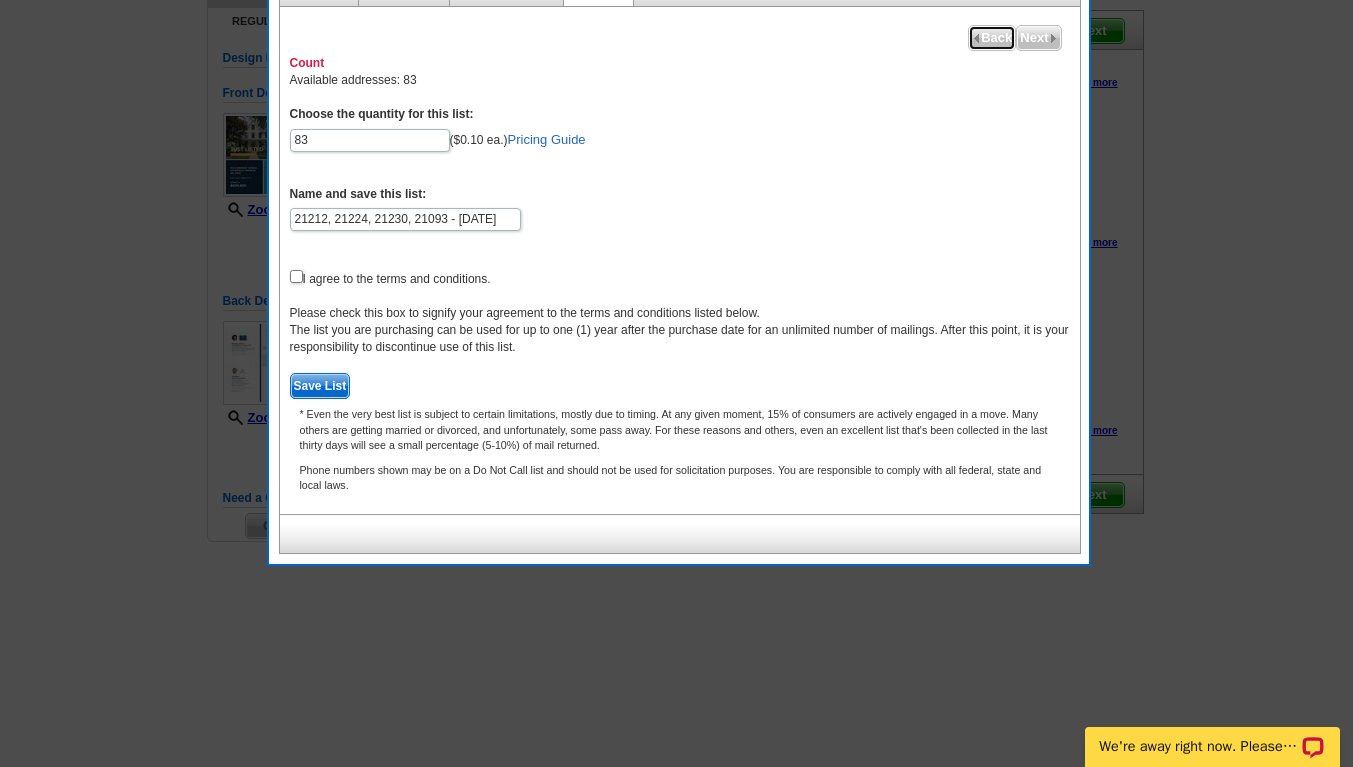 click on "Back" at bounding box center [992, 38] 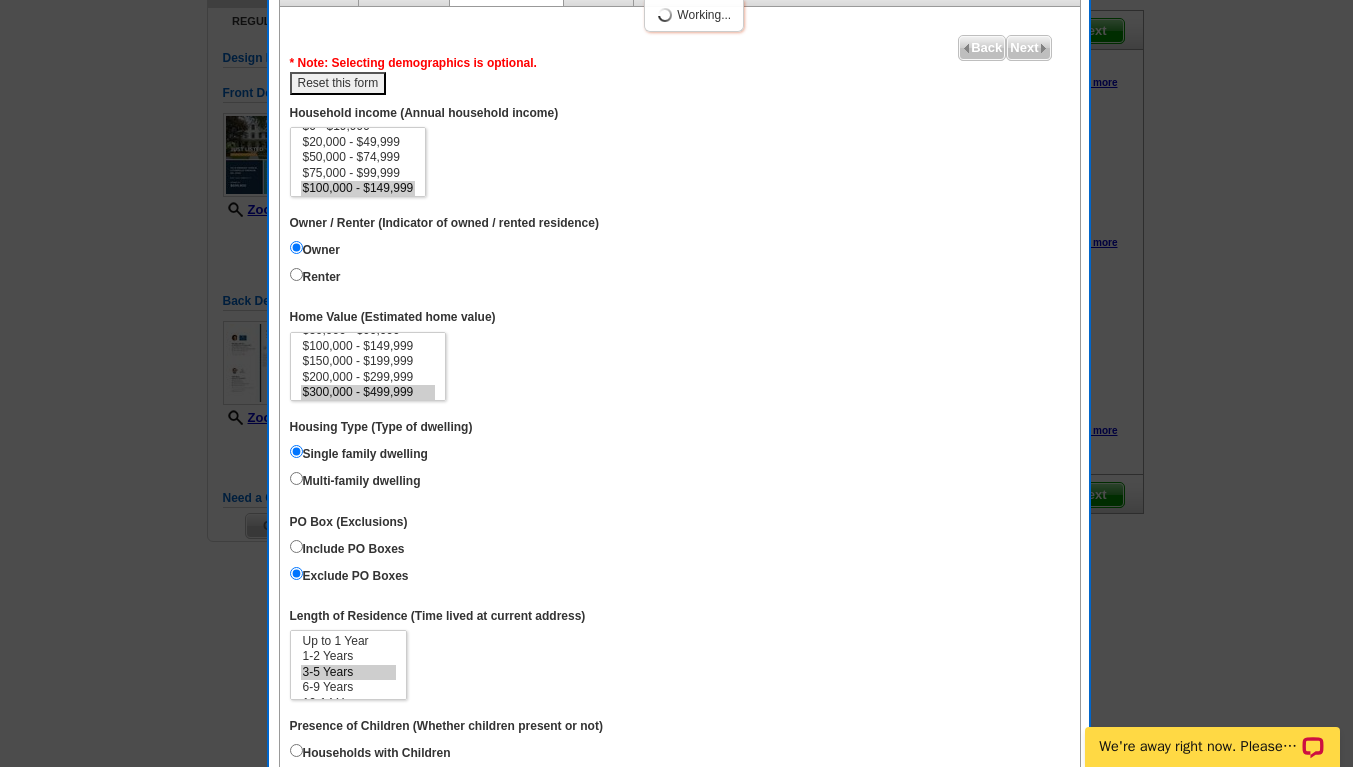 scroll, scrollTop: 12, scrollLeft: 0, axis: vertical 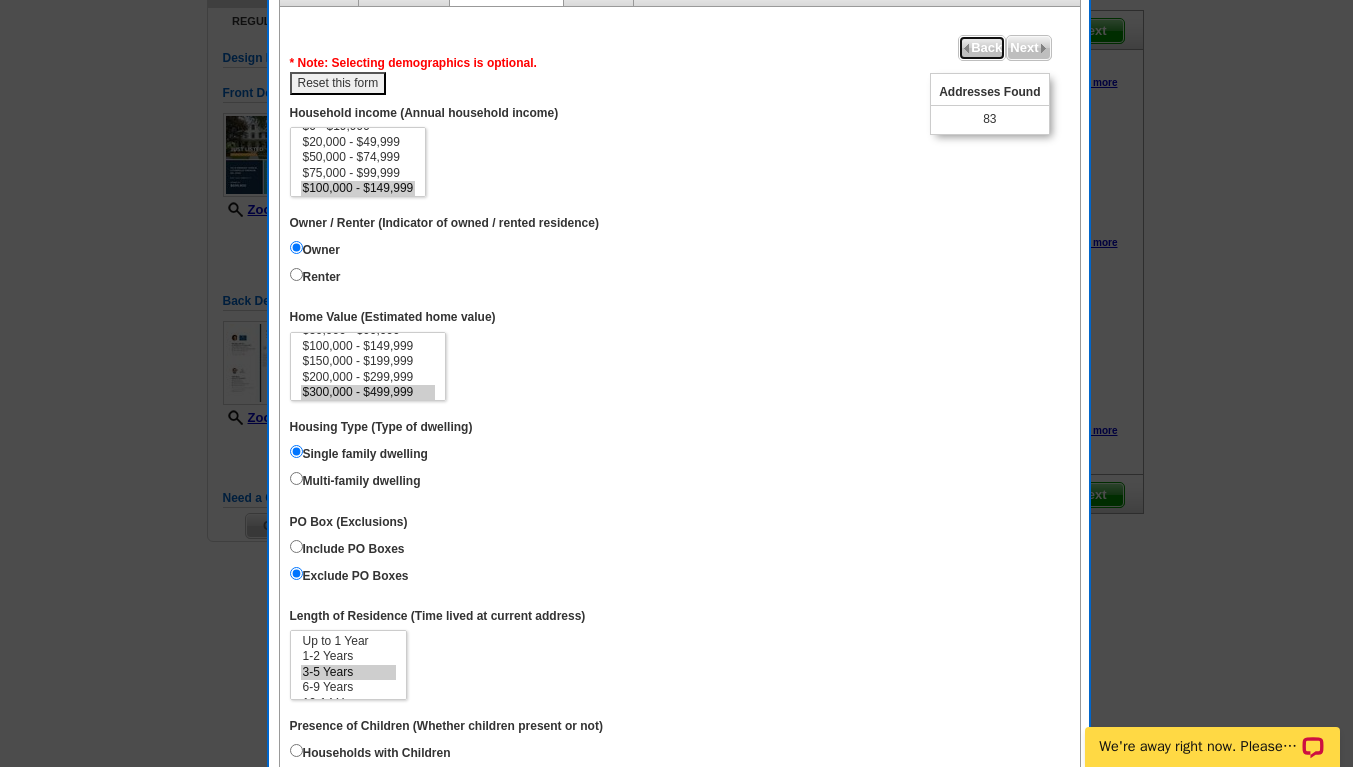 click on "Back" at bounding box center (982, 48) 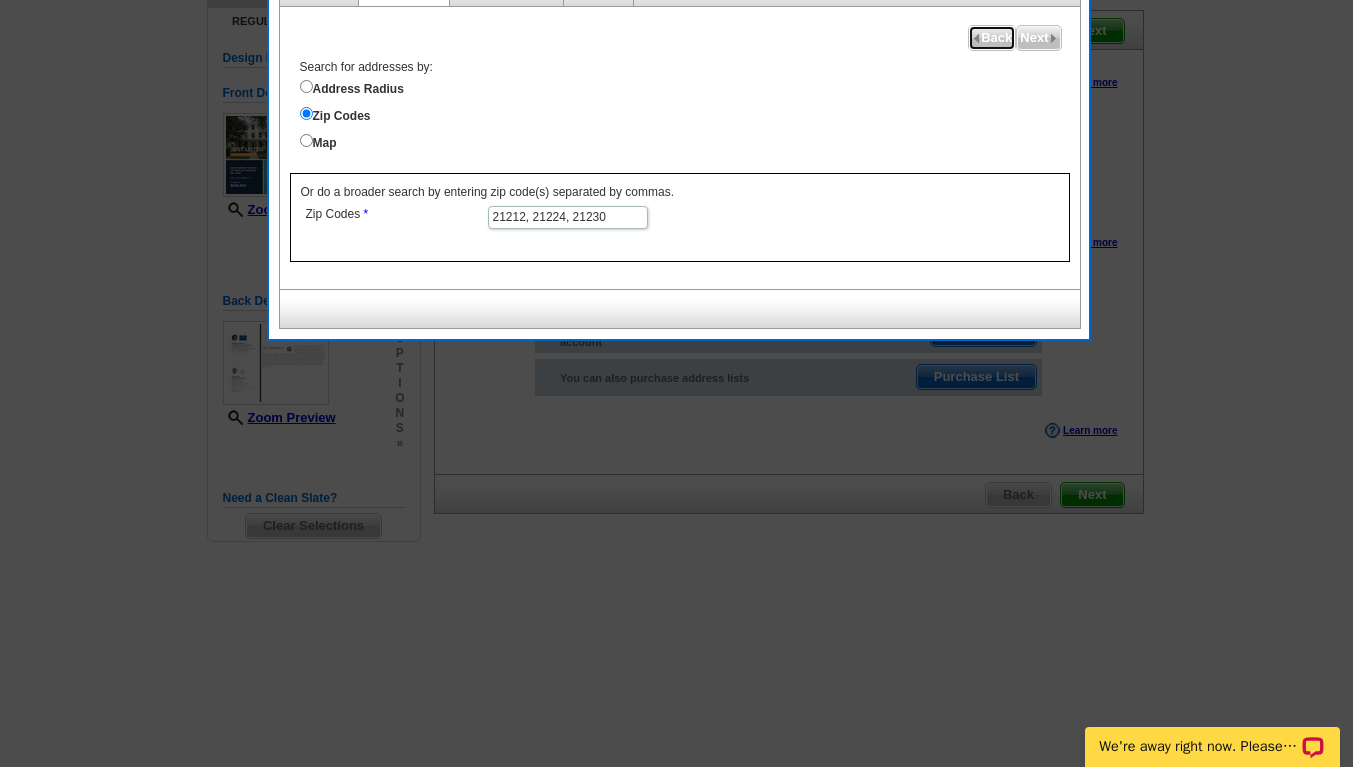 click on "Back" at bounding box center [992, 38] 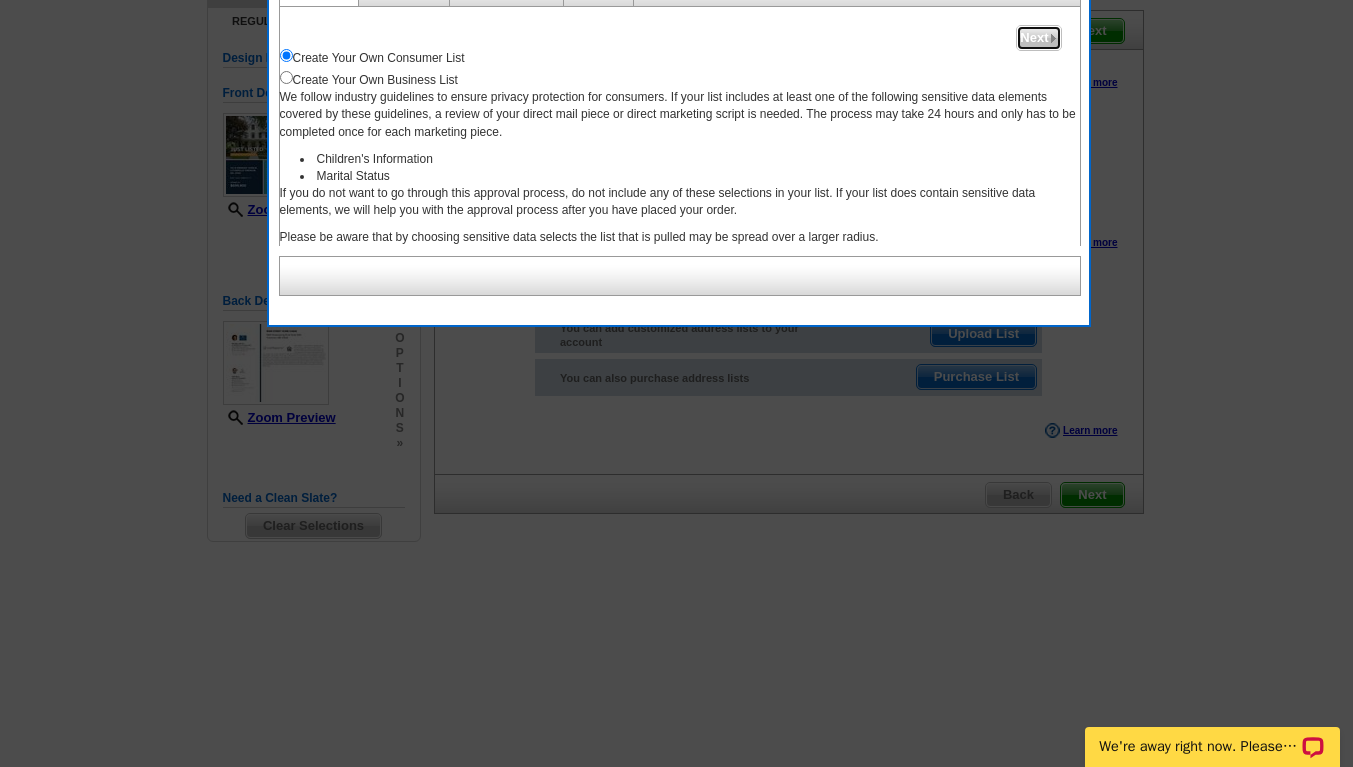 click on "Next" at bounding box center (1038, 38) 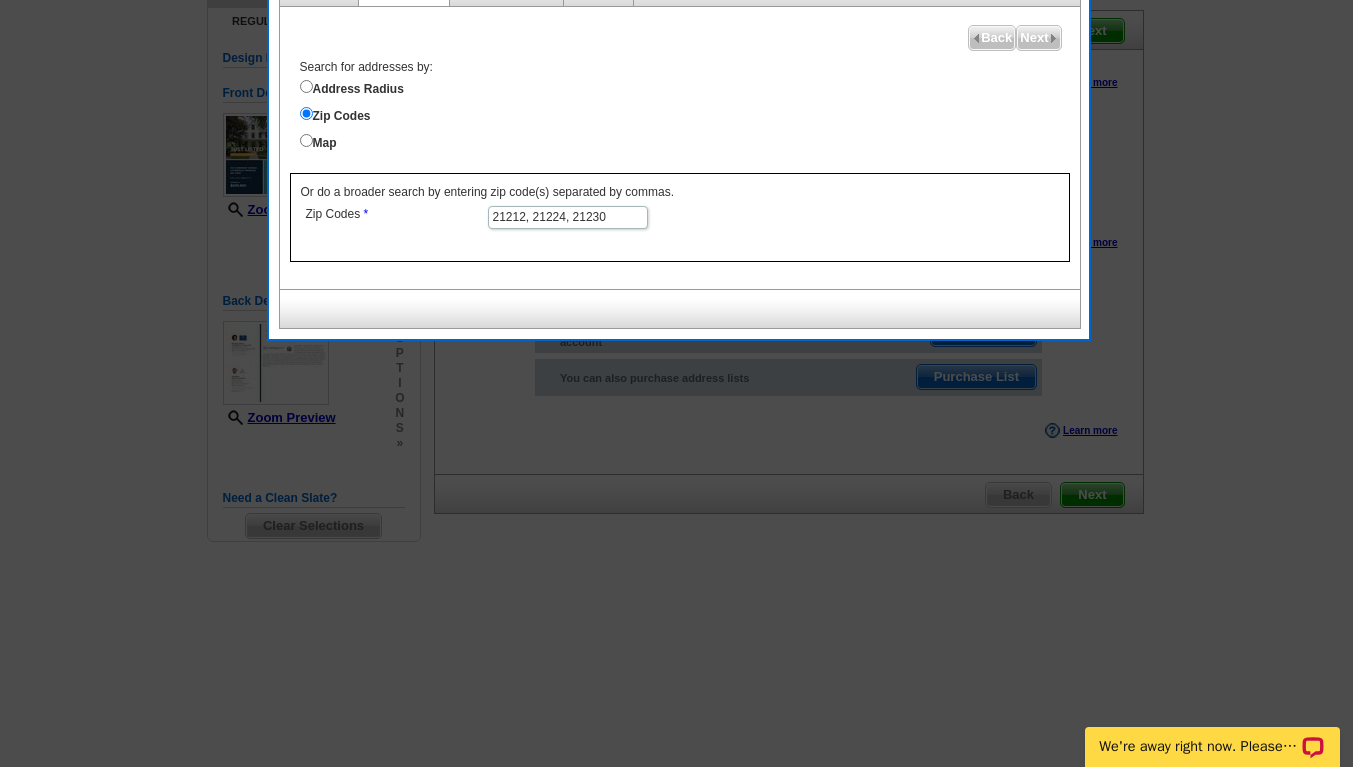 click on "21212, 21224, 21230" at bounding box center (568, 217) 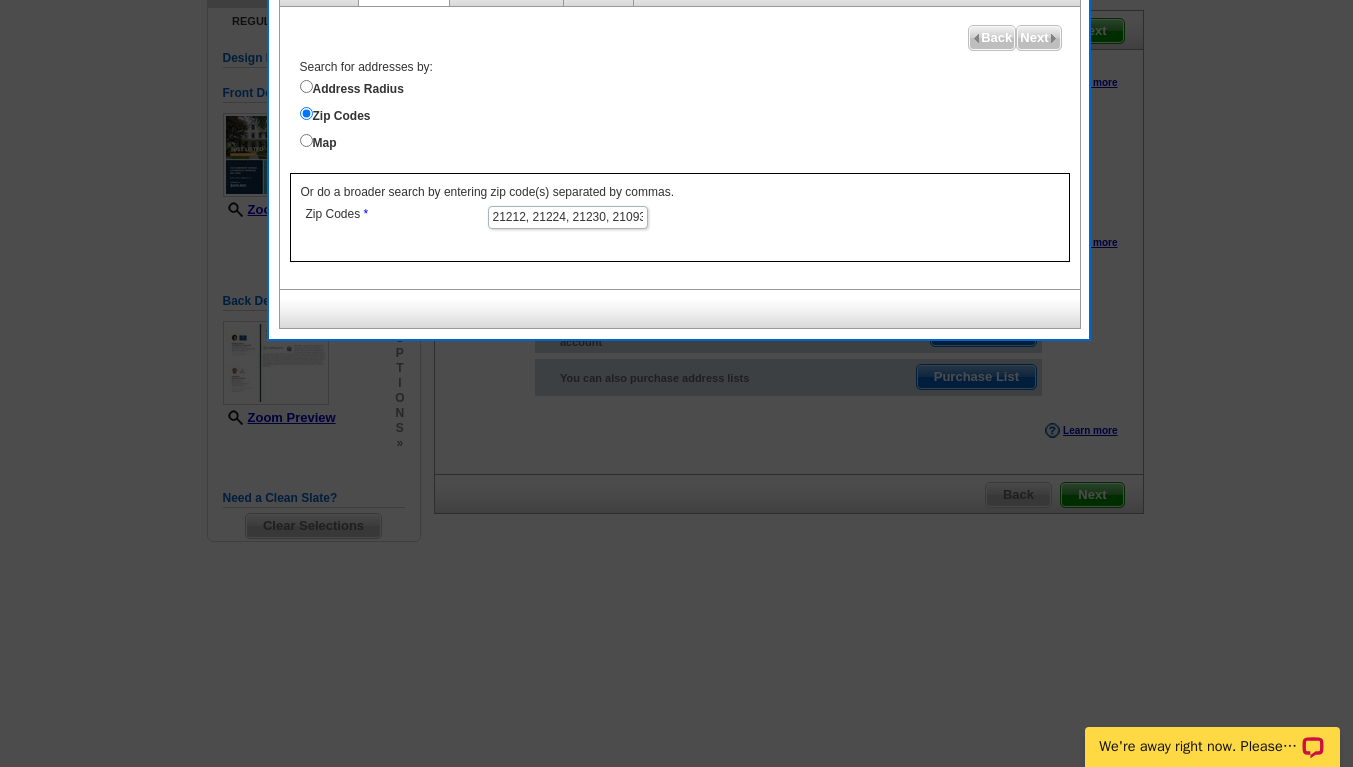 scroll, scrollTop: 0, scrollLeft: 7, axis: horizontal 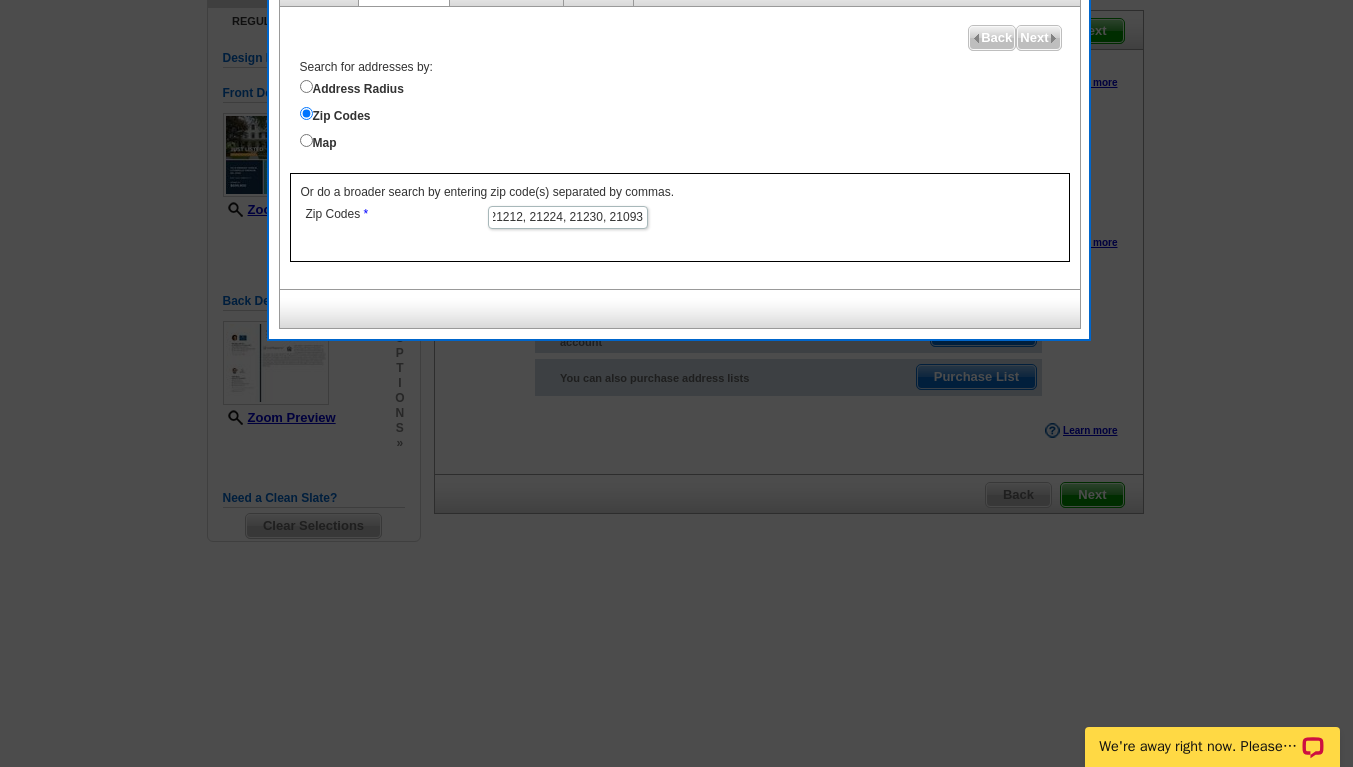 type on "21212, 21224, 21230, 21093" 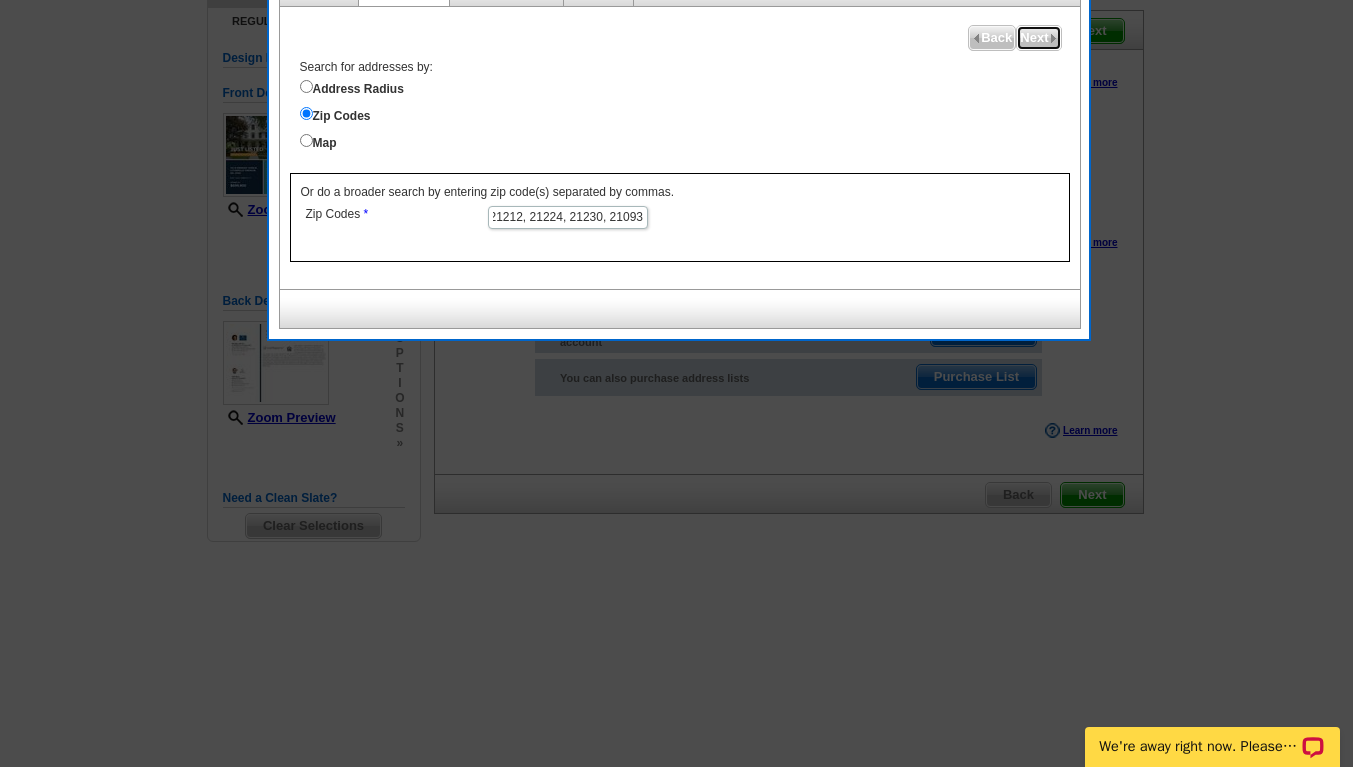 scroll, scrollTop: 0, scrollLeft: 0, axis: both 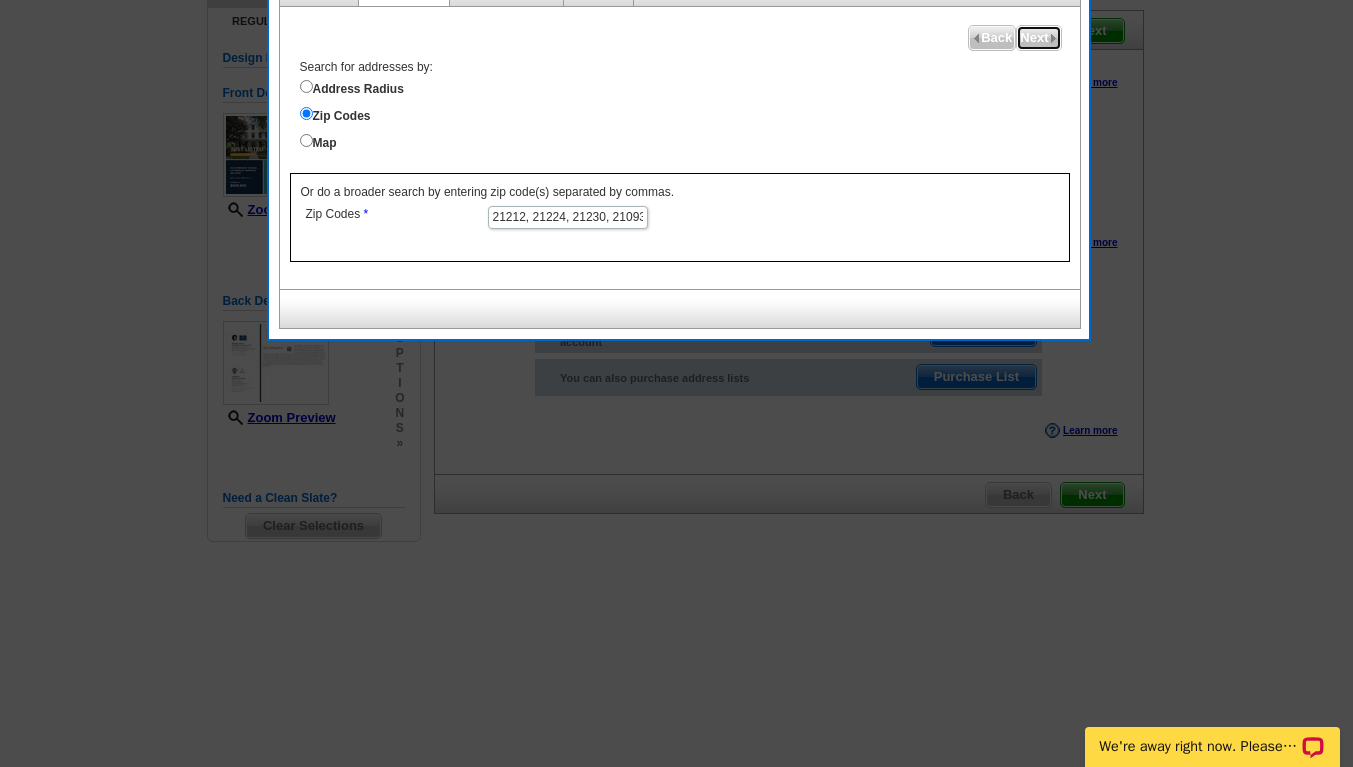 click on "Next" at bounding box center (1038, 38) 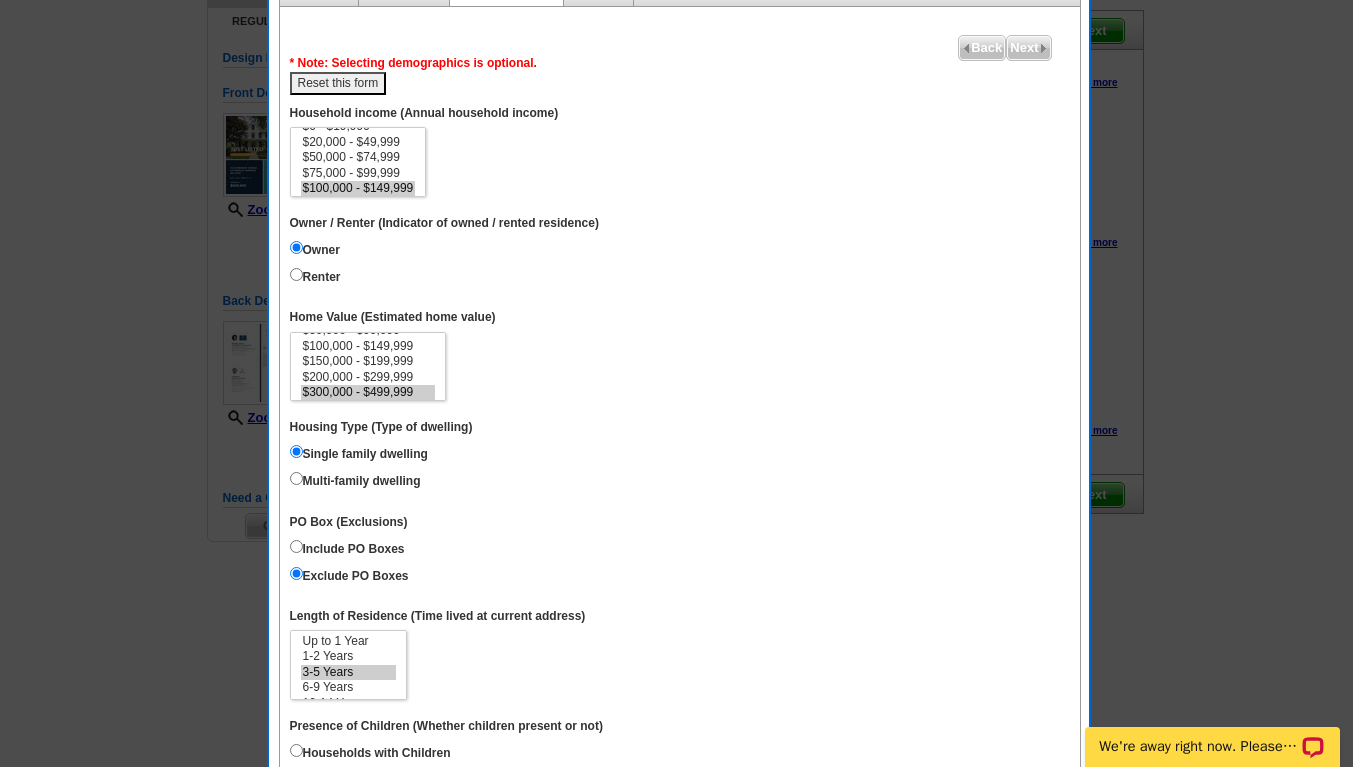 scroll, scrollTop: 12, scrollLeft: 0, axis: vertical 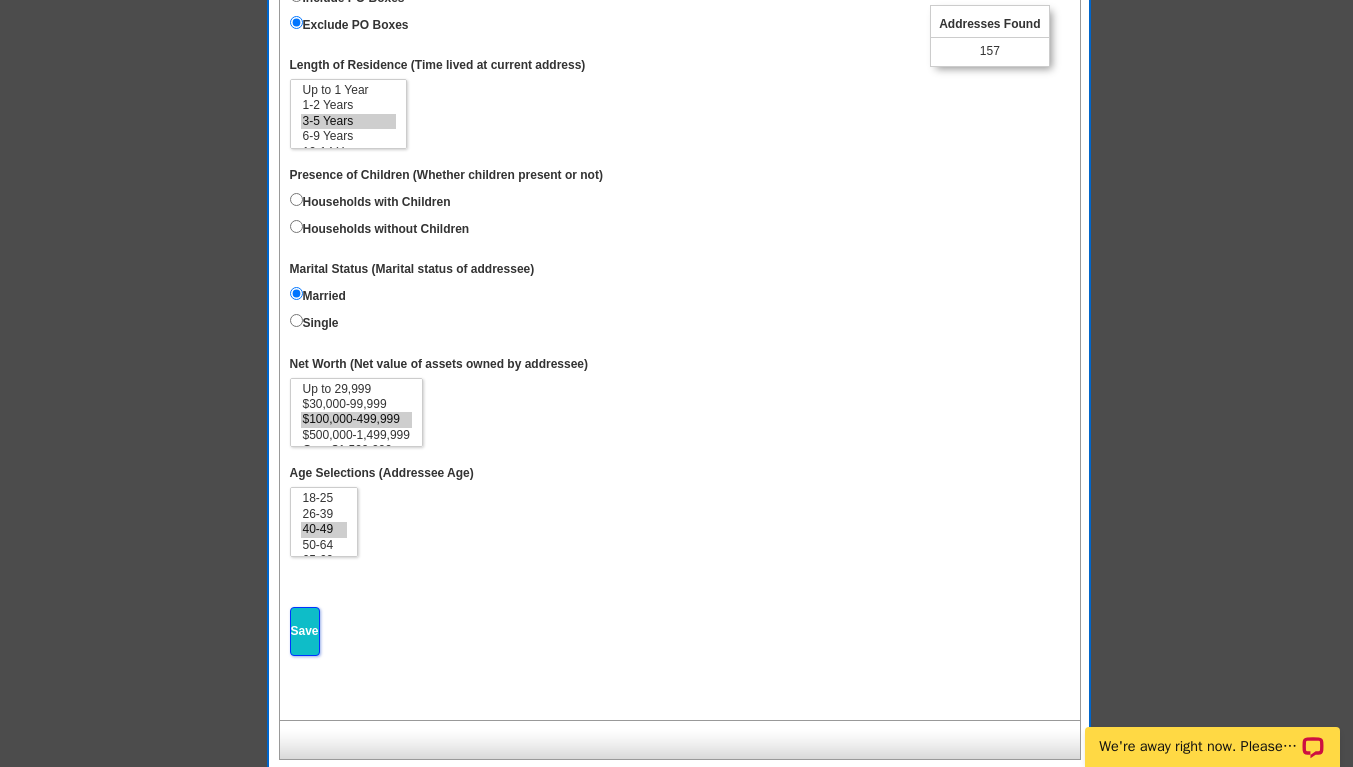 click on "Save" at bounding box center [305, 631] 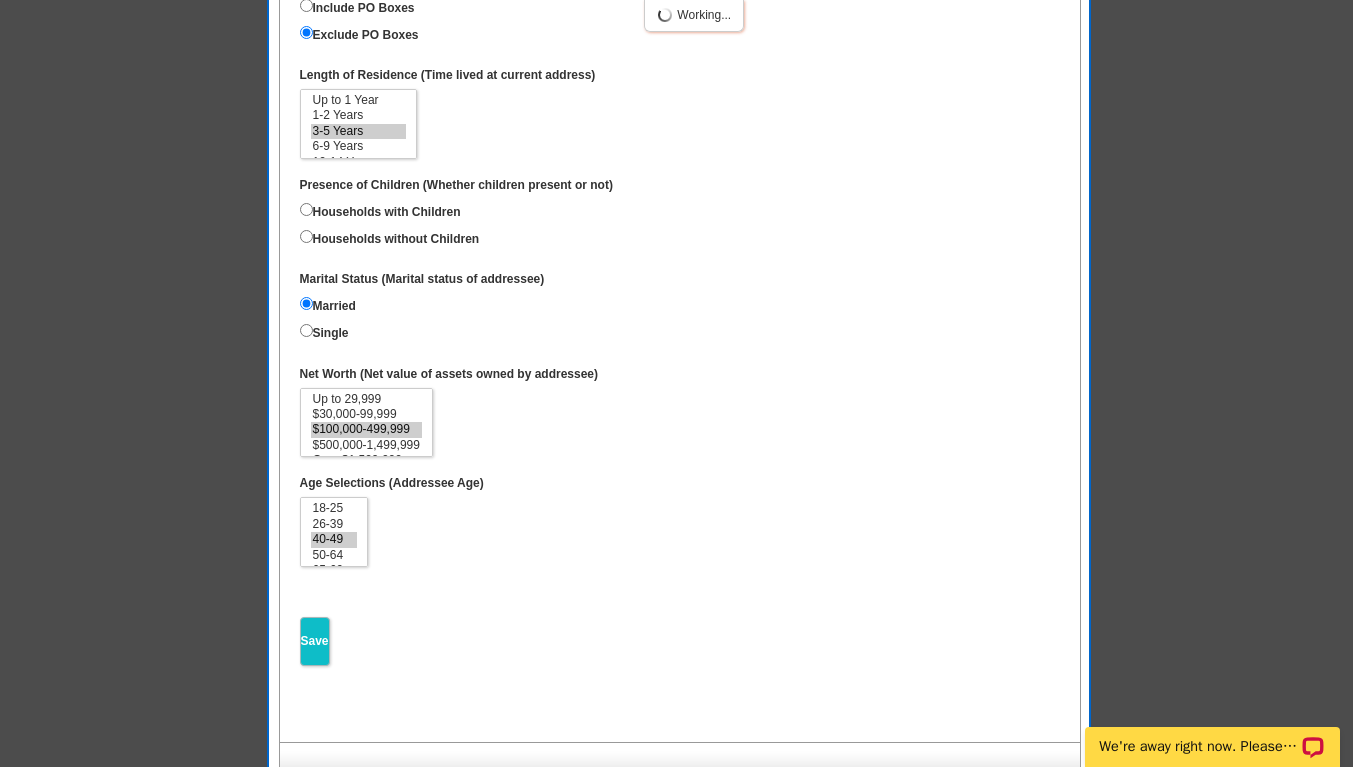 scroll, scrollTop: 12, scrollLeft: 0, axis: vertical 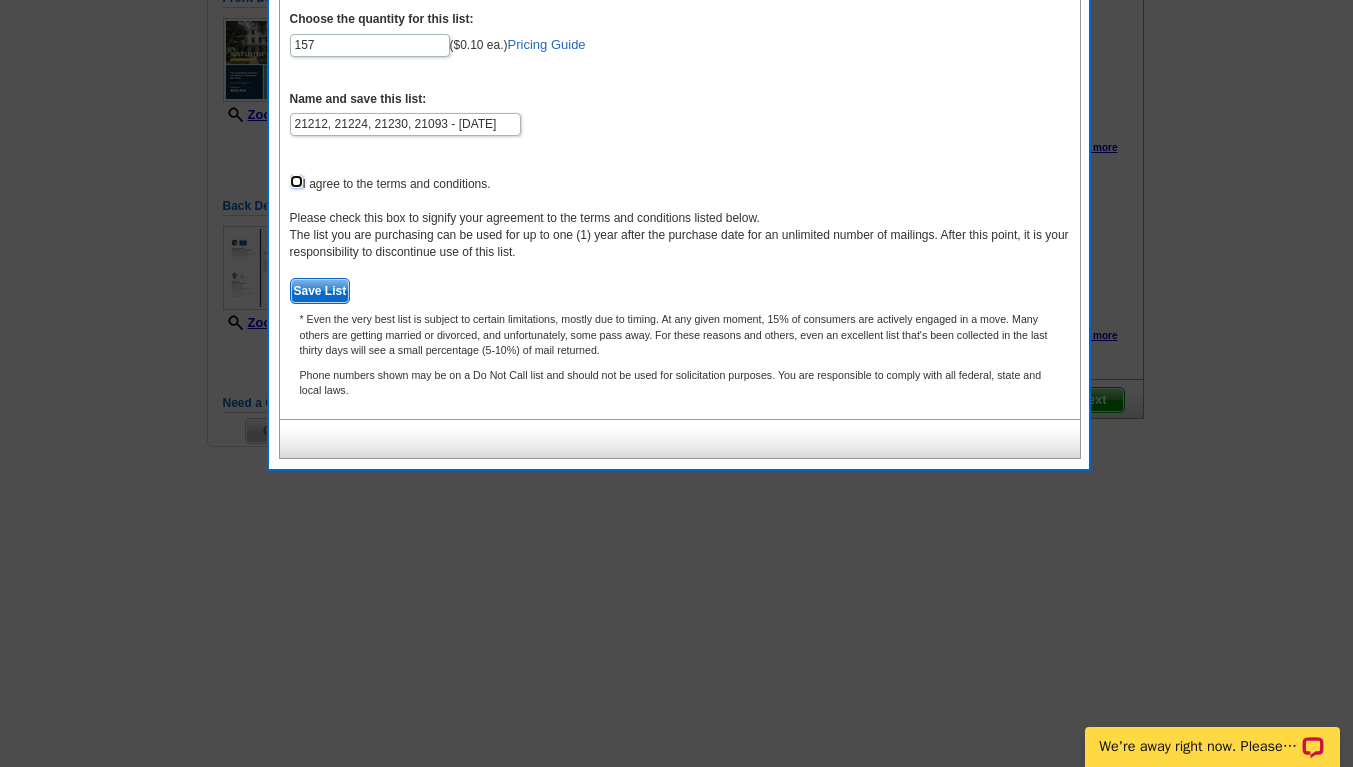 click at bounding box center (296, 181) 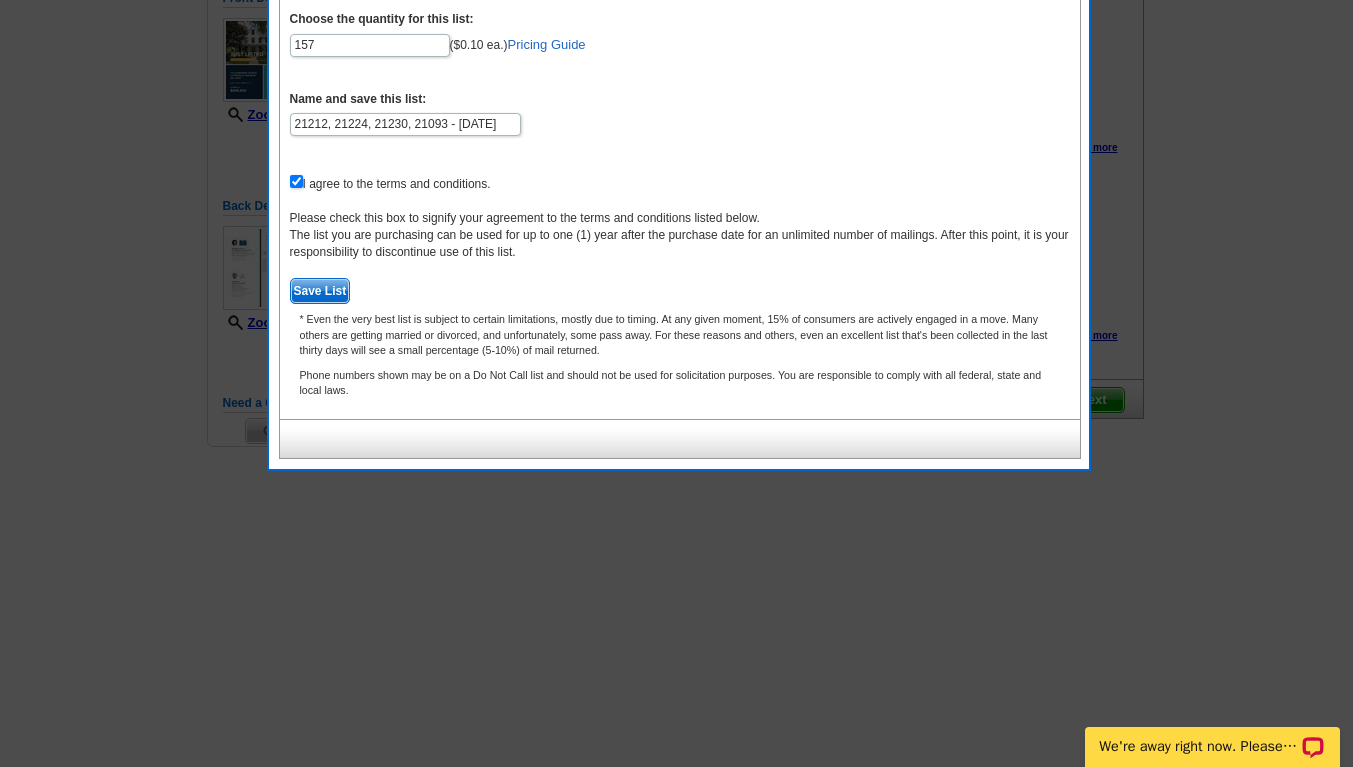 click on "Save List" at bounding box center (320, 291) 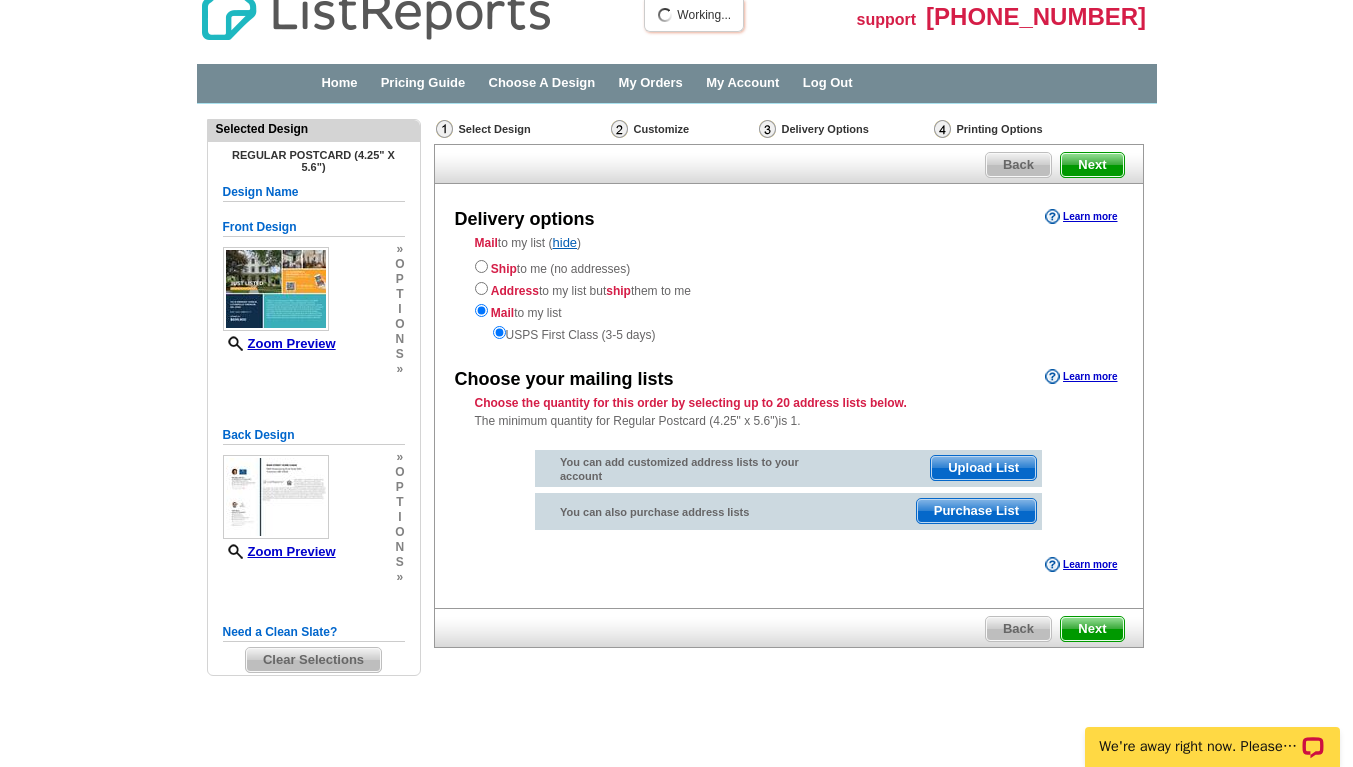 scroll, scrollTop: 23, scrollLeft: 0, axis: vertical 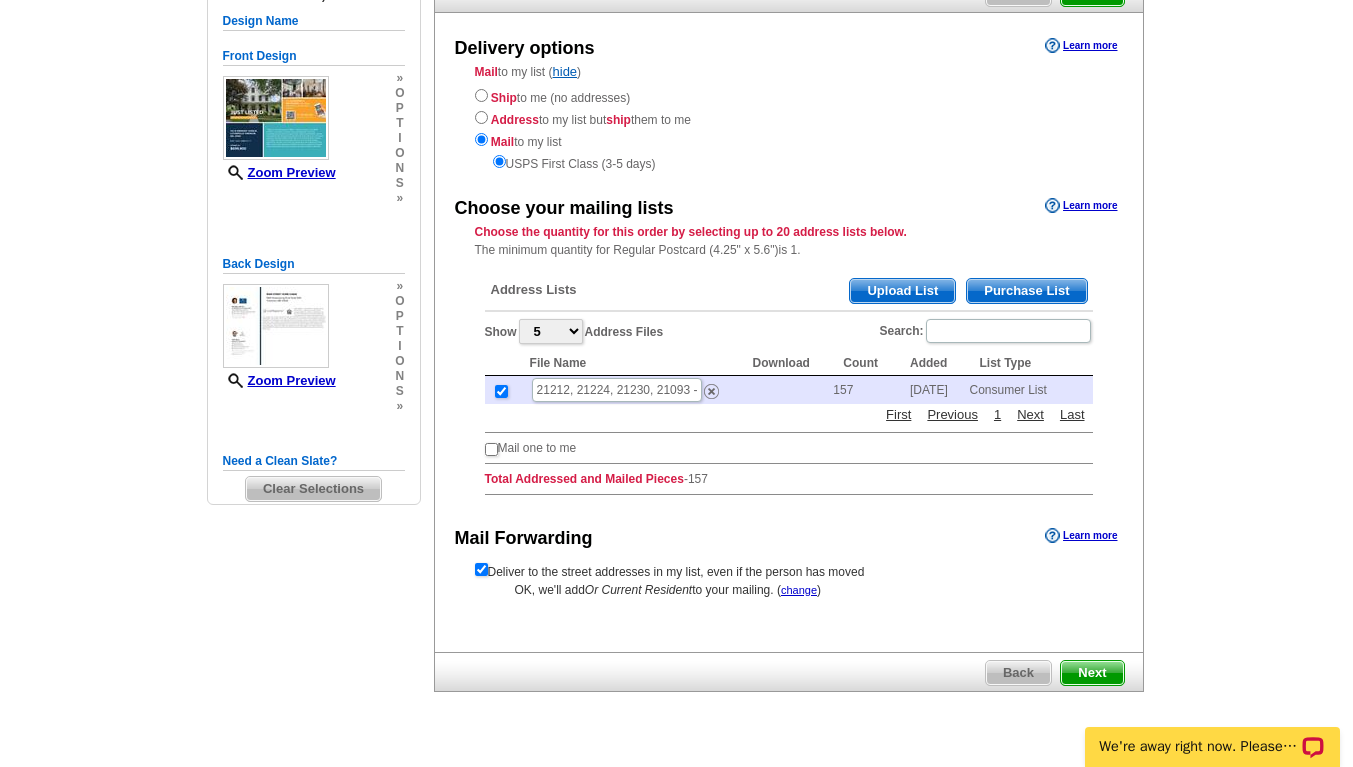click on "Next" at bounding box center [1092, 673] 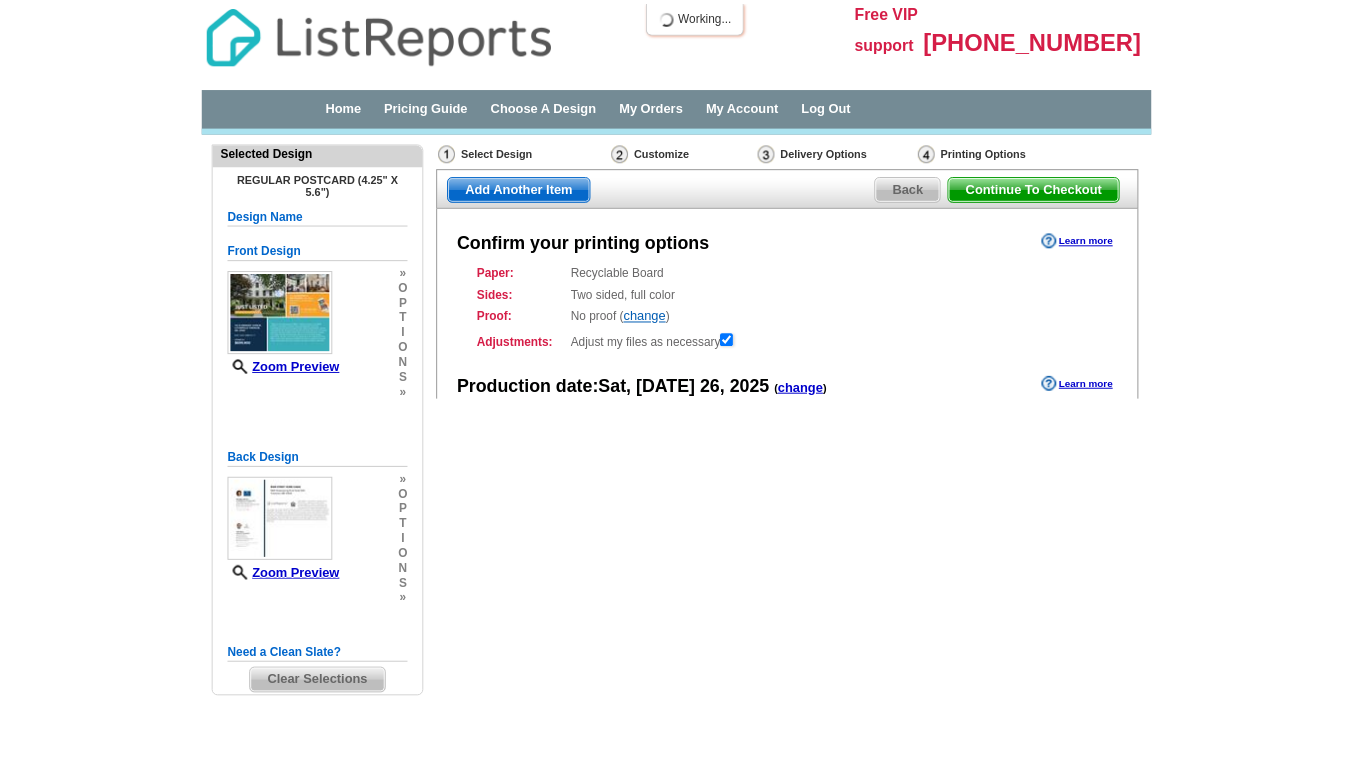 scroll, scrollTop: 0, scrollLeft: 0, axis: both 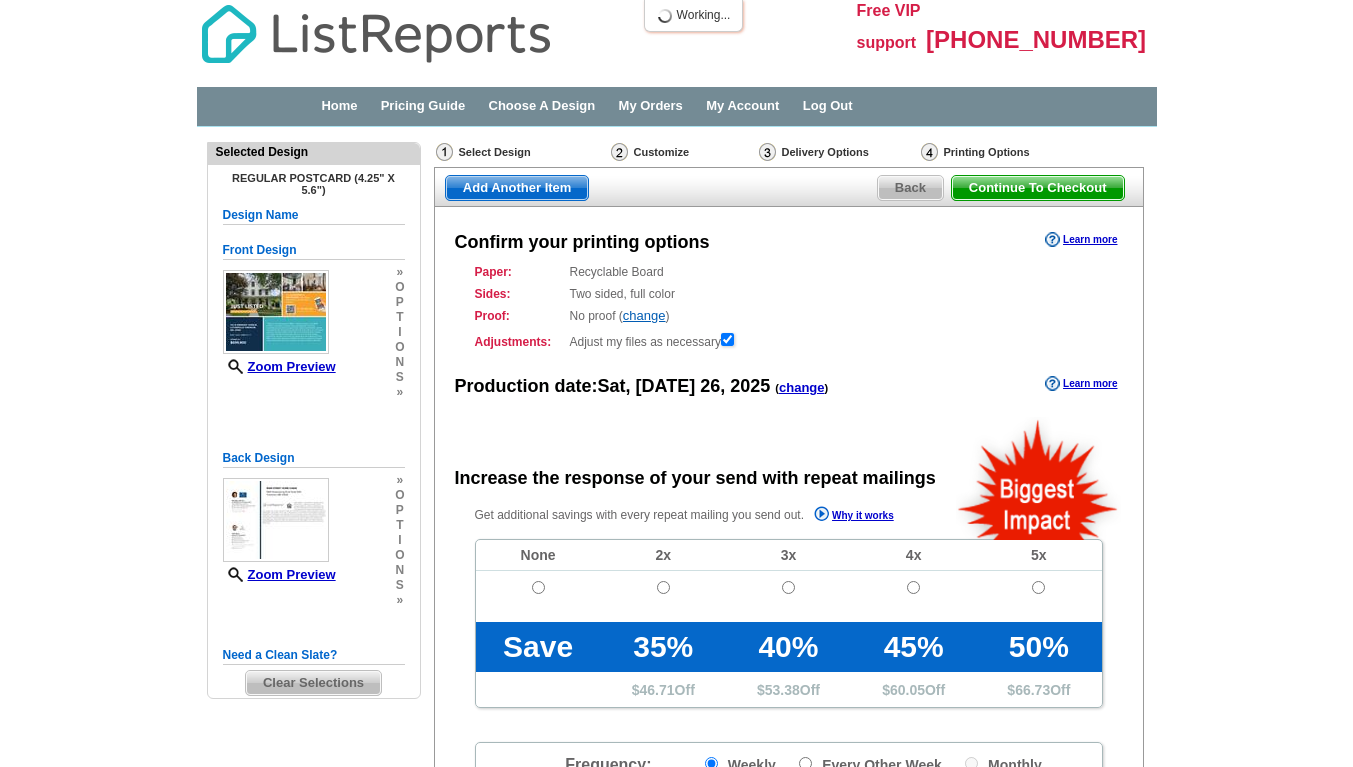 radio on "false" 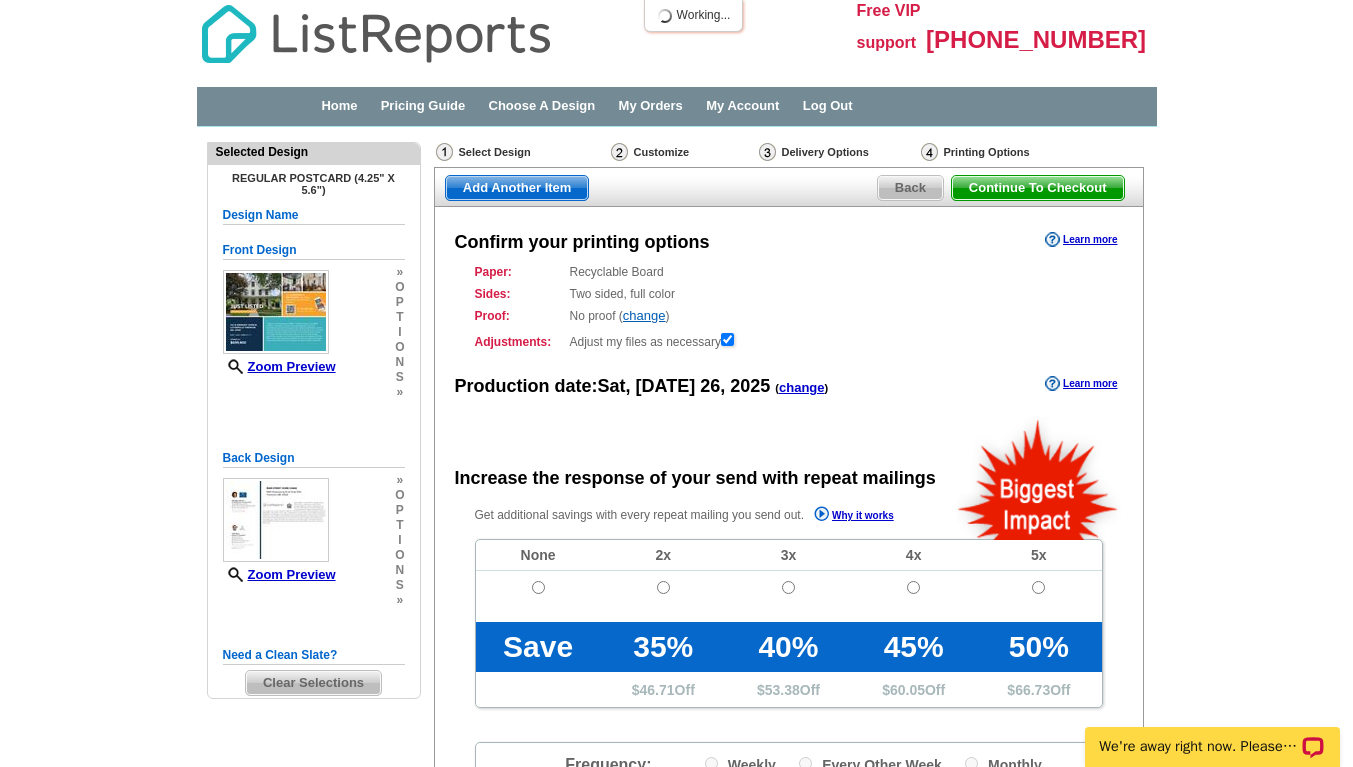 scroll, scrollTop: 0, scrollLeft: 0, axis: both 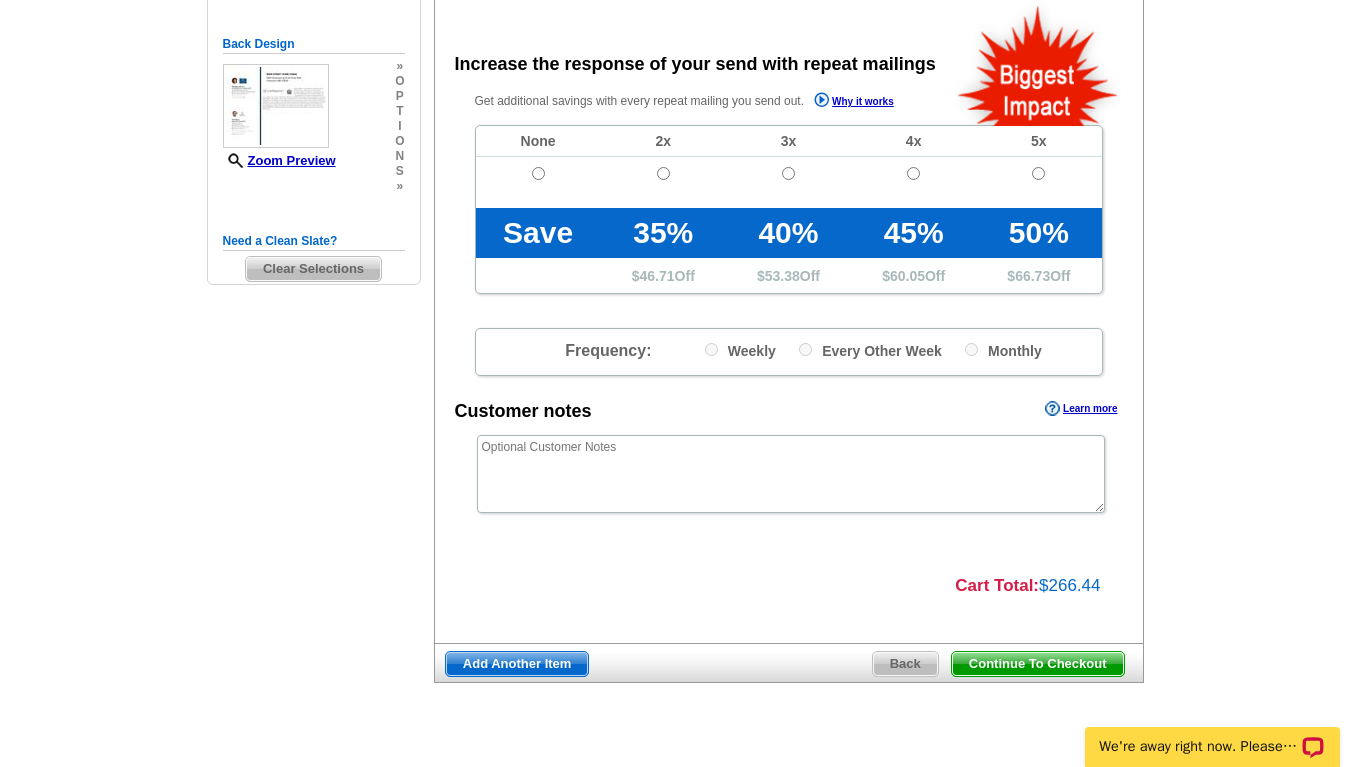 click on "Continue To Checkout" at bounding box center (1038, 664) 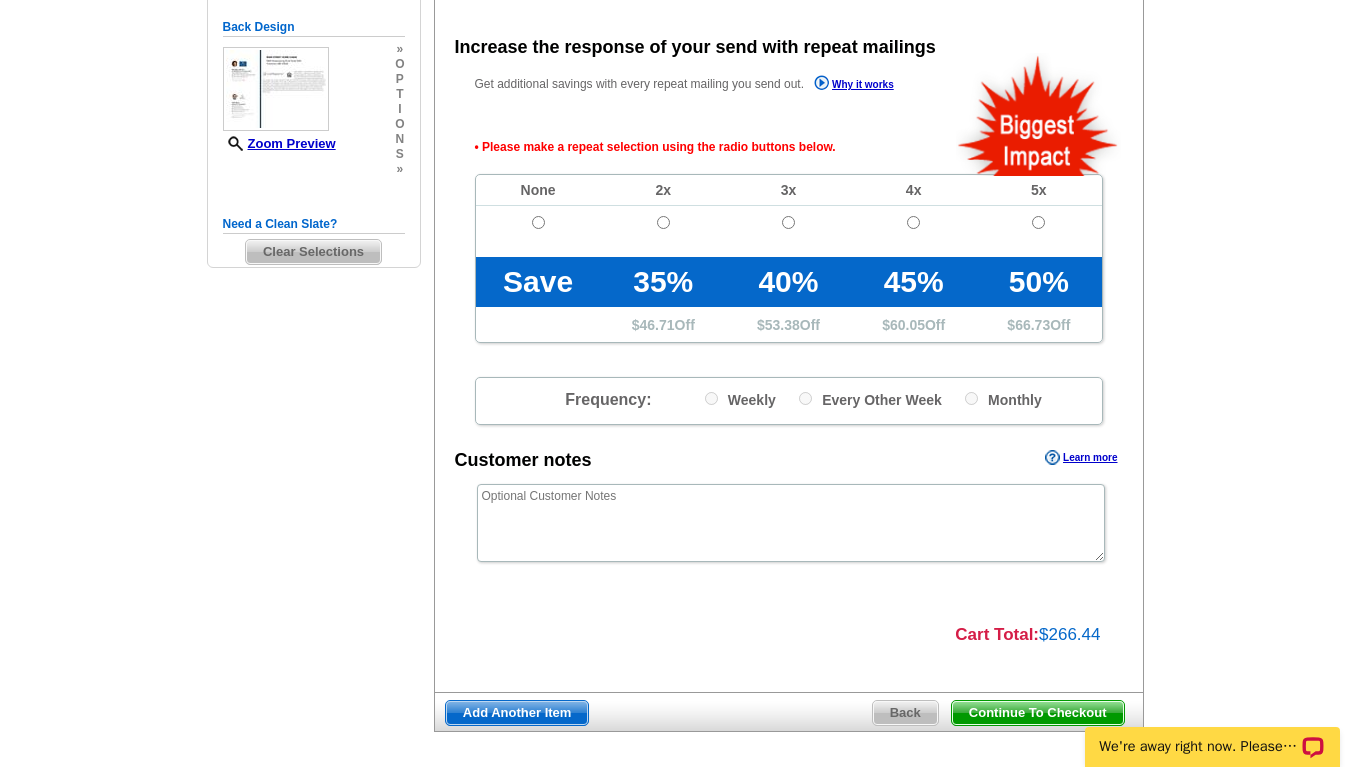 scroll, scrollTop: 431, scrollLeft: 0, axis: vertical 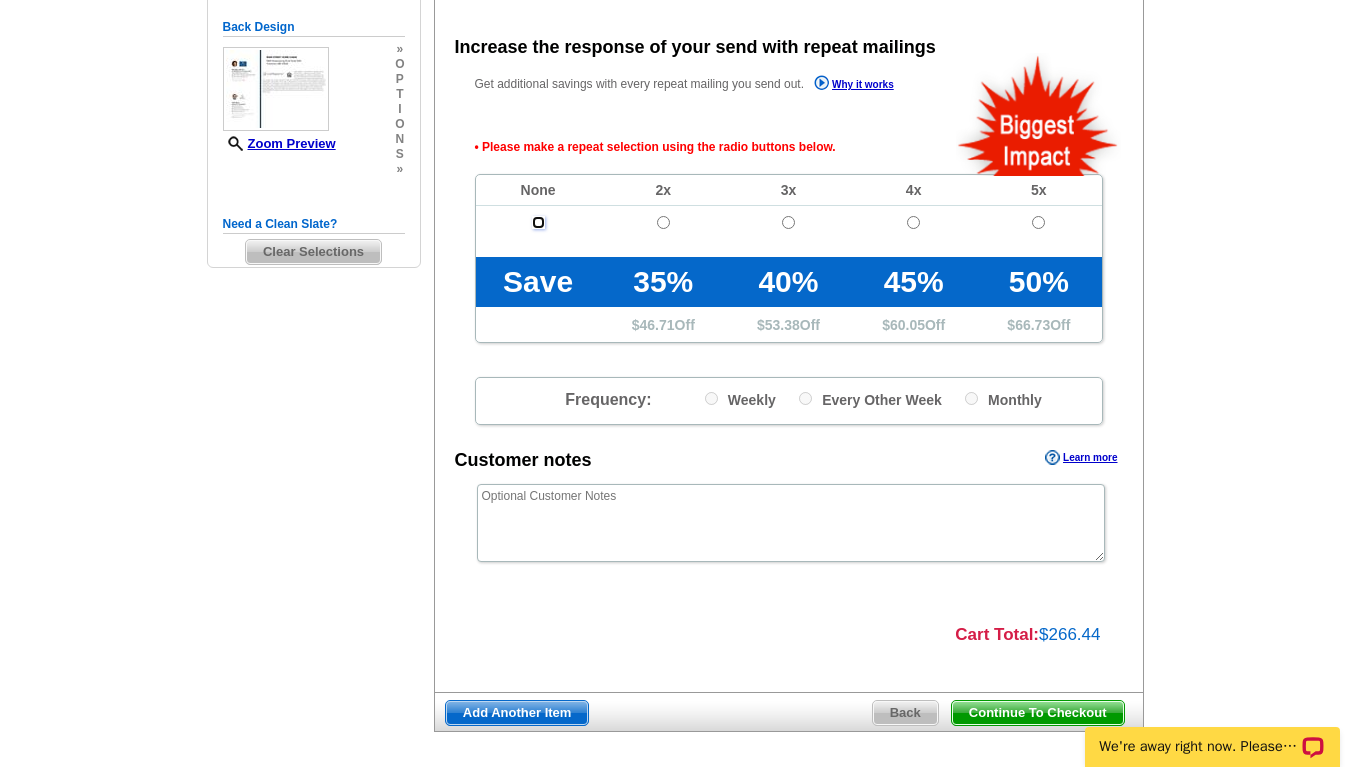 click at bounding box center (538, 222) 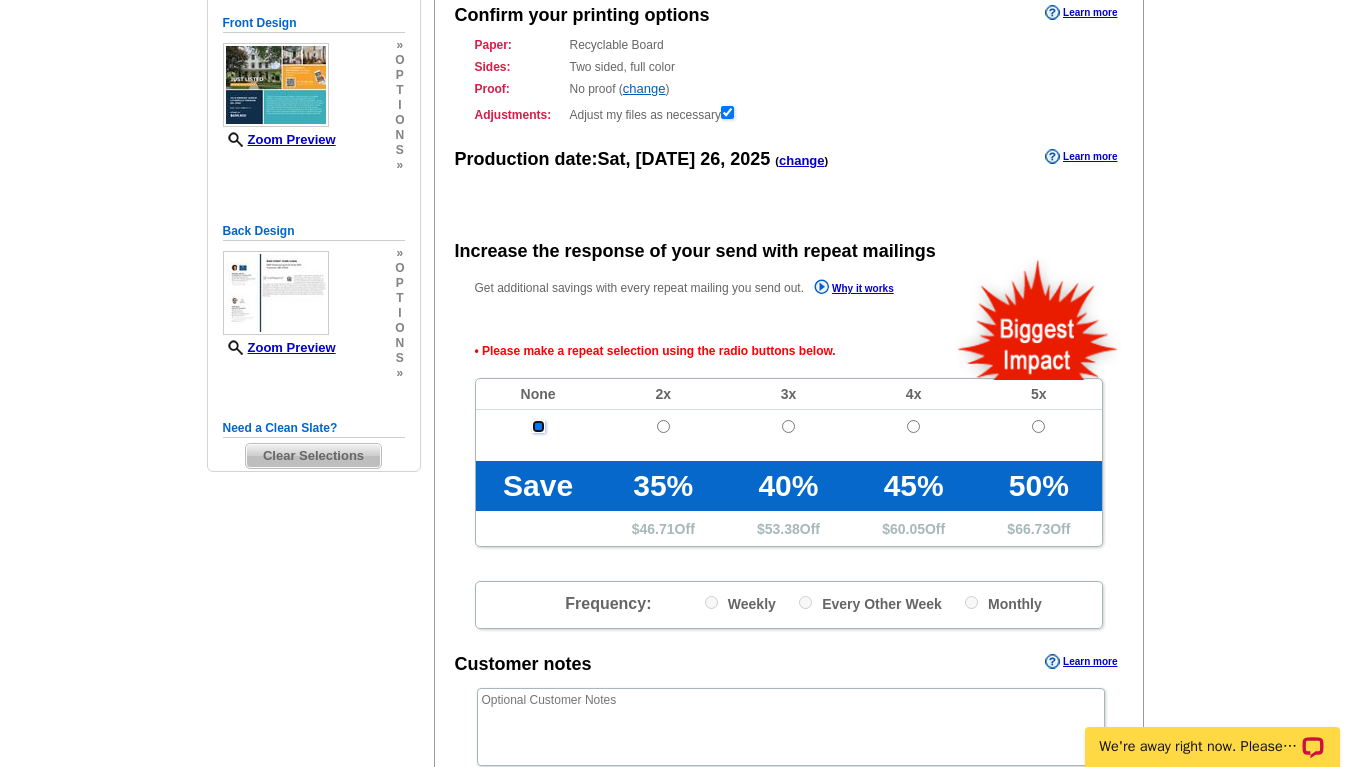 scroll, scrollTop: 135, scrollLeft: 0, axis: vertical 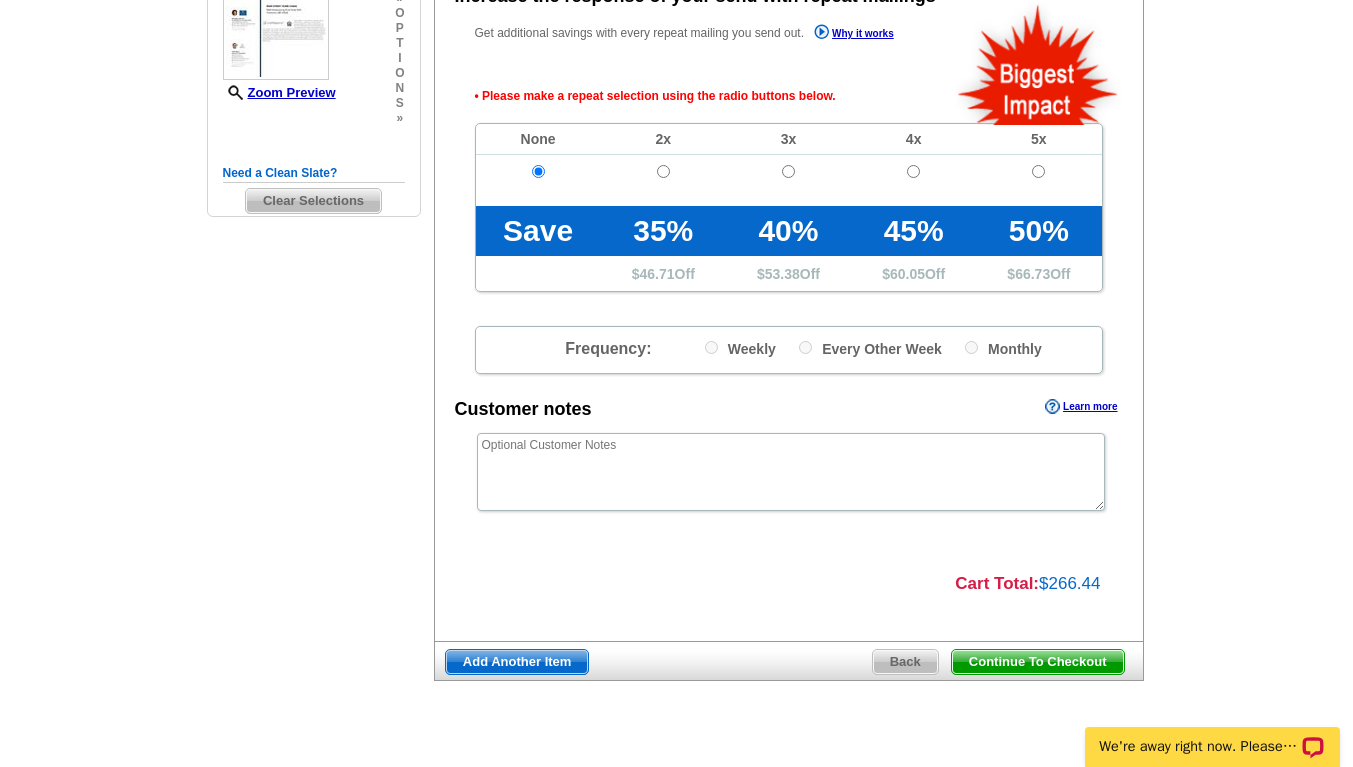 click on "Continue To Checkout" at bounding box center (1038, 662) 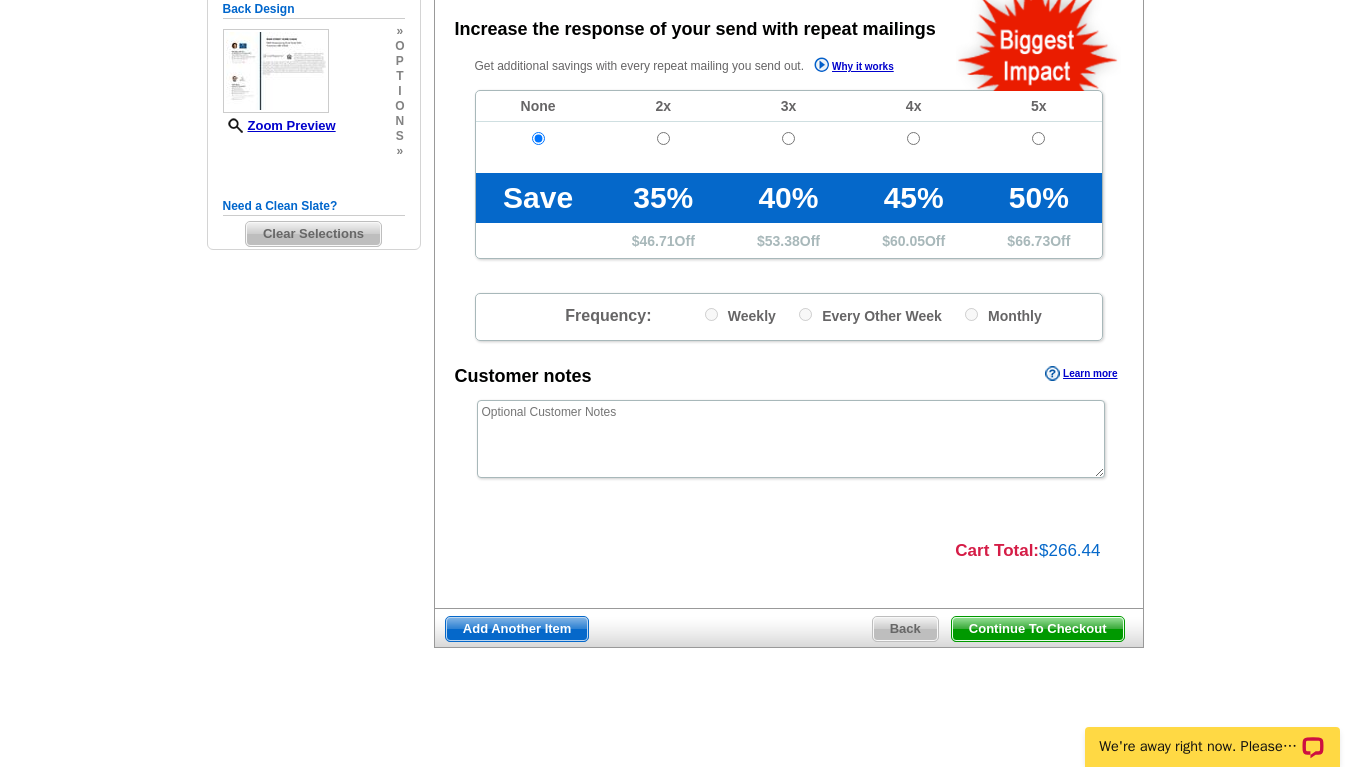 scroll, scrollTop: 449, scrollLeft: 0, axis: vertical 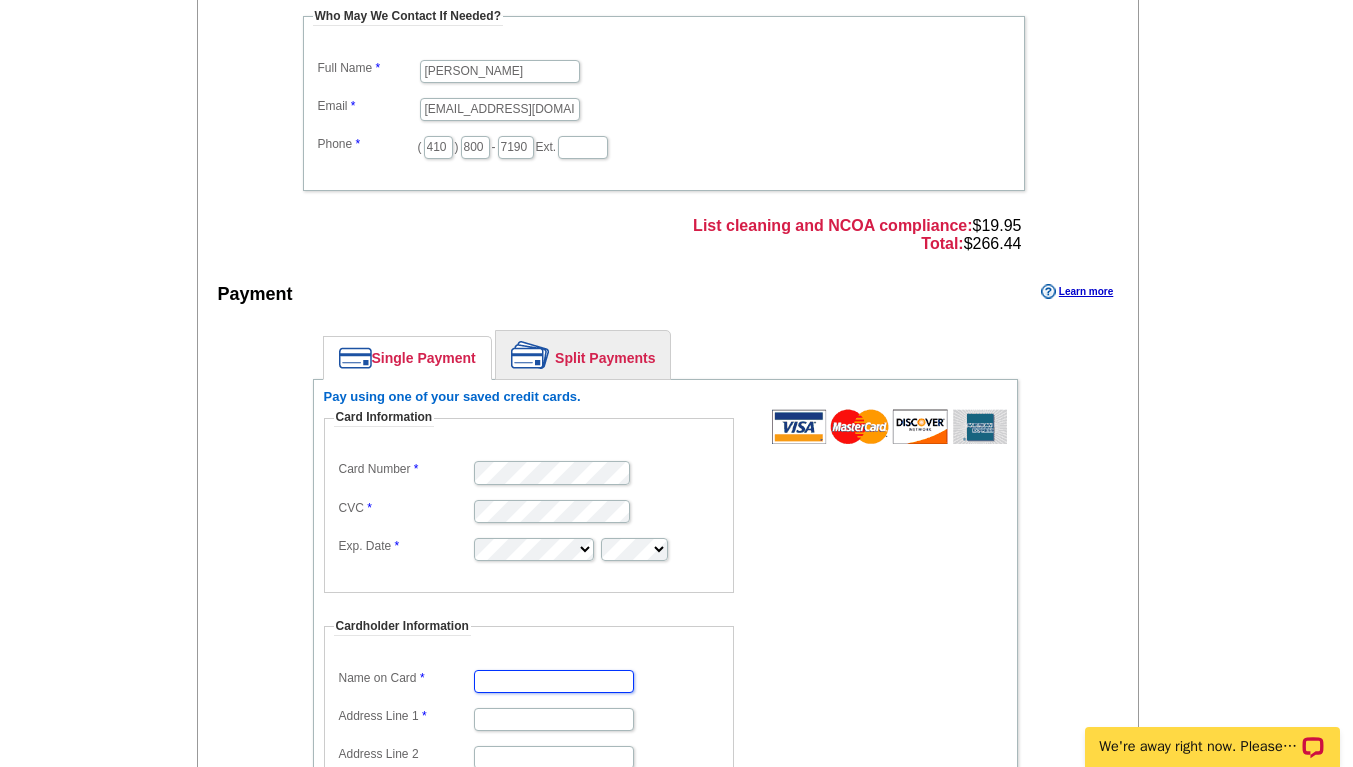 type on "Maryellen DeLuca" 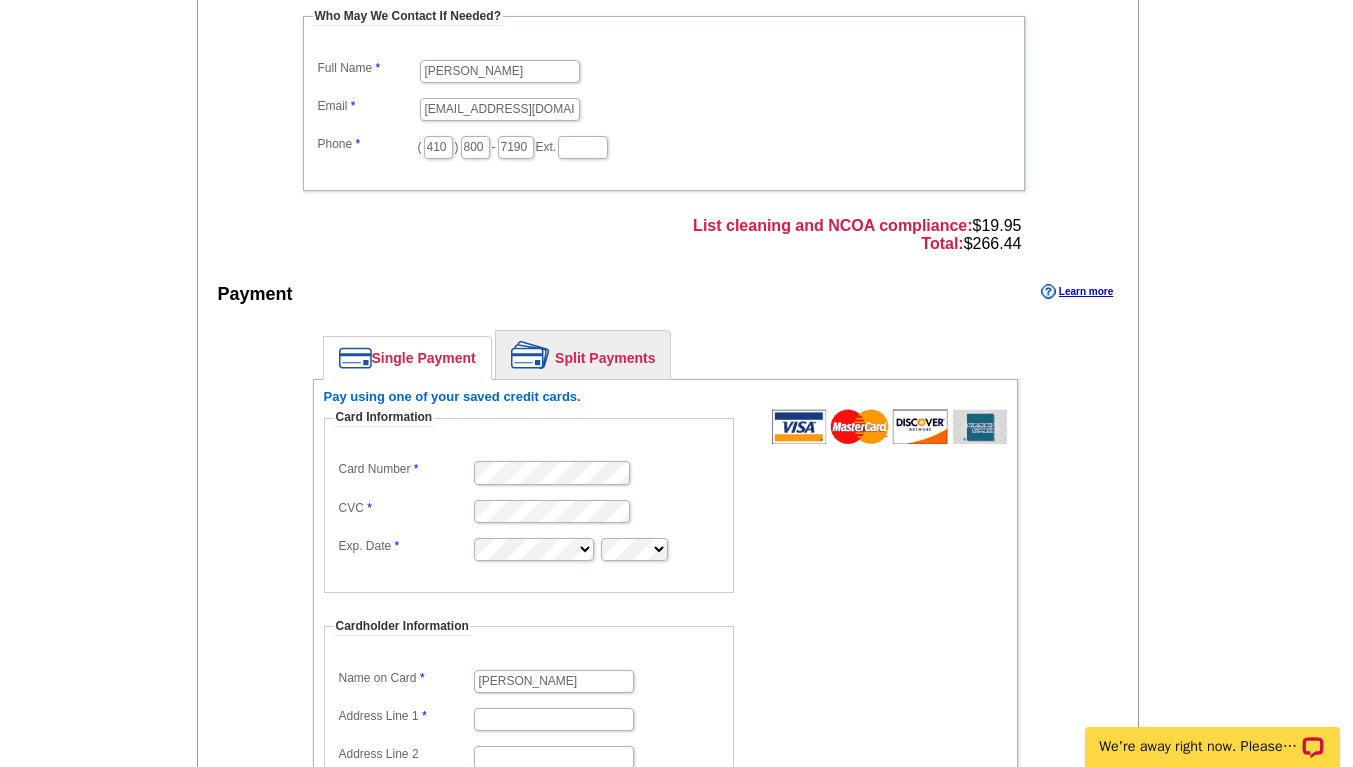scroll, scrollTop: 0, scrollLeft: 0, axis: both 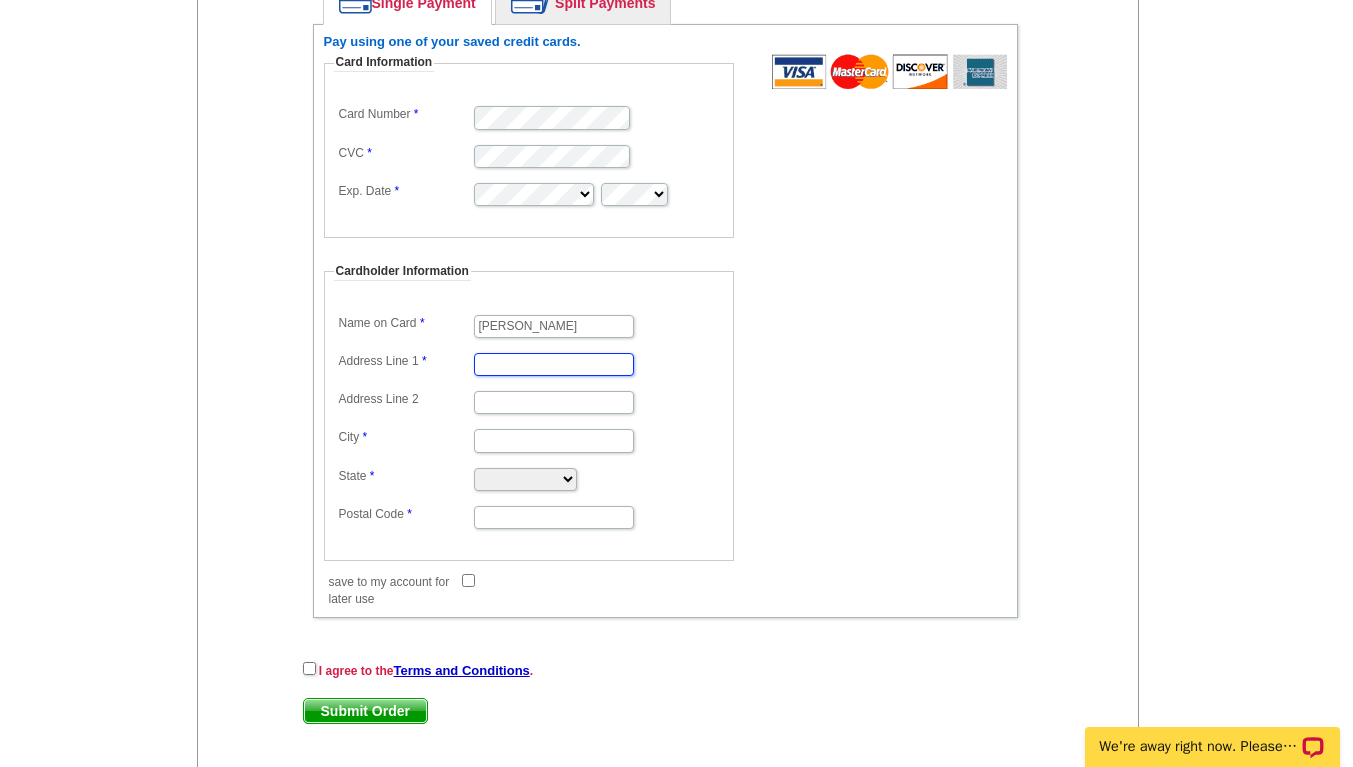 click on "Address Line 1" at bounding box center [554, 364] 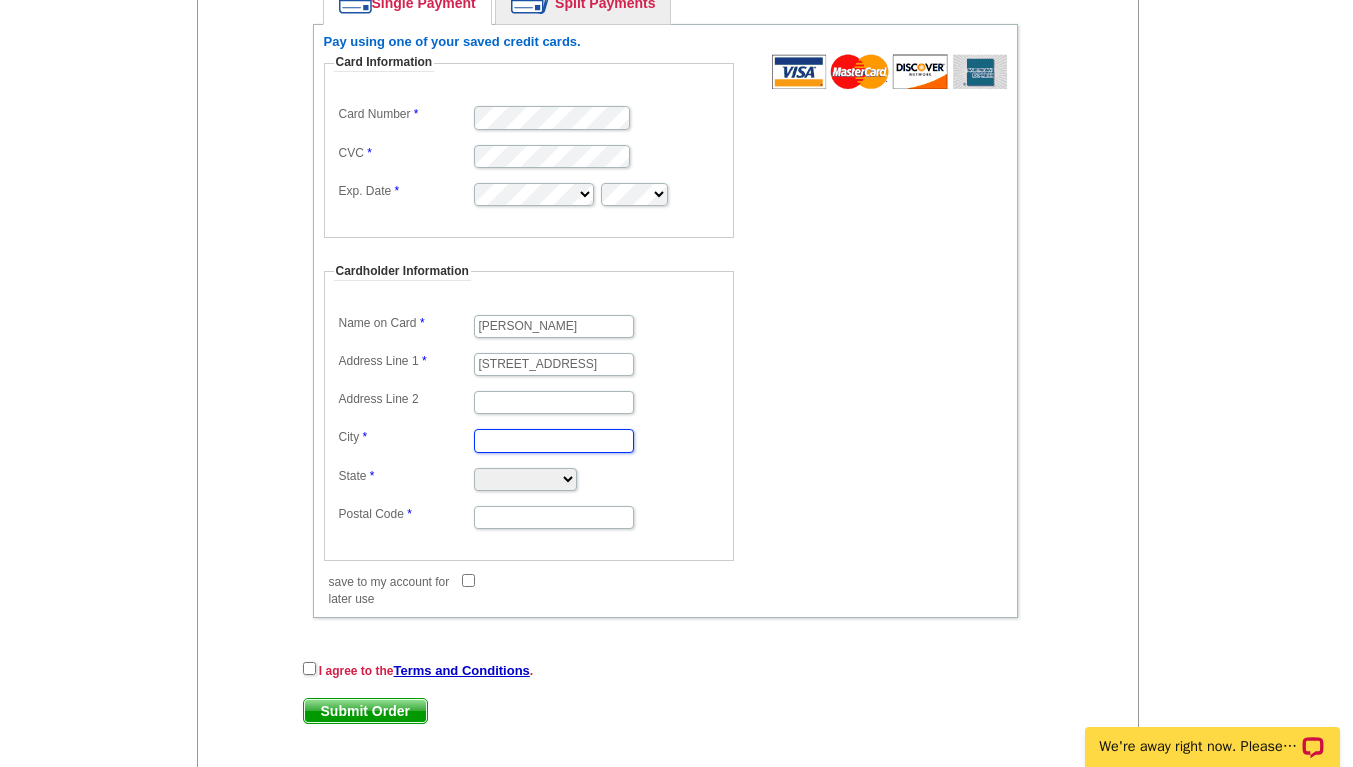 type on "Darien" 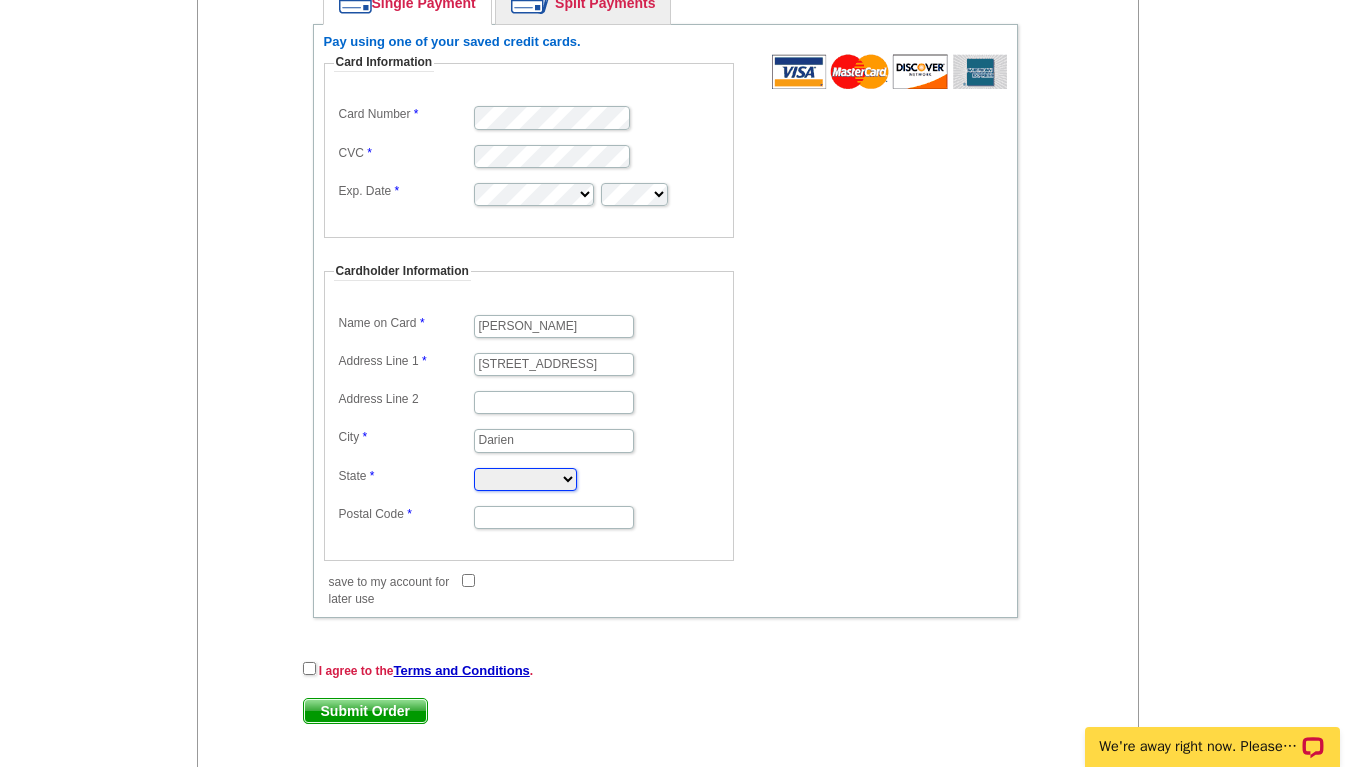 select on "GA" 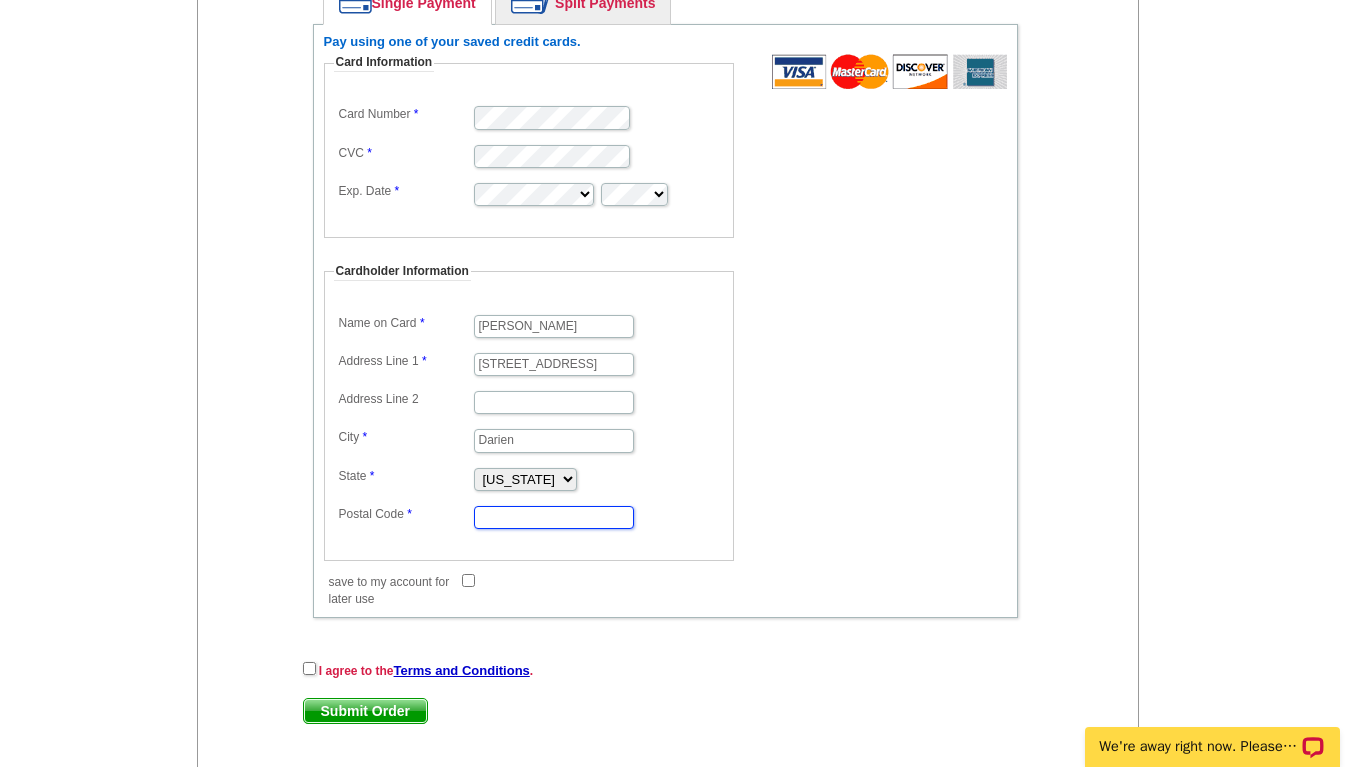 type on "31305" 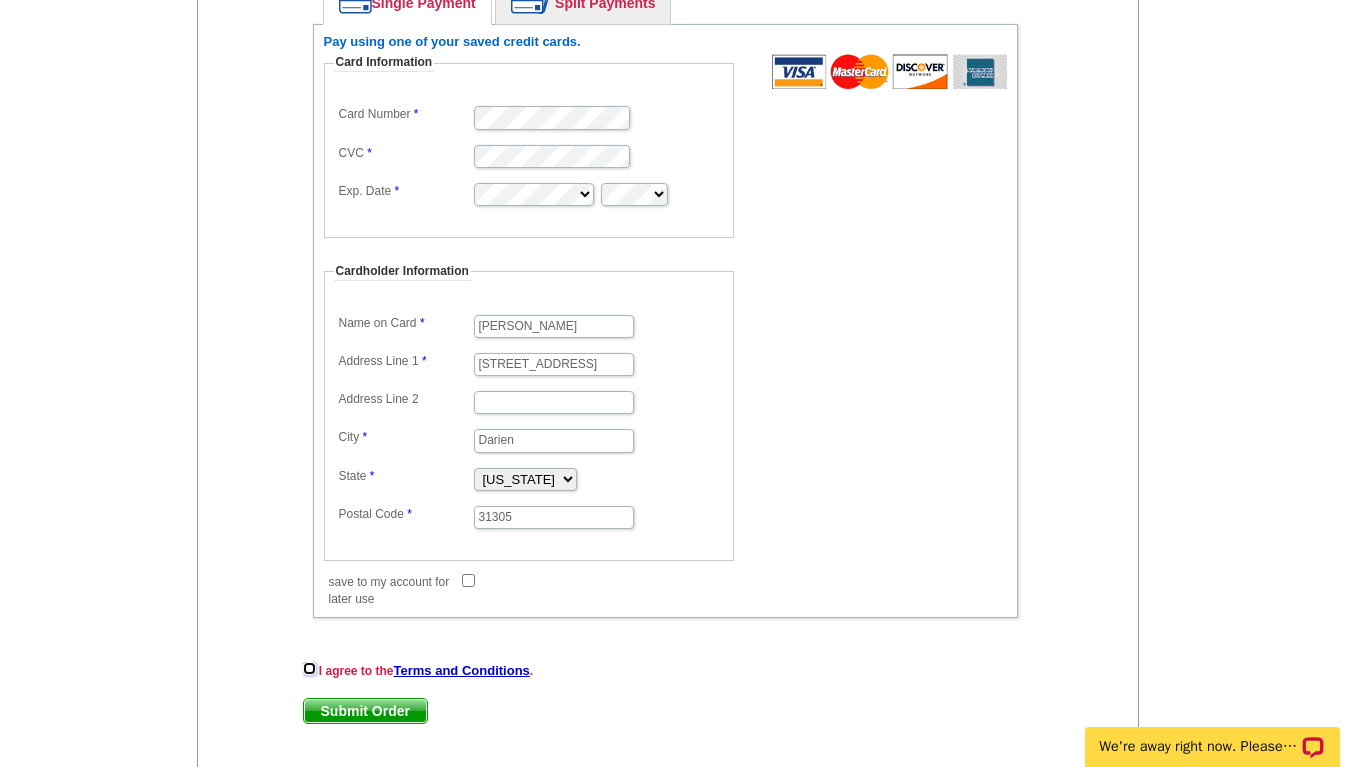 click at bounding box center (309, 668) 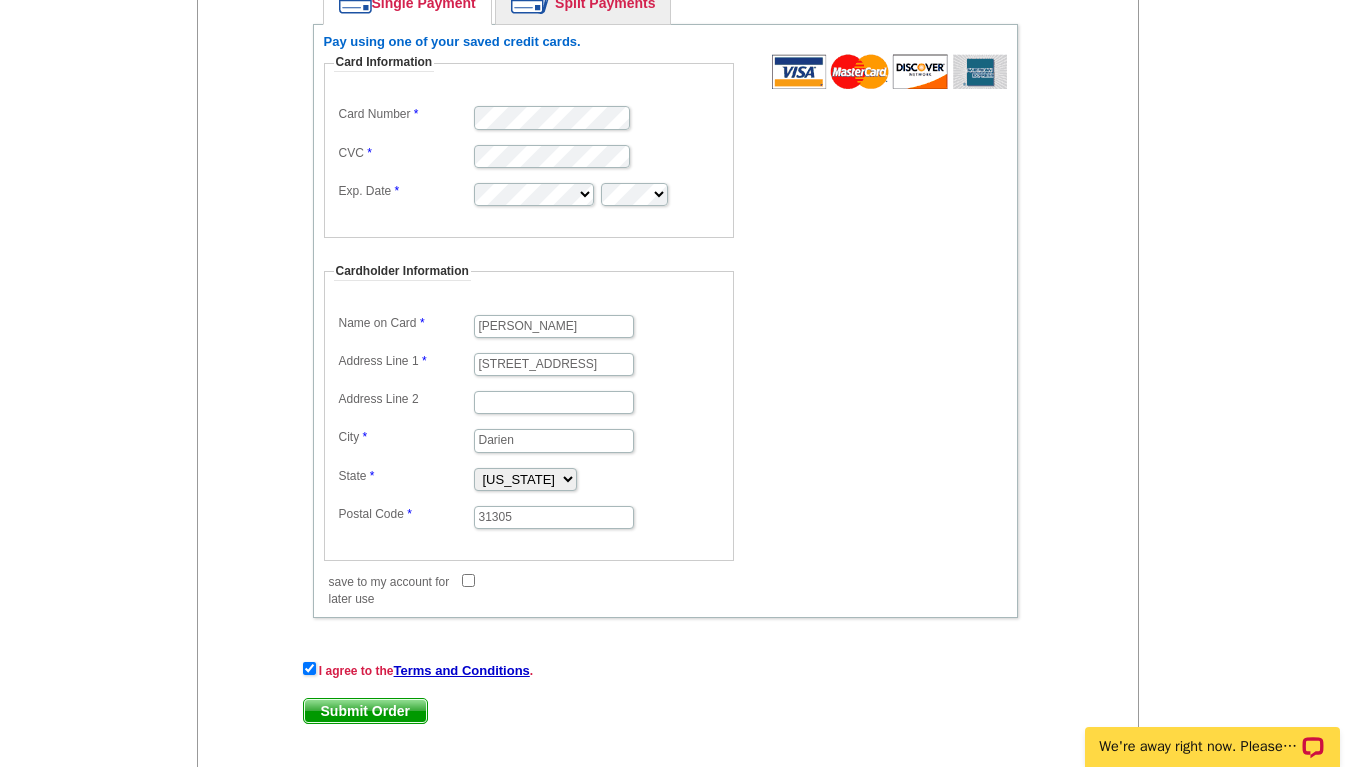 click on "Submit Order" at bounding box center (365, 711) 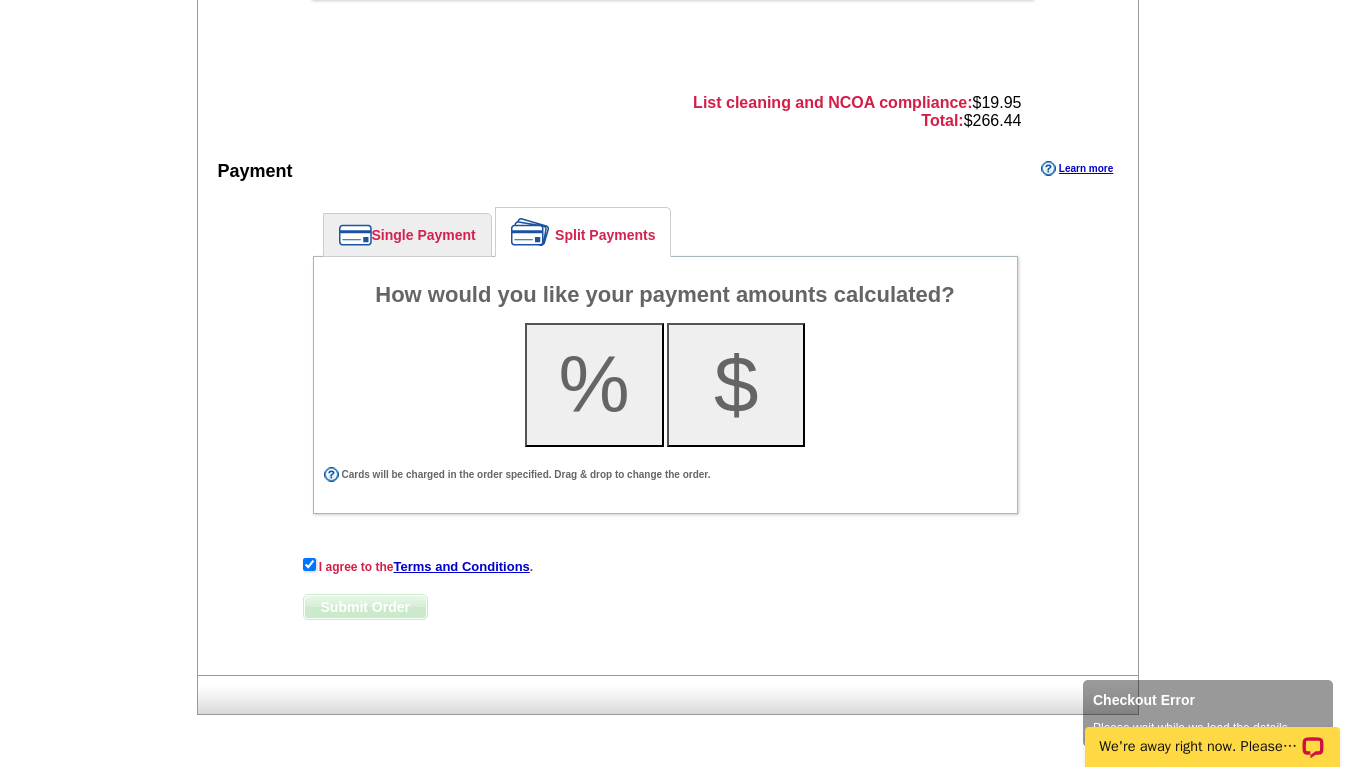 scroll, scrollTop: 805, scrollLeft: 0, axis: vertical 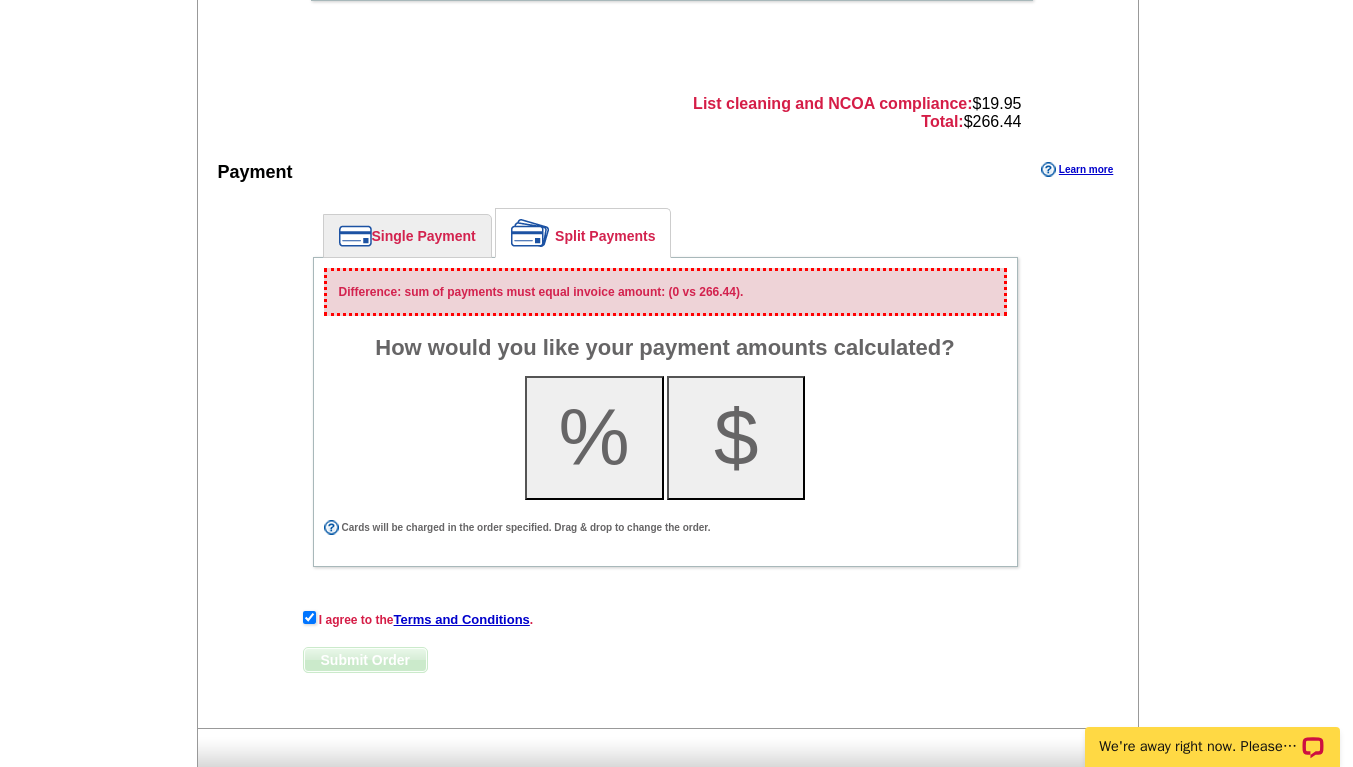 click on "$" at bounding box center (736, 438) 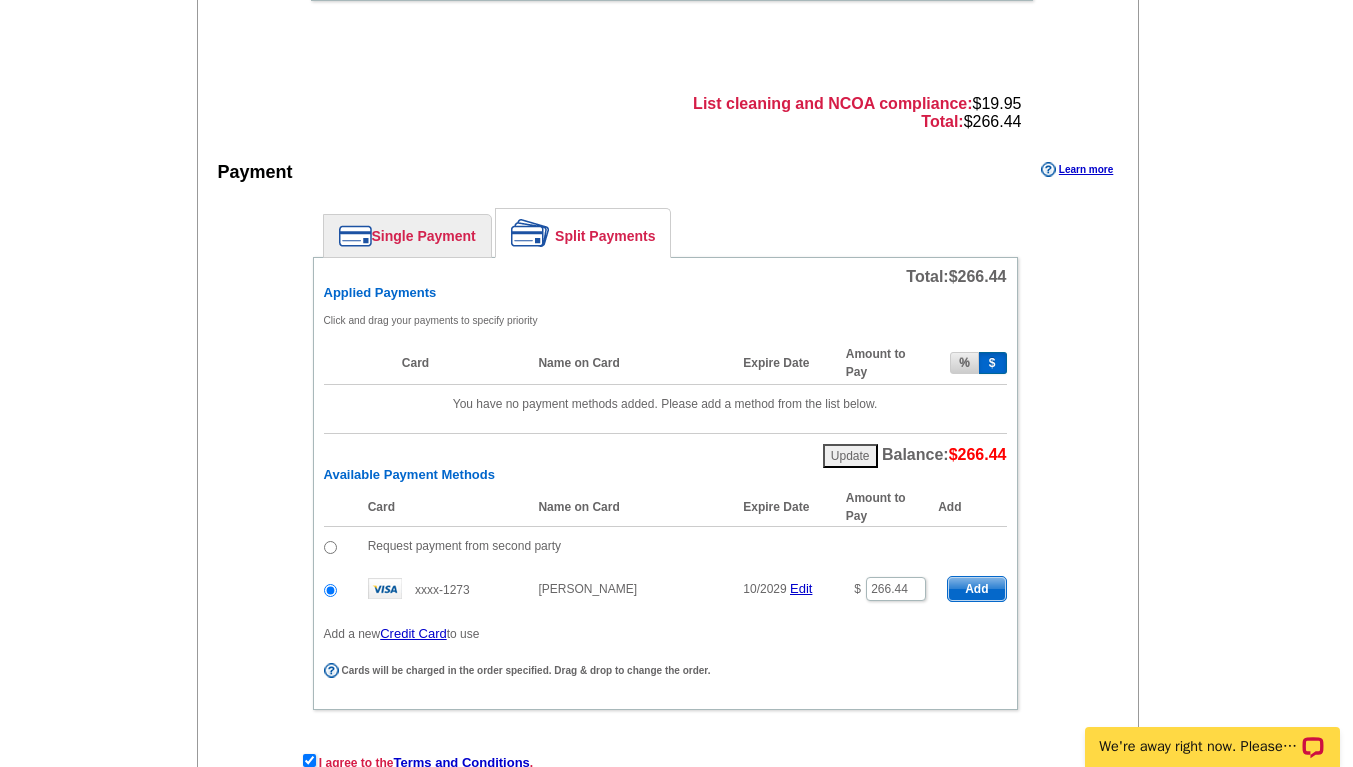 click on "Update
Balance:  $266.44" at bounding box center (665, 450) 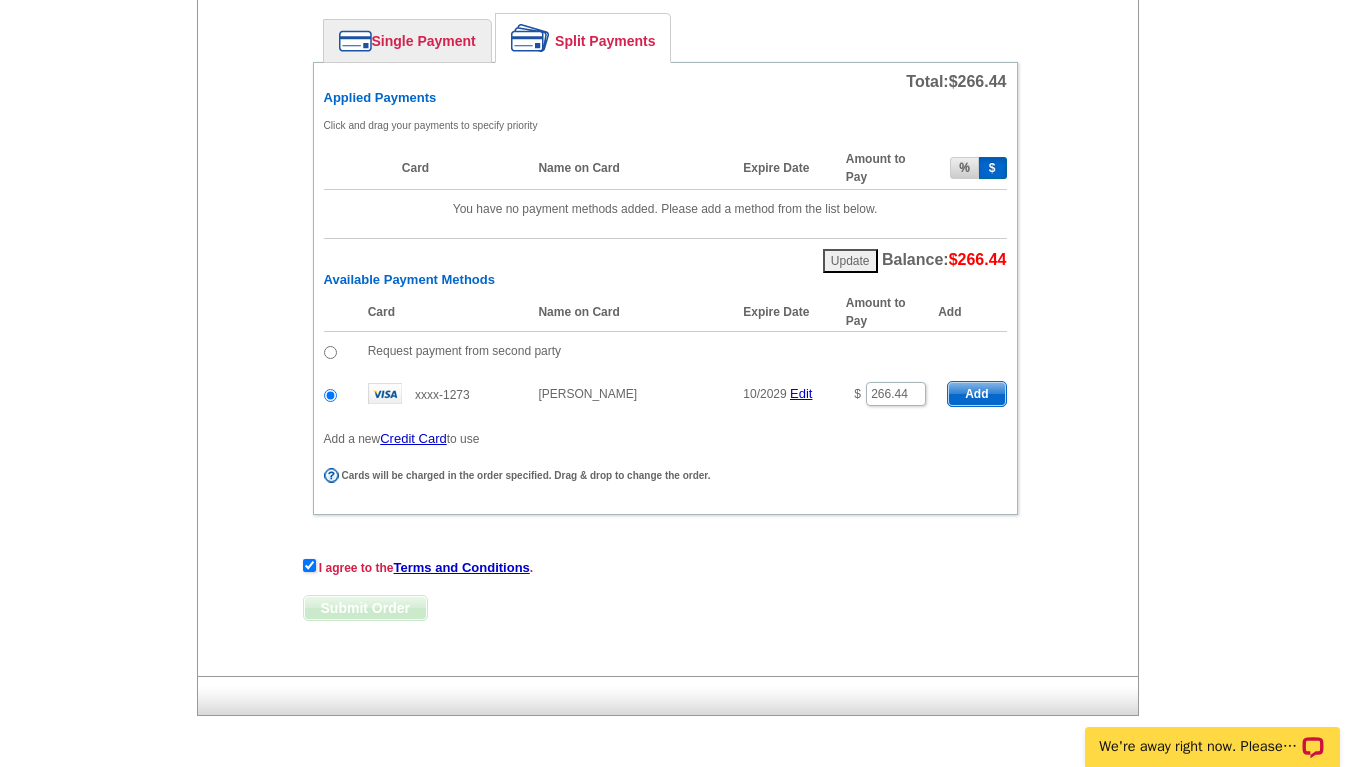 click on "Single Payment" at bounding box center [407, 41] 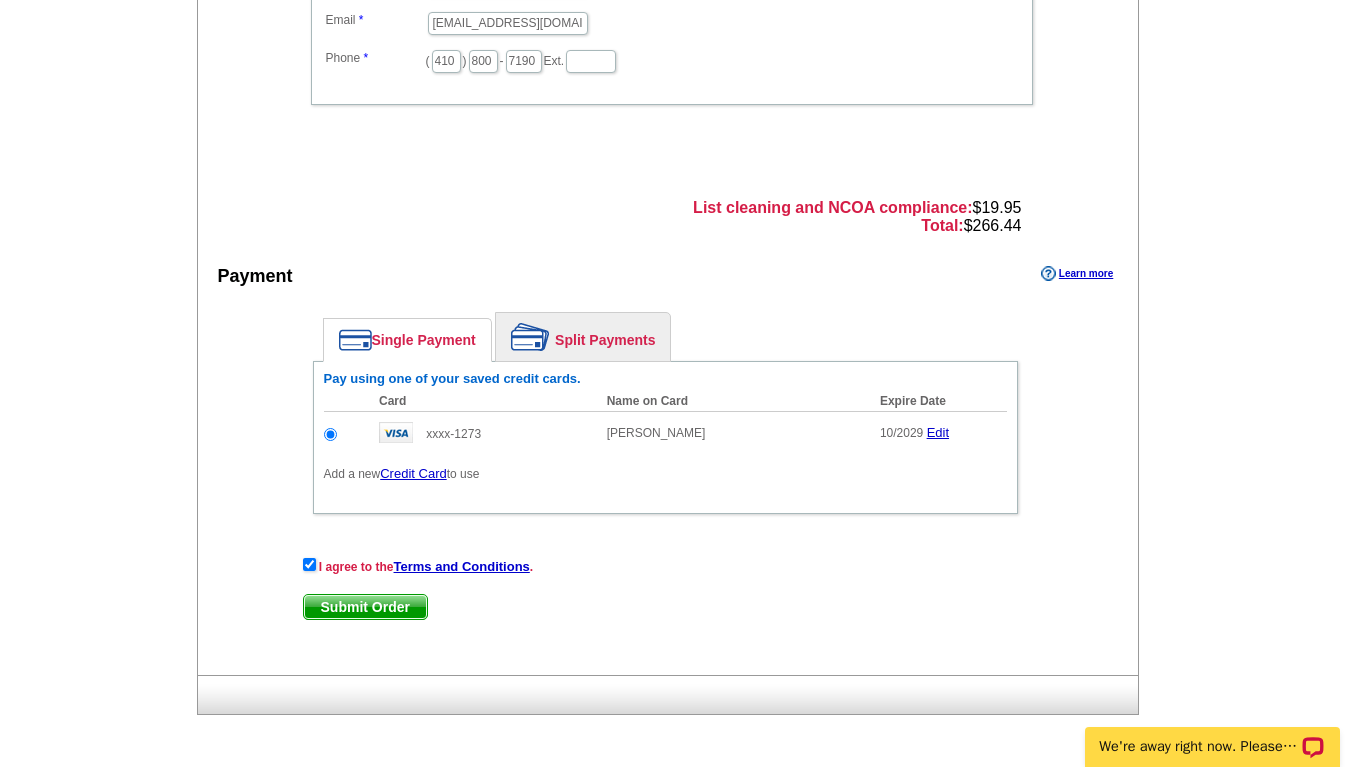 scroll, scrollTop: 701, scrollLeft: 0, axis: vertical 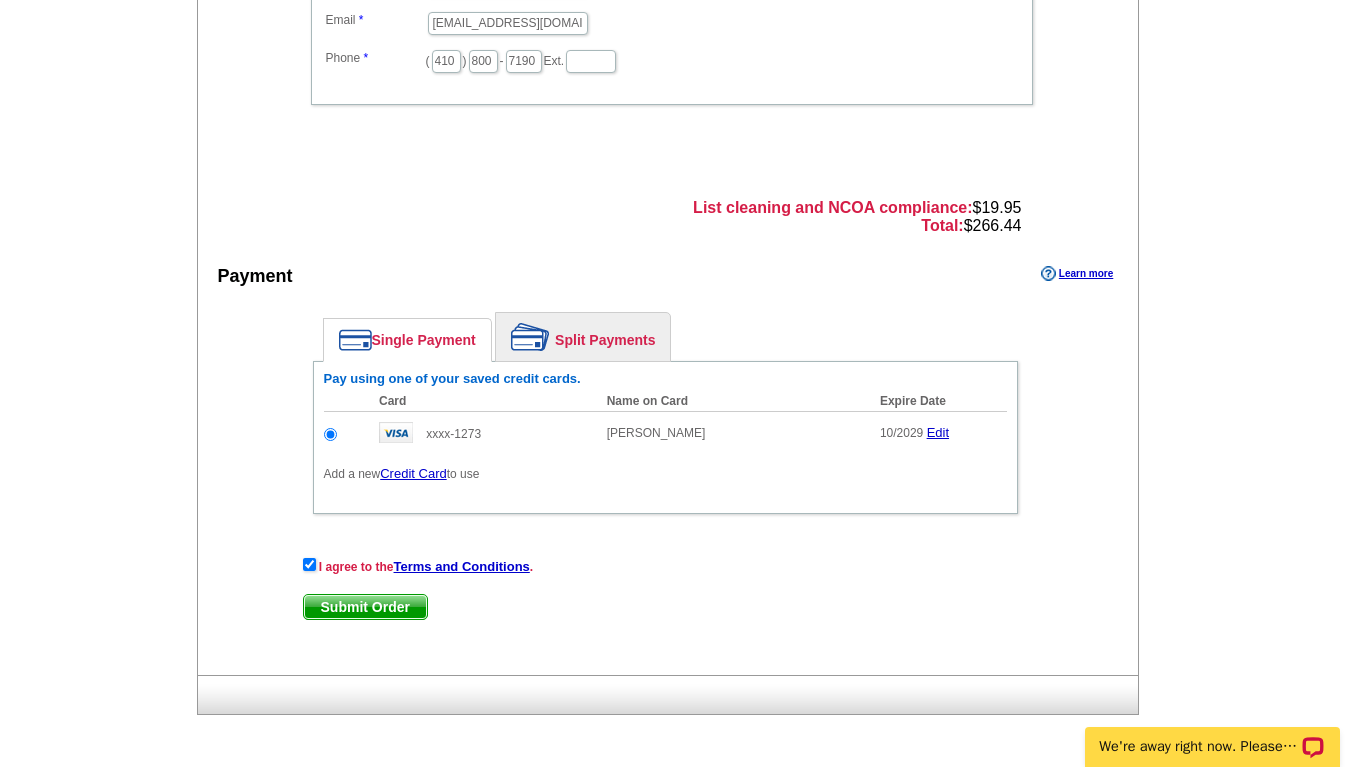 click on "Submit Order" at bounding box center [365, 607] 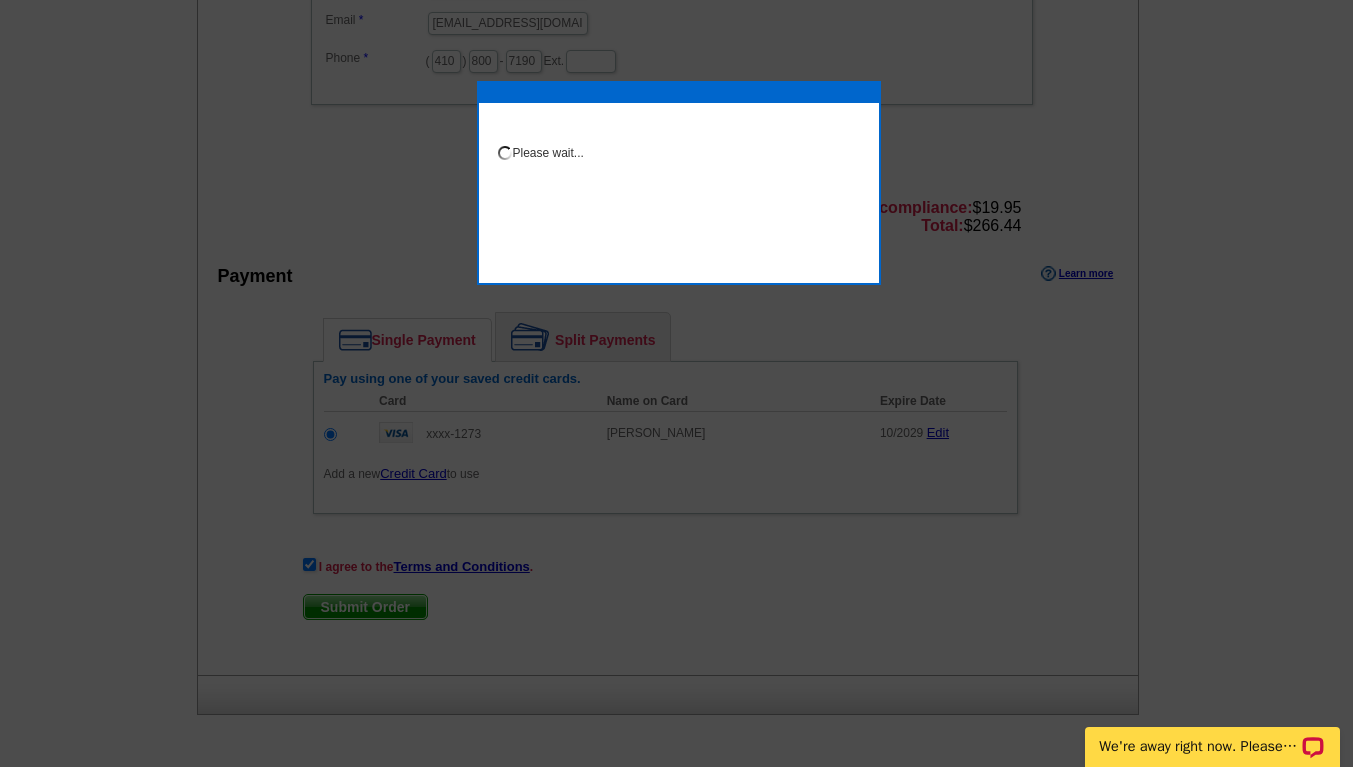 click at bounding box center [676, 33] 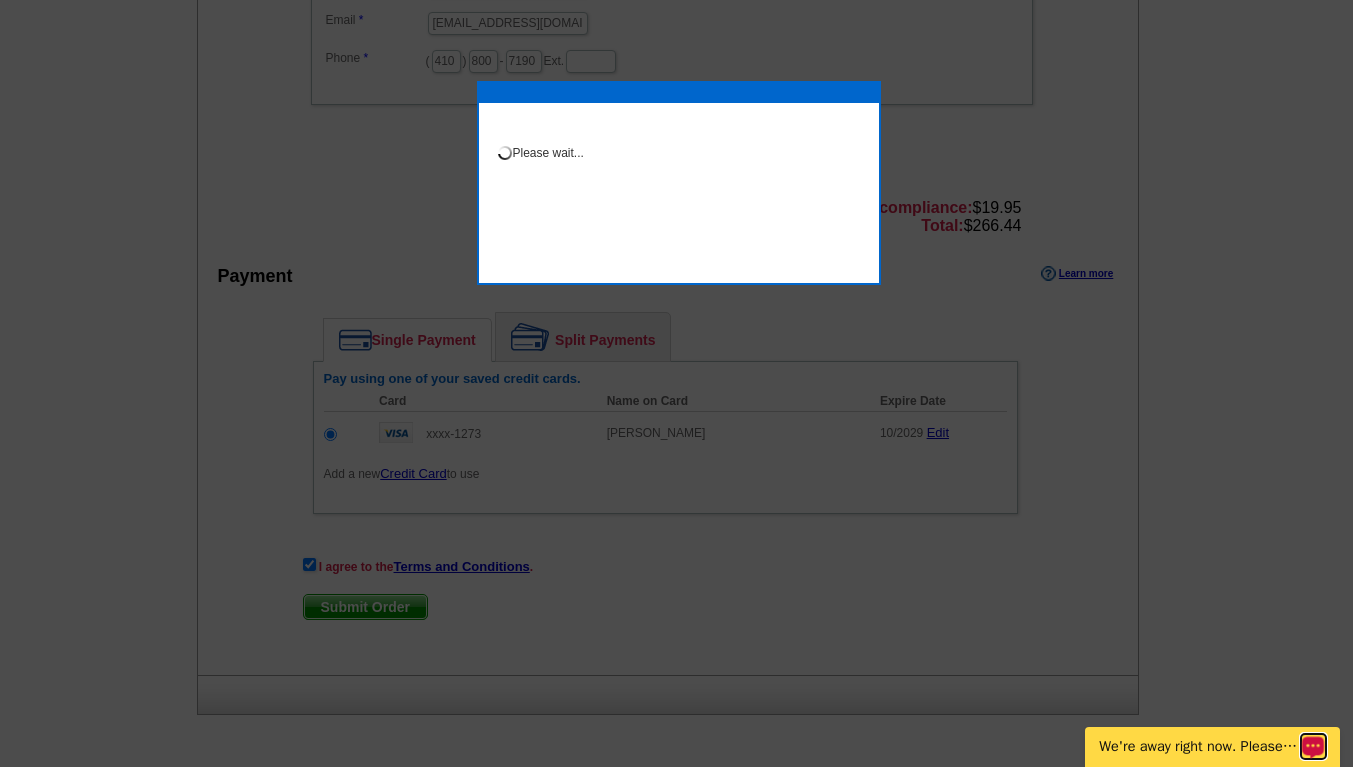 click at bounding box center [1313, 745] 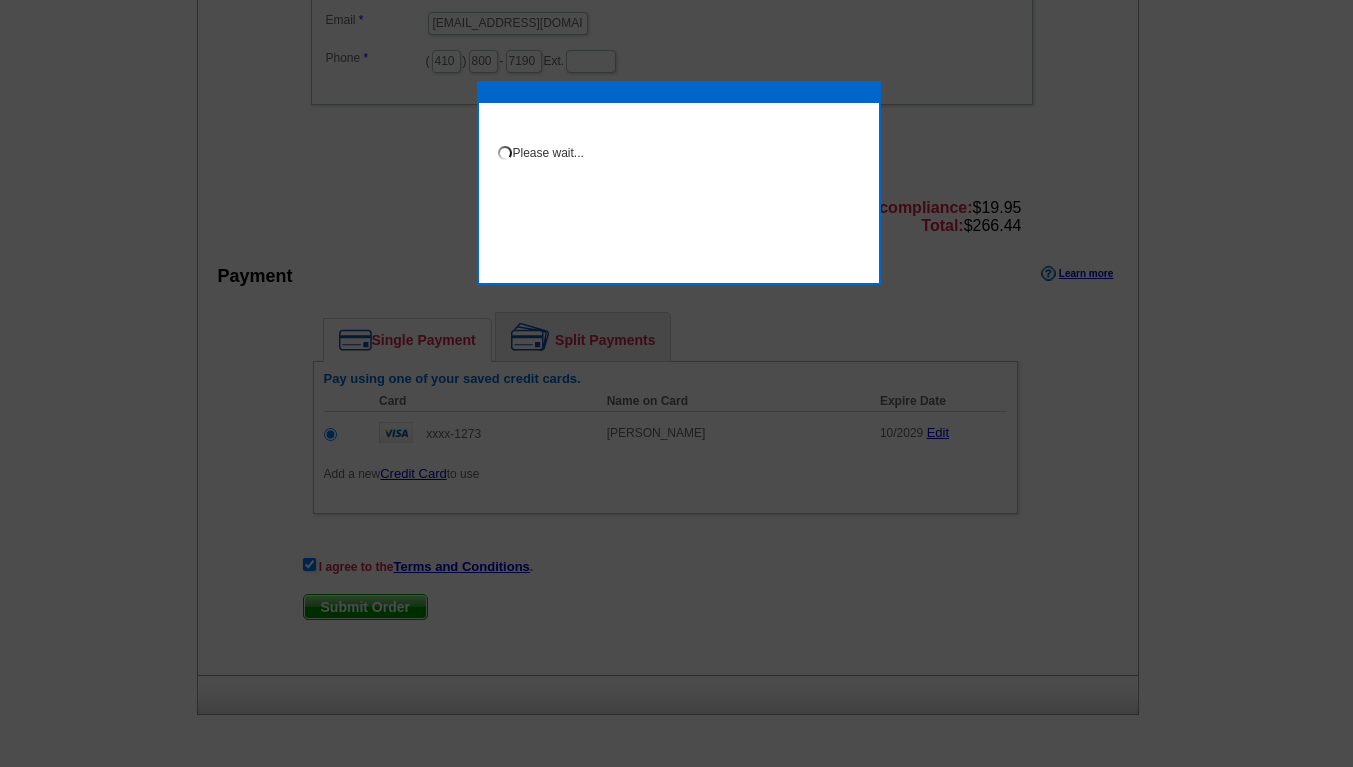 click at bounding box center [676, 33] 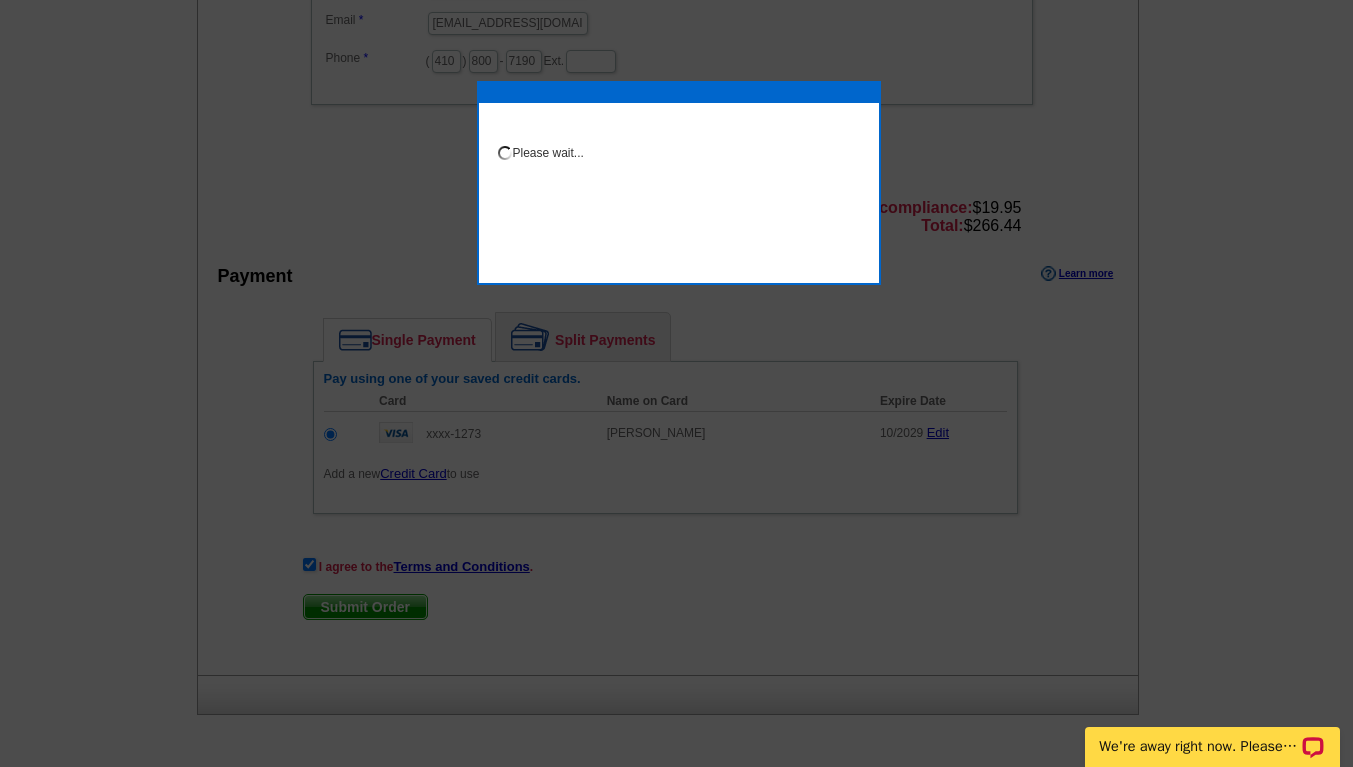 click on "Please wait..." at bounding box center (679, 171) 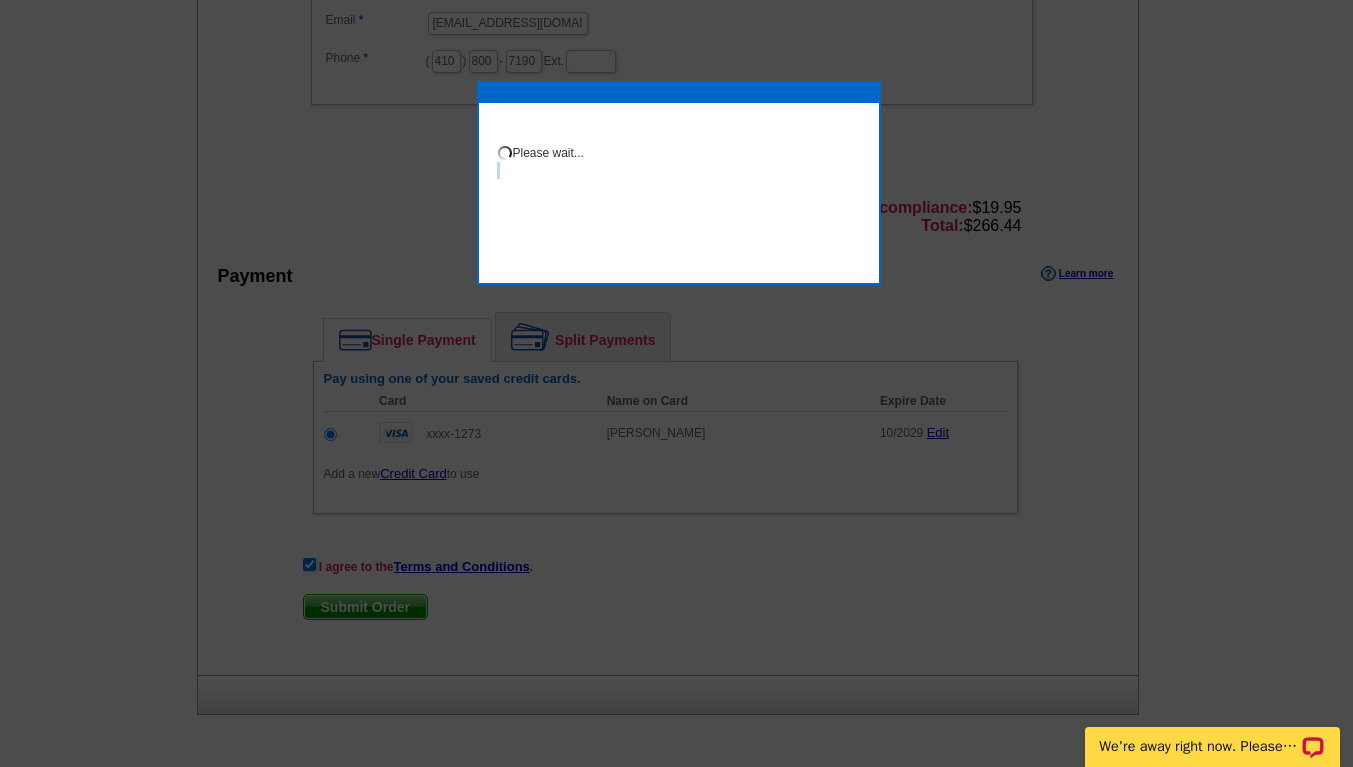 click on "Please wait..." at bounding box center [679, 171] 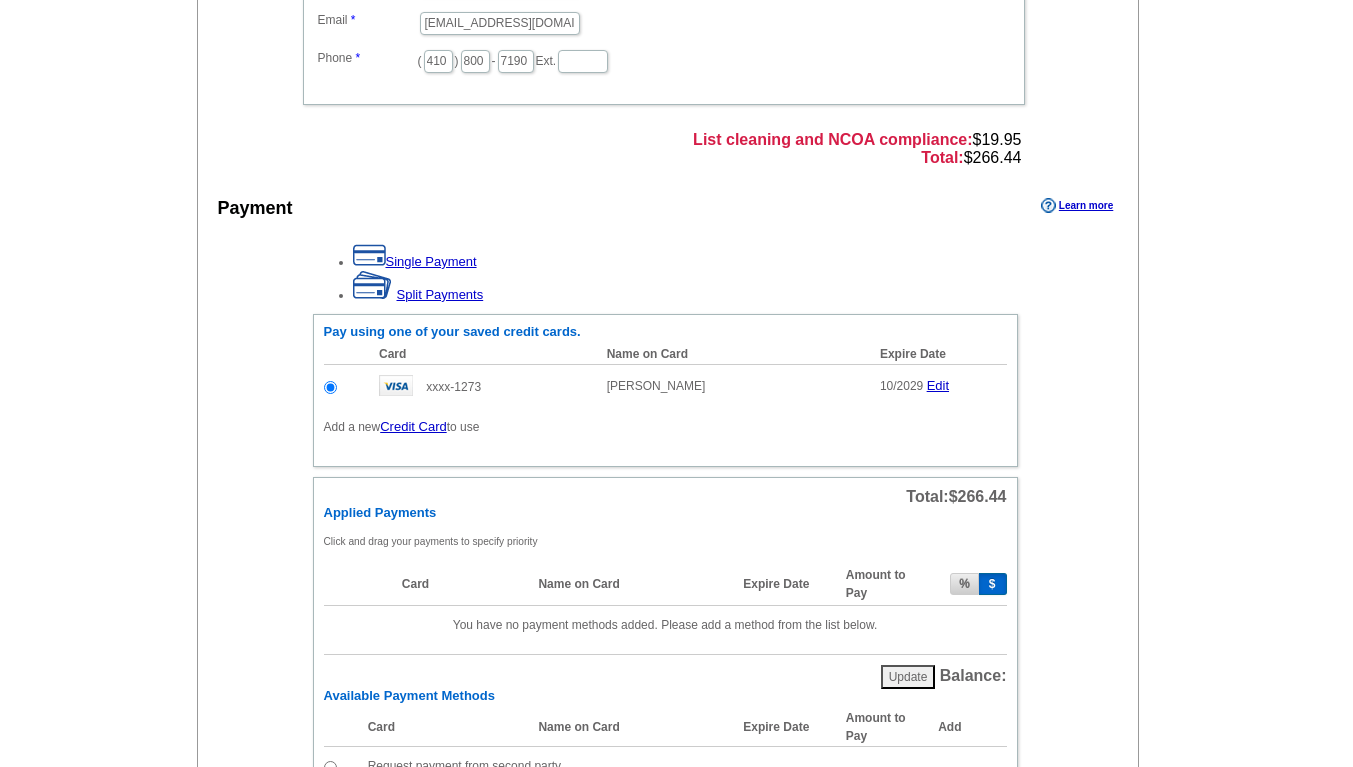 scroll, scrollTop: 582, scrollLeft: 0, axis: vertical 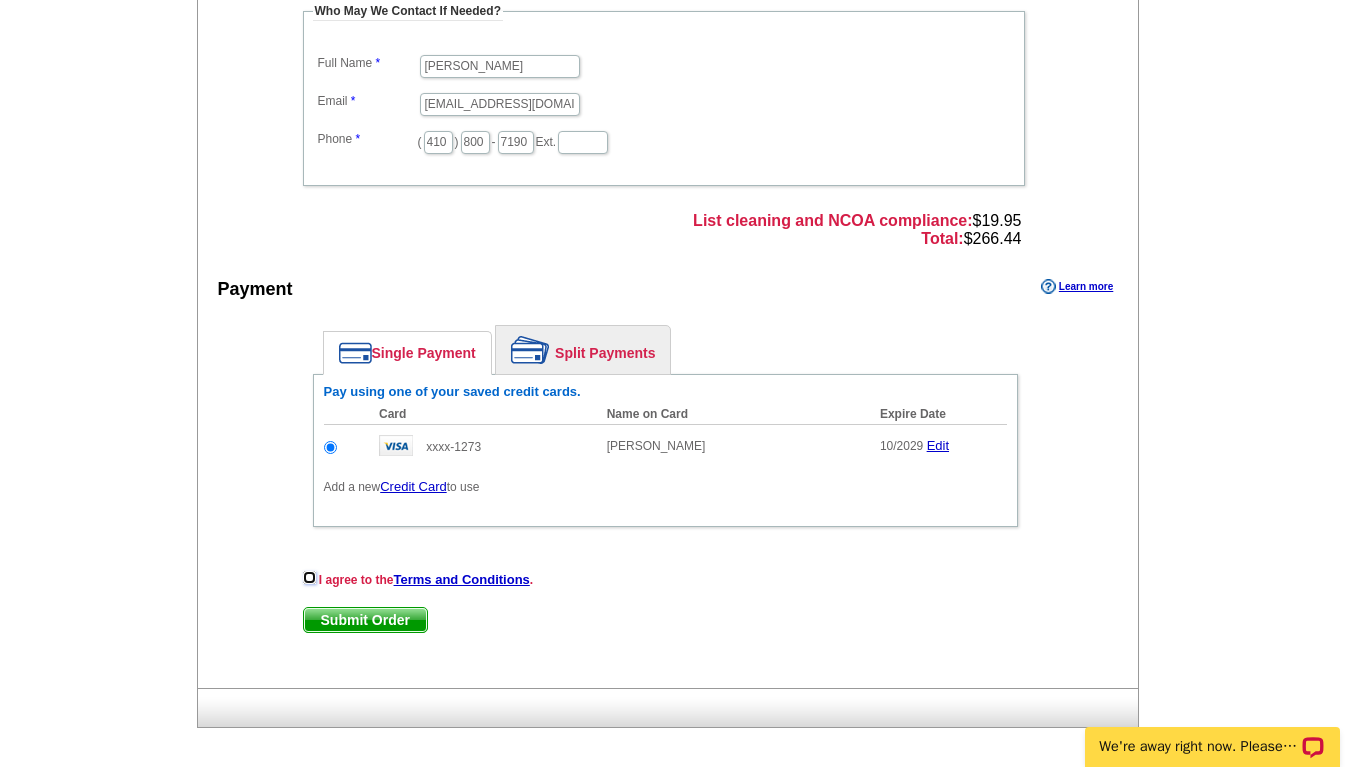 click at bounding box center (309, 577) 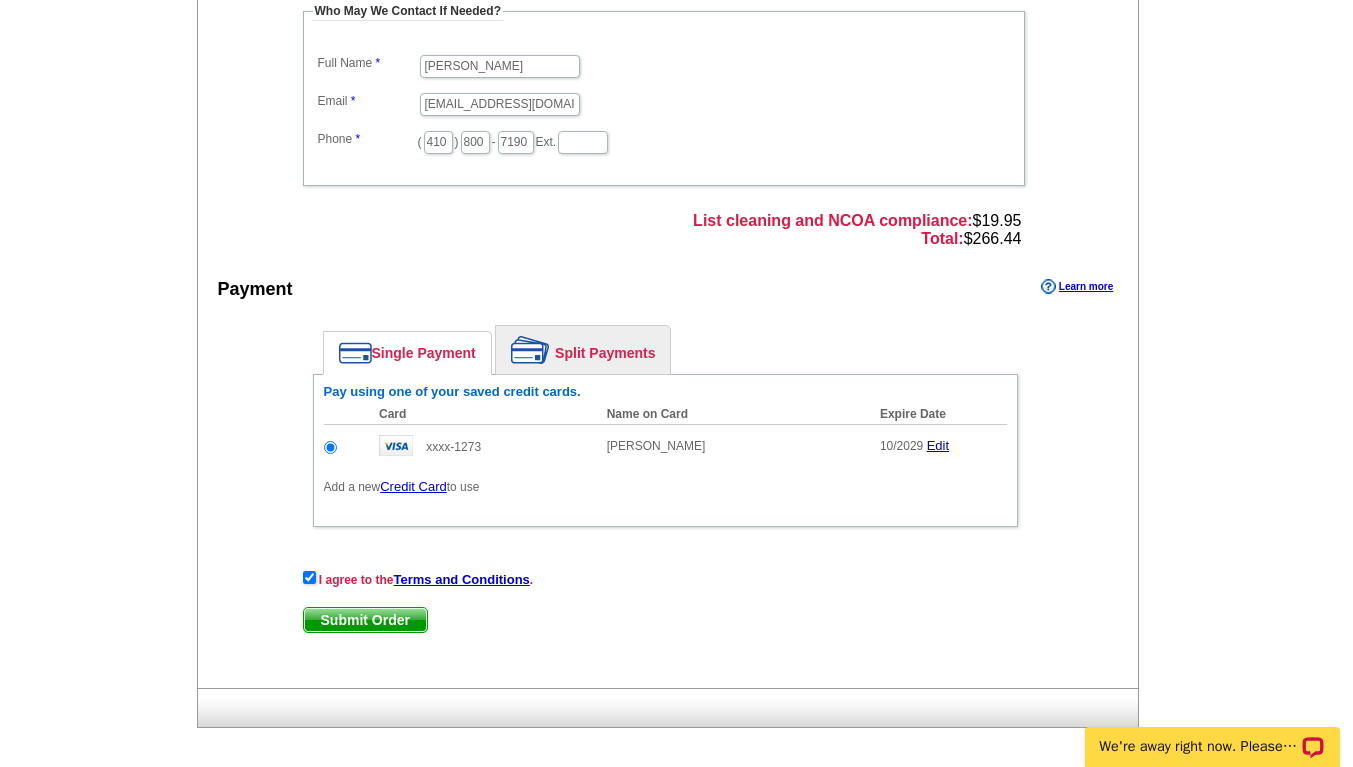 click on "Submit Order" at bounding box center [365, 620] 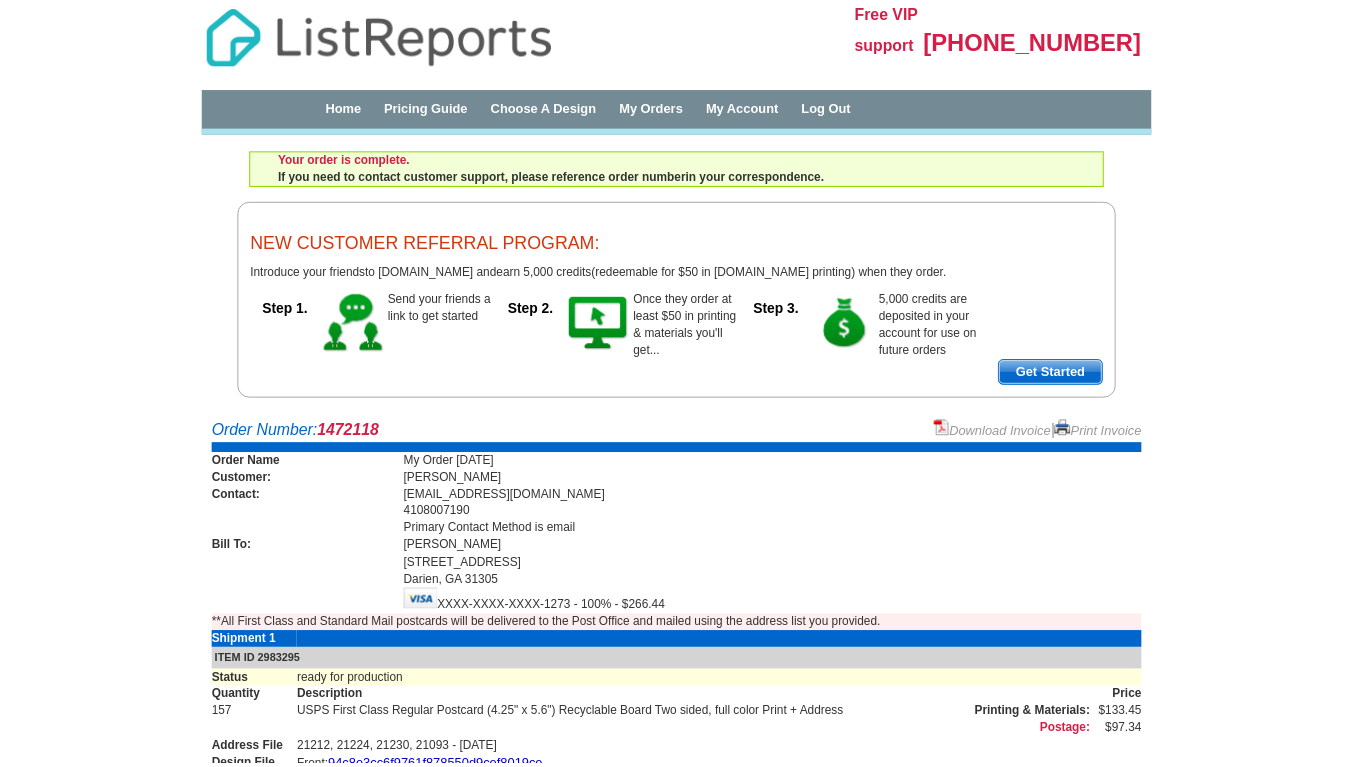 scroll, scrollTop: 0, scrollLeft: 0, axis: both 